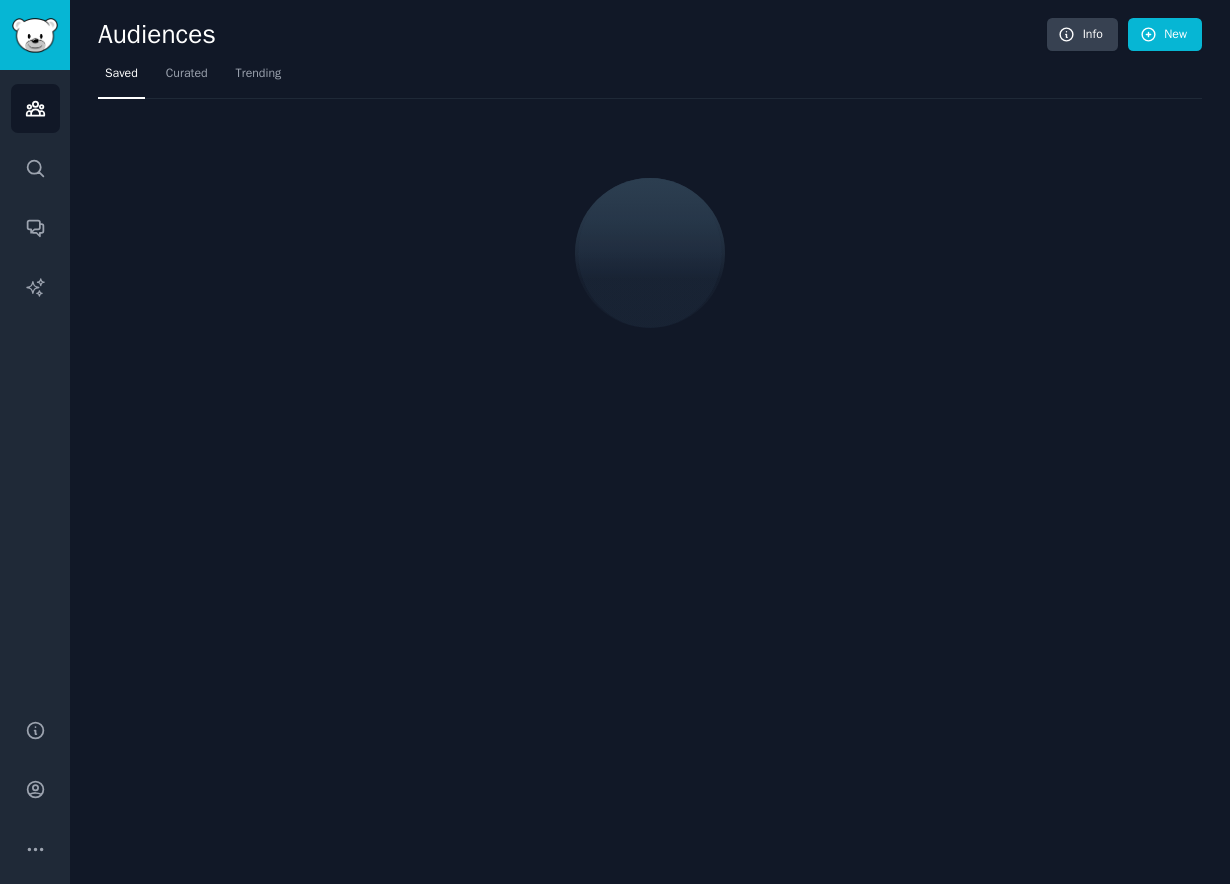 scroll, scrollTop: 0, scrollLeft: 0, axis: both 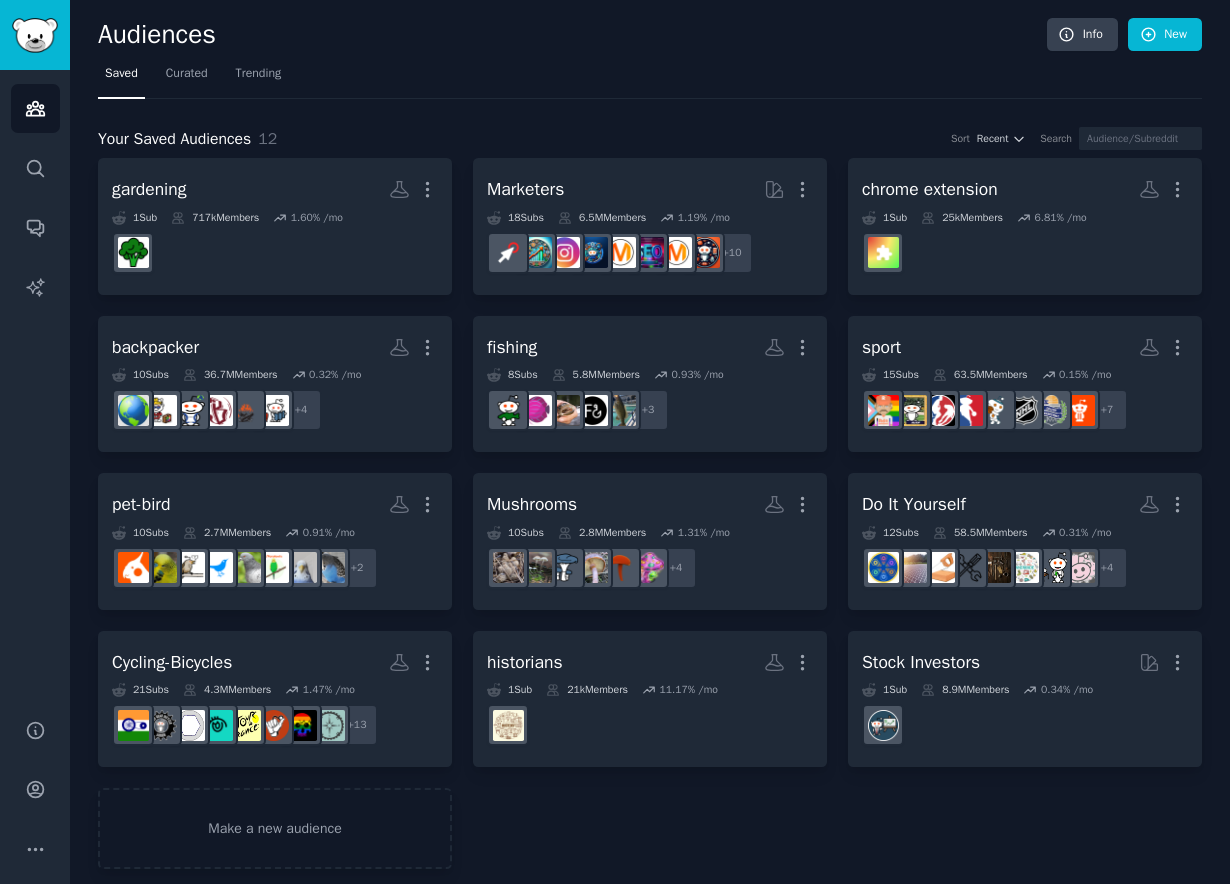 click on "gardening More 1  Sub 717k  Members 1.60 % /mo Marketers More 18  Sub s 6.5M  Members 1.19 % /mo + 10 chrome extension More 1  Sub 25k  Members 6.81 % /mo backpacker More 10  Sub s 36.7M  Members 0.32 % /mo + 4 fishing More 8  Sub s 5.8M  Members 0.93 % /mo + 3 sport More 15  Sub s 63.5M  Members 0.15 % /mo + 7 pet-bird More 10  Sub s 2.7M  Members 0.91 % /mo + 2 Mushrooms More 10  Sub s 2.8M  Members 1.31 % /mo + 4 Do It Yourself More 12  Sub s 58.5M  Members 0.31 % /mo + 4 Cycling-Bicycles More 21  Sub s 4.3M  Members 1.47 % /mo + 13 historians More 1  Sub 21k  Members 11.17 % /mo Stock Investors More 1  Sub 8.9M  Members 0.34 % /mo Make a new audience" at bounding box center (650, 513) 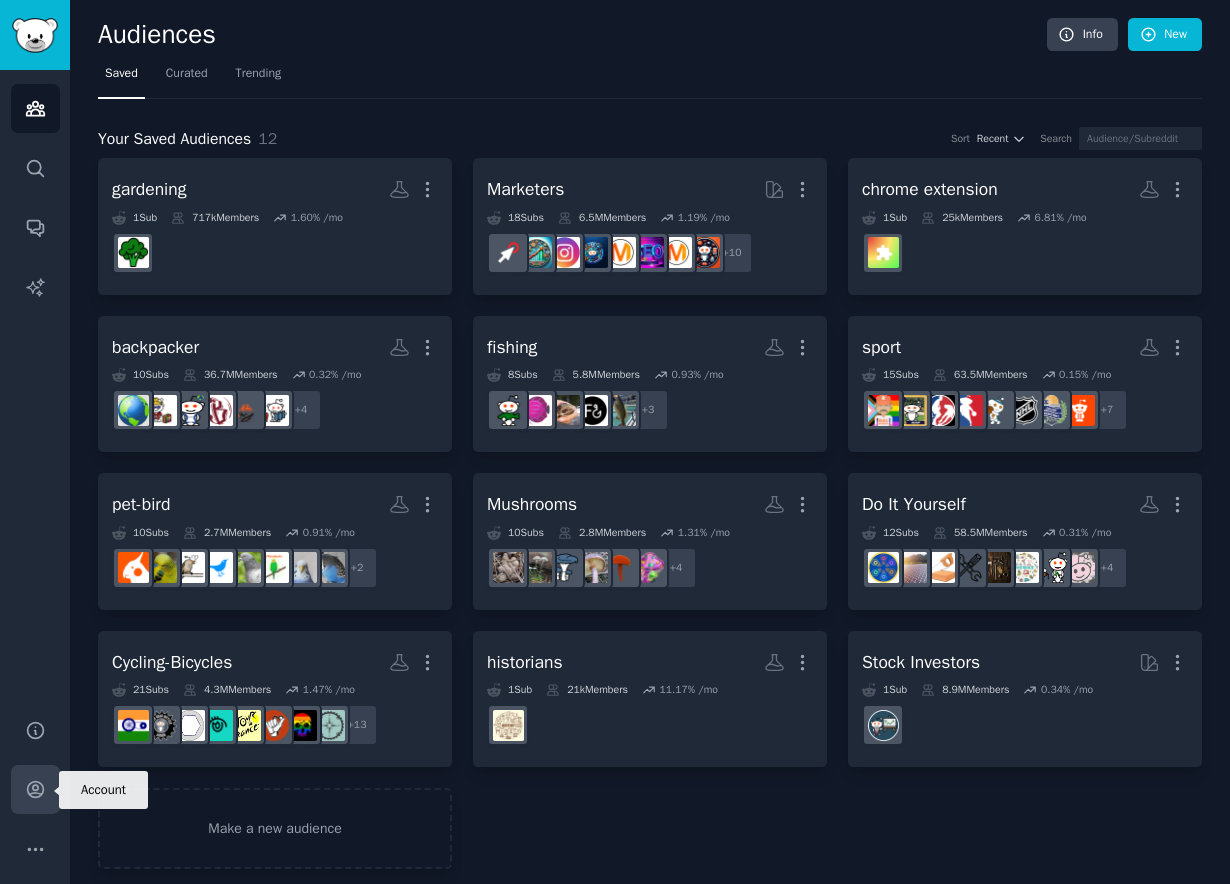 click on "Account" at bounding box center (35, 789) 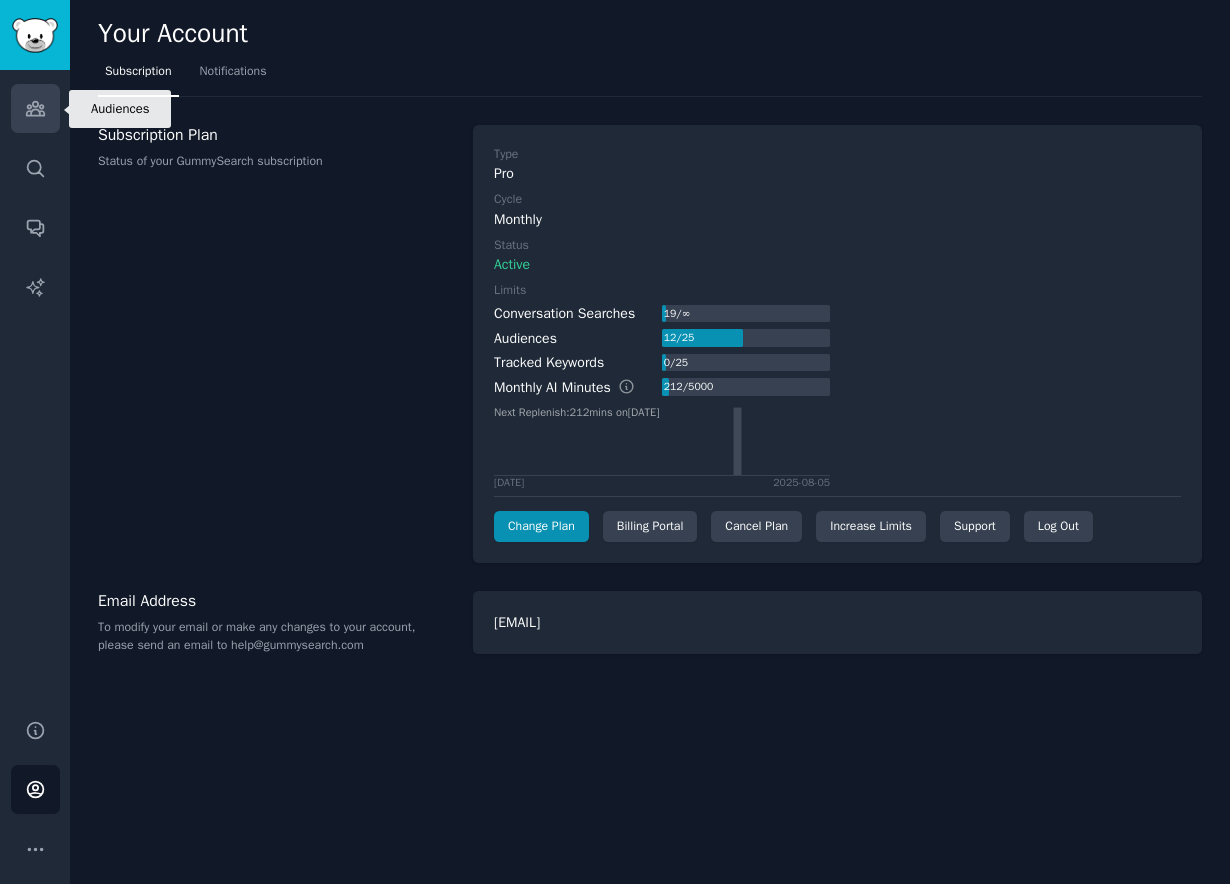 click on "Audiences" at bounding box center [35, 108] 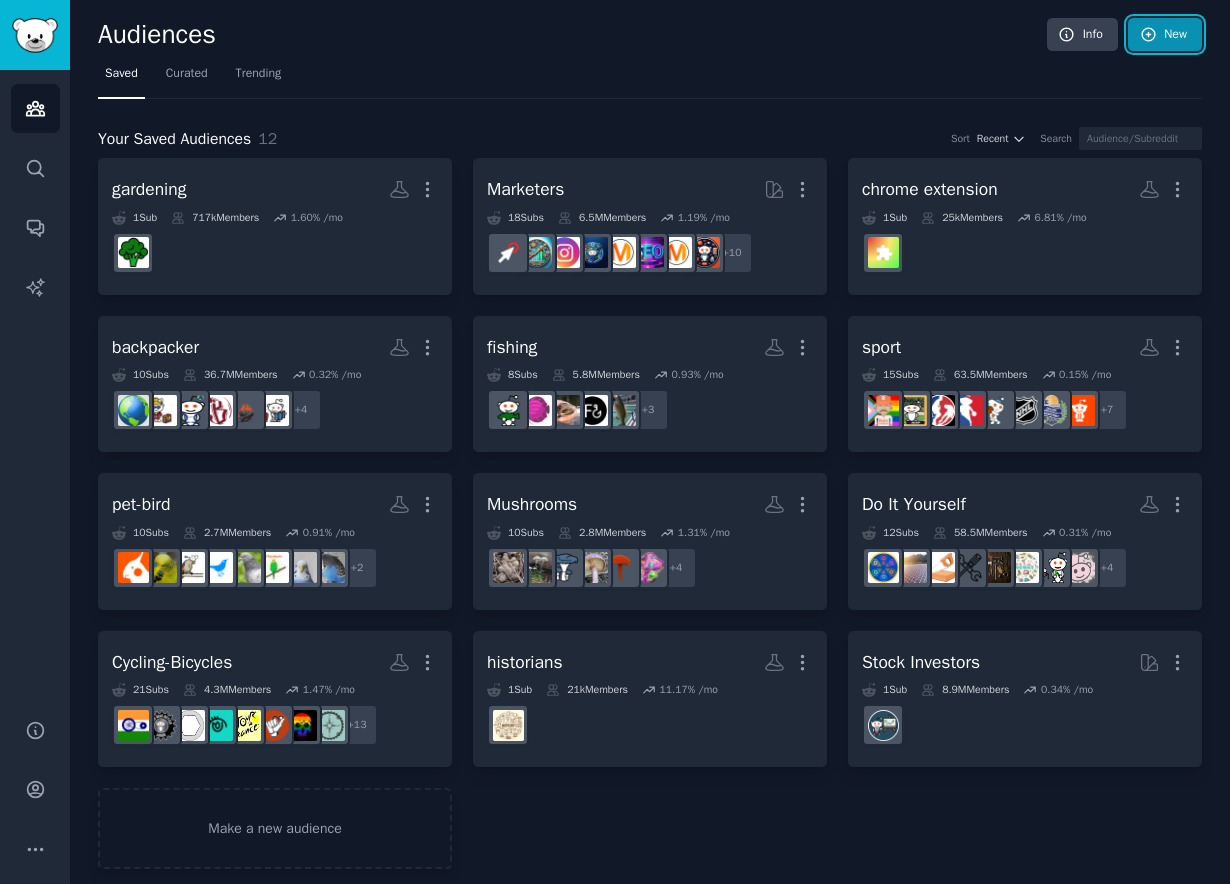 click on "New" at bounding box center [1165, 35] 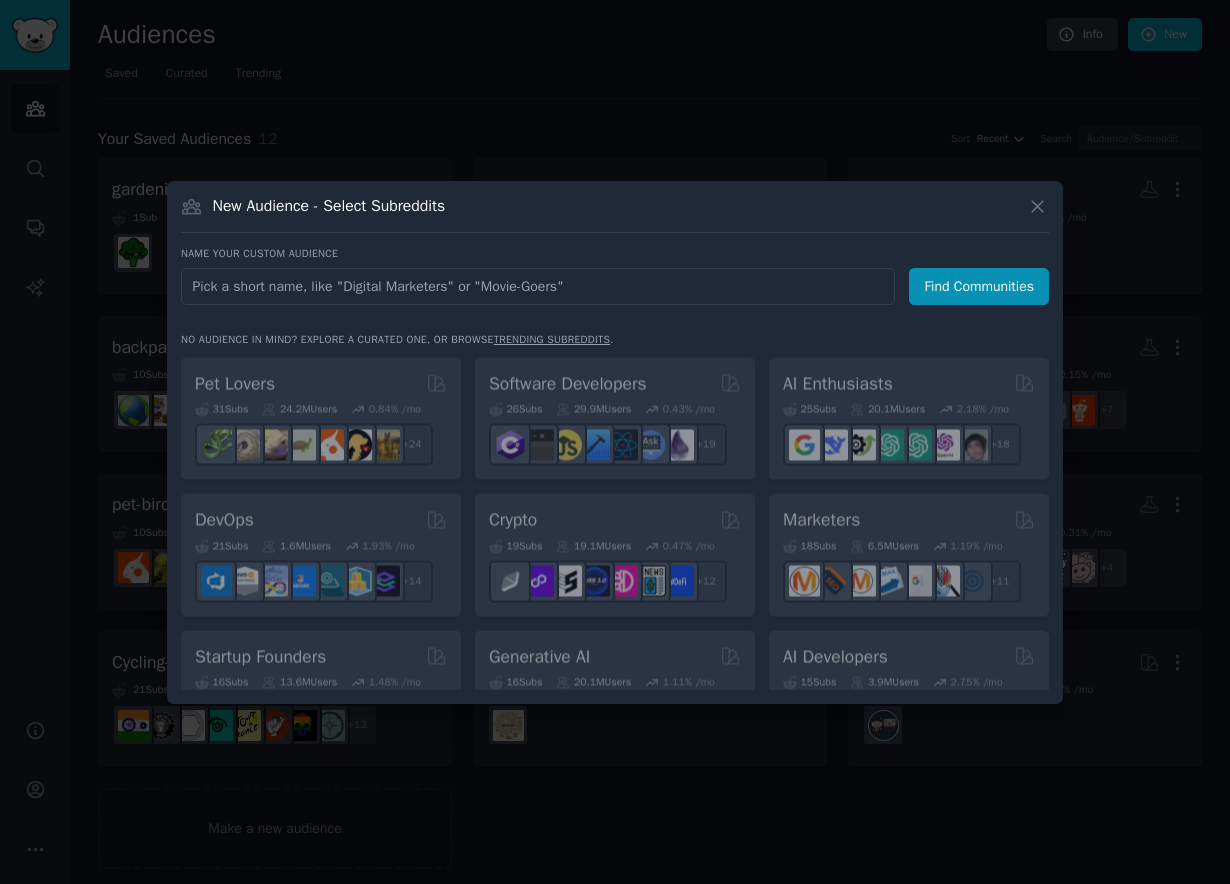 click at bounding box center [538, 286] 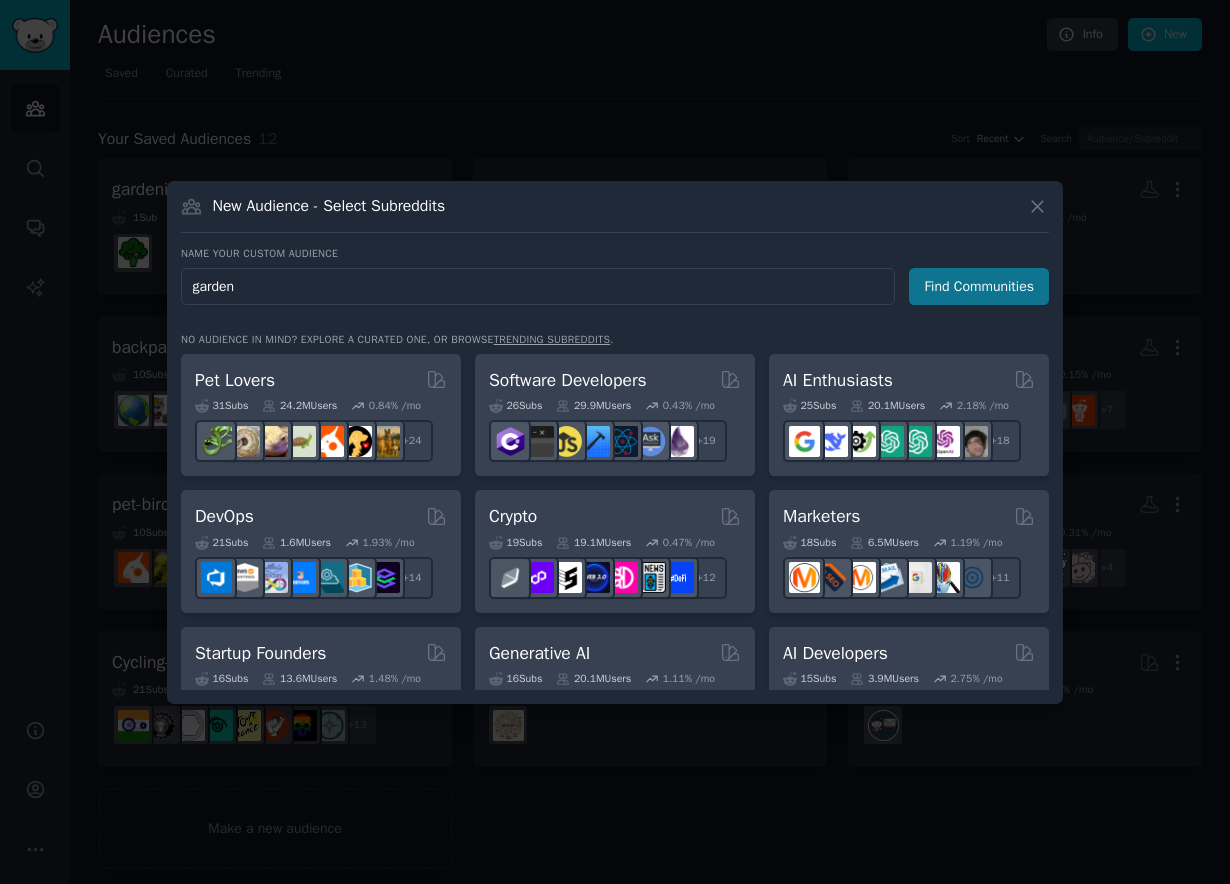 type on "garden" 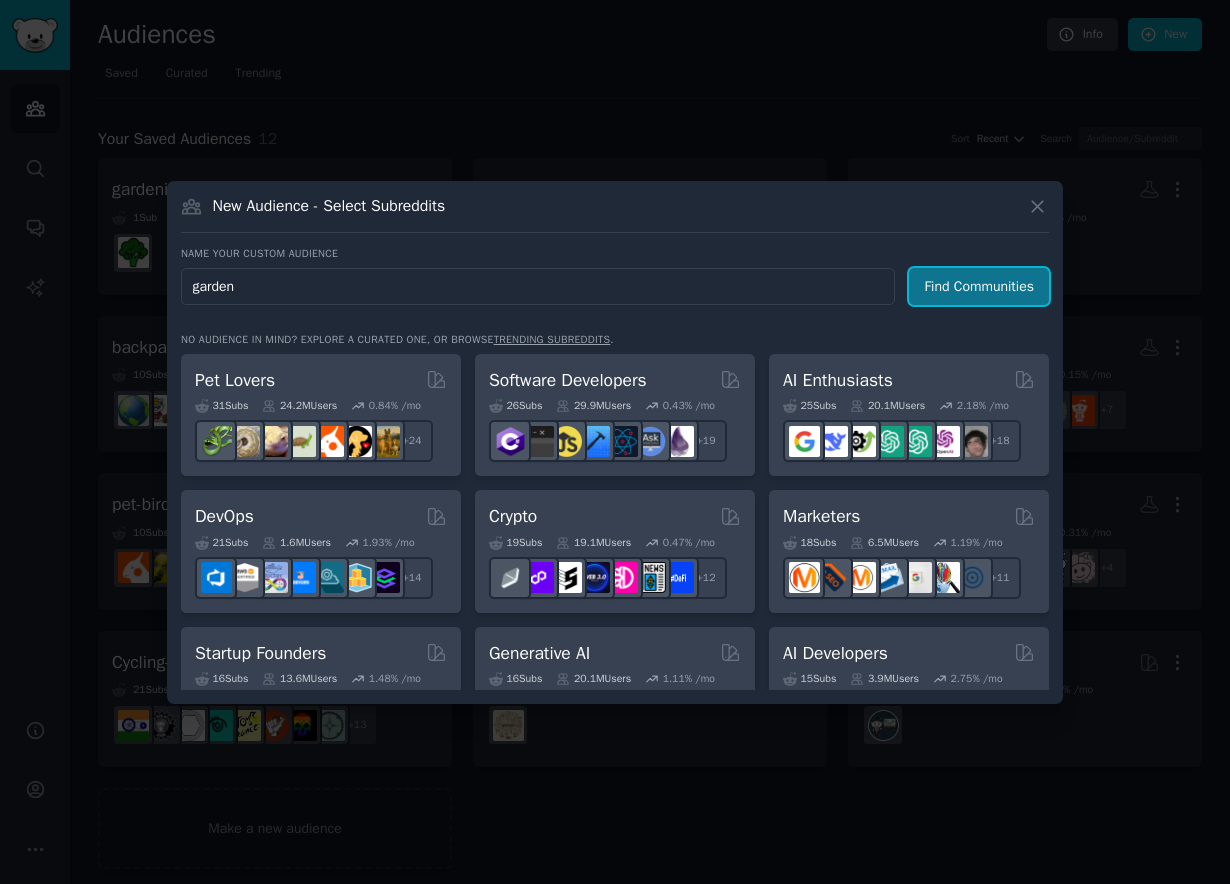 click on "Find Communities" at bounding box center [979, 286] 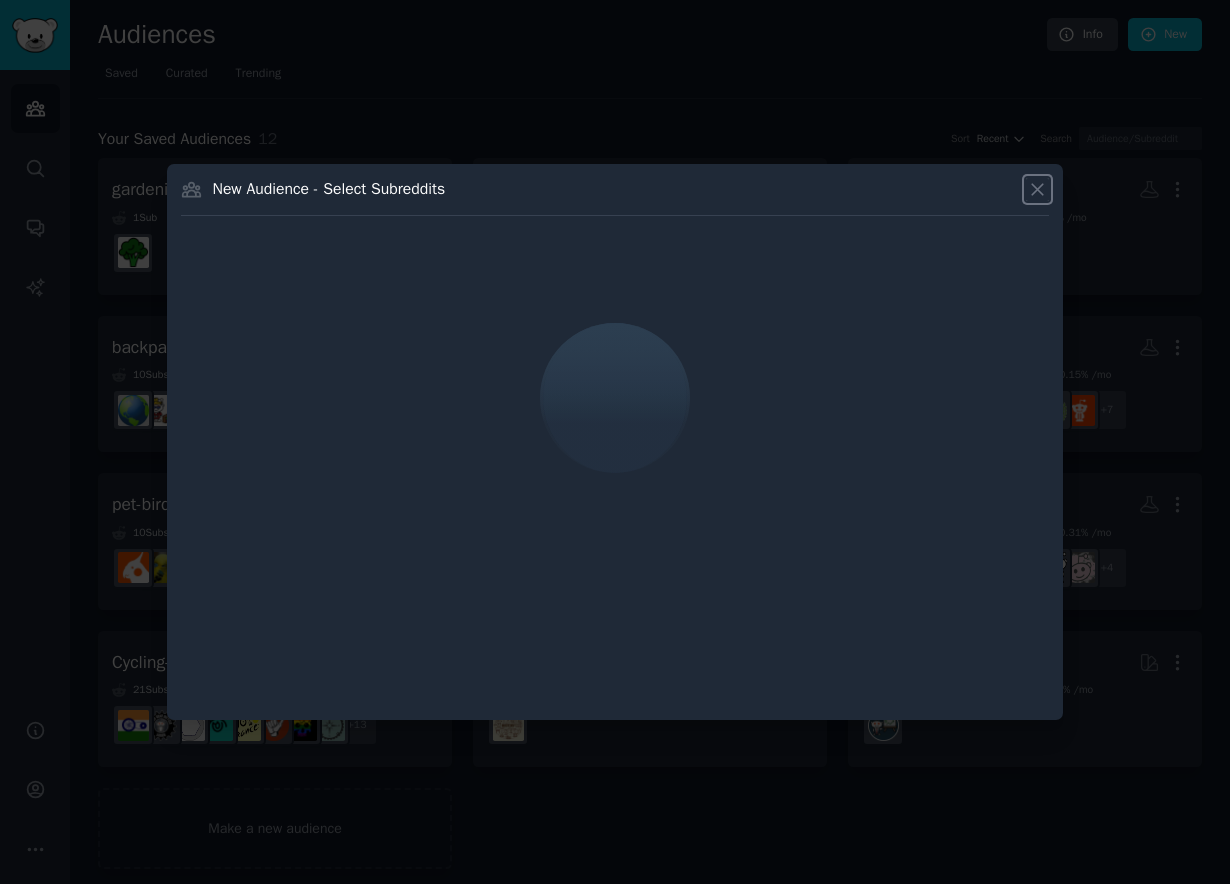 click 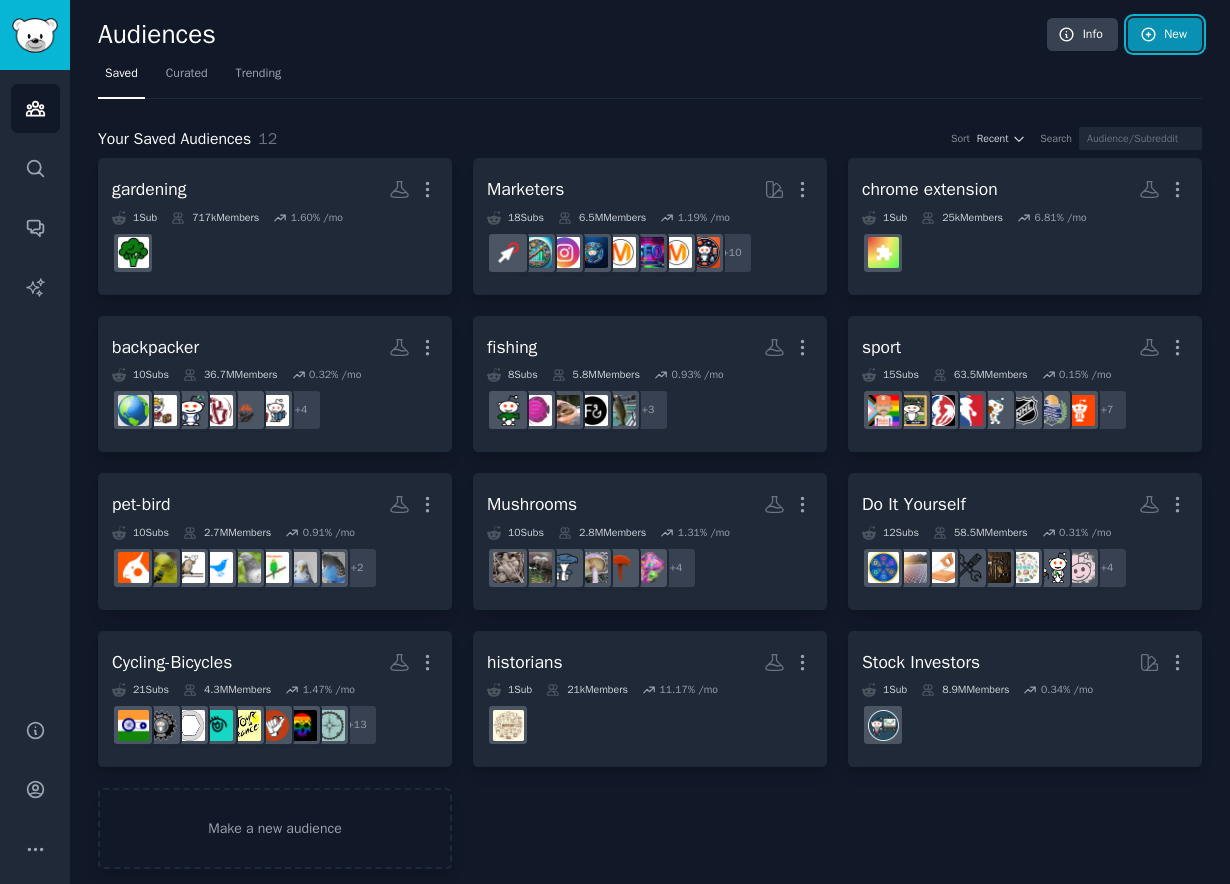 click on "New" at bounding box center [1165, 35] 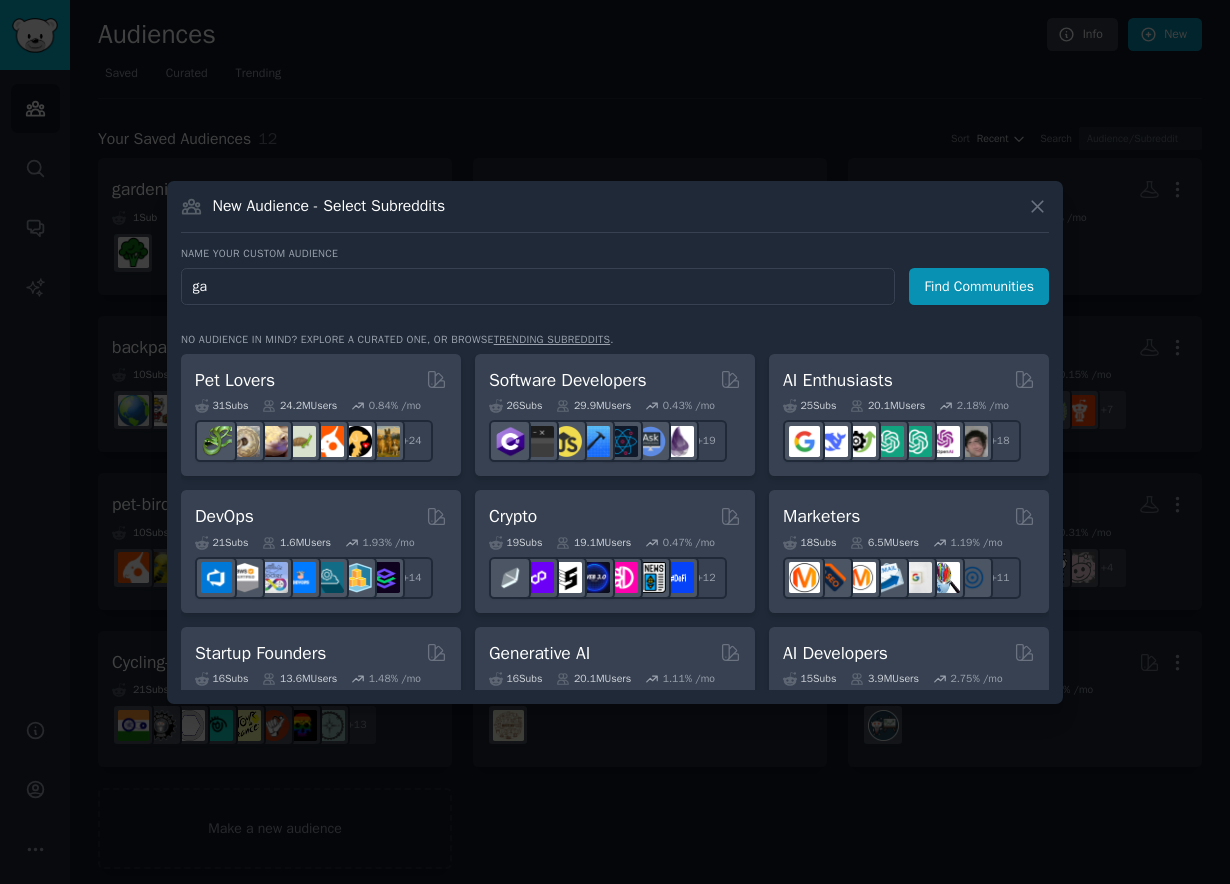 type on "g" 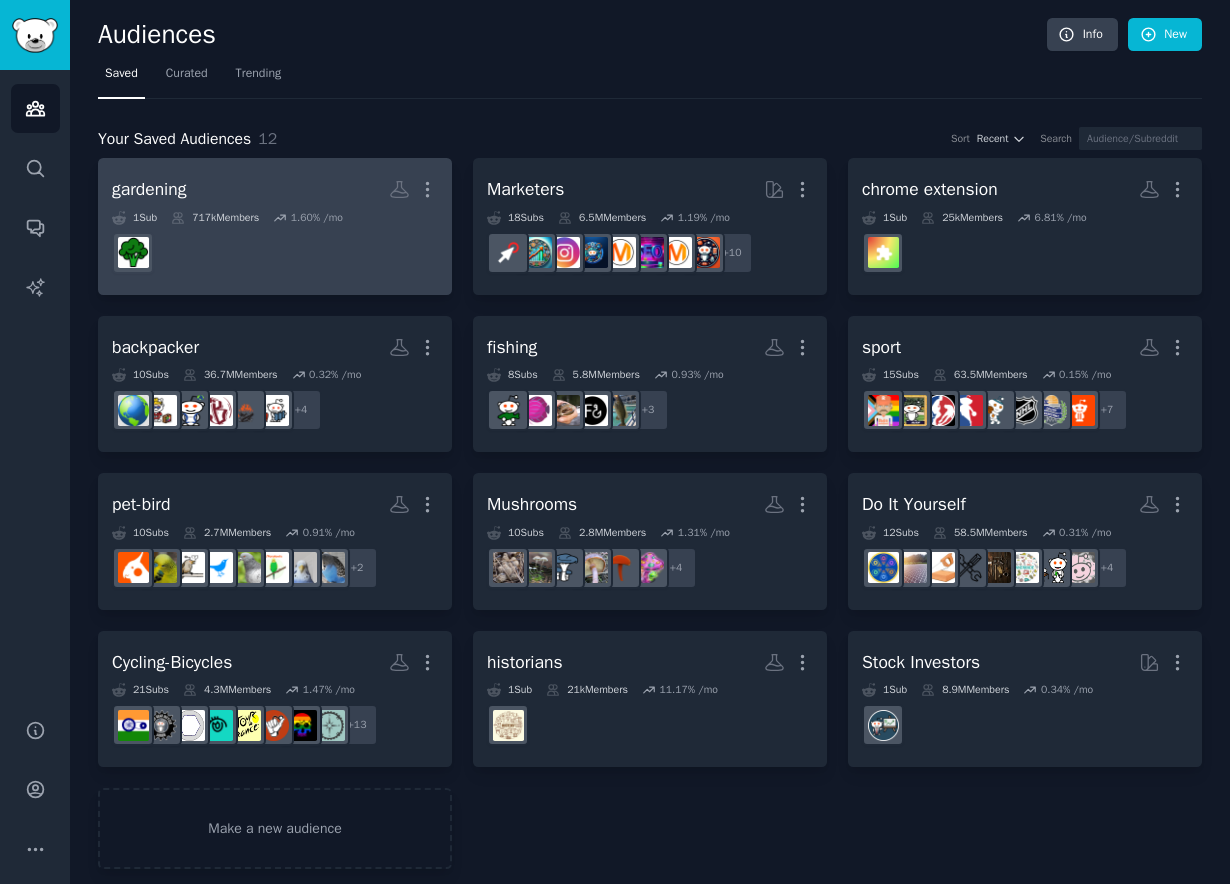 click at bounding box center [275, 253] 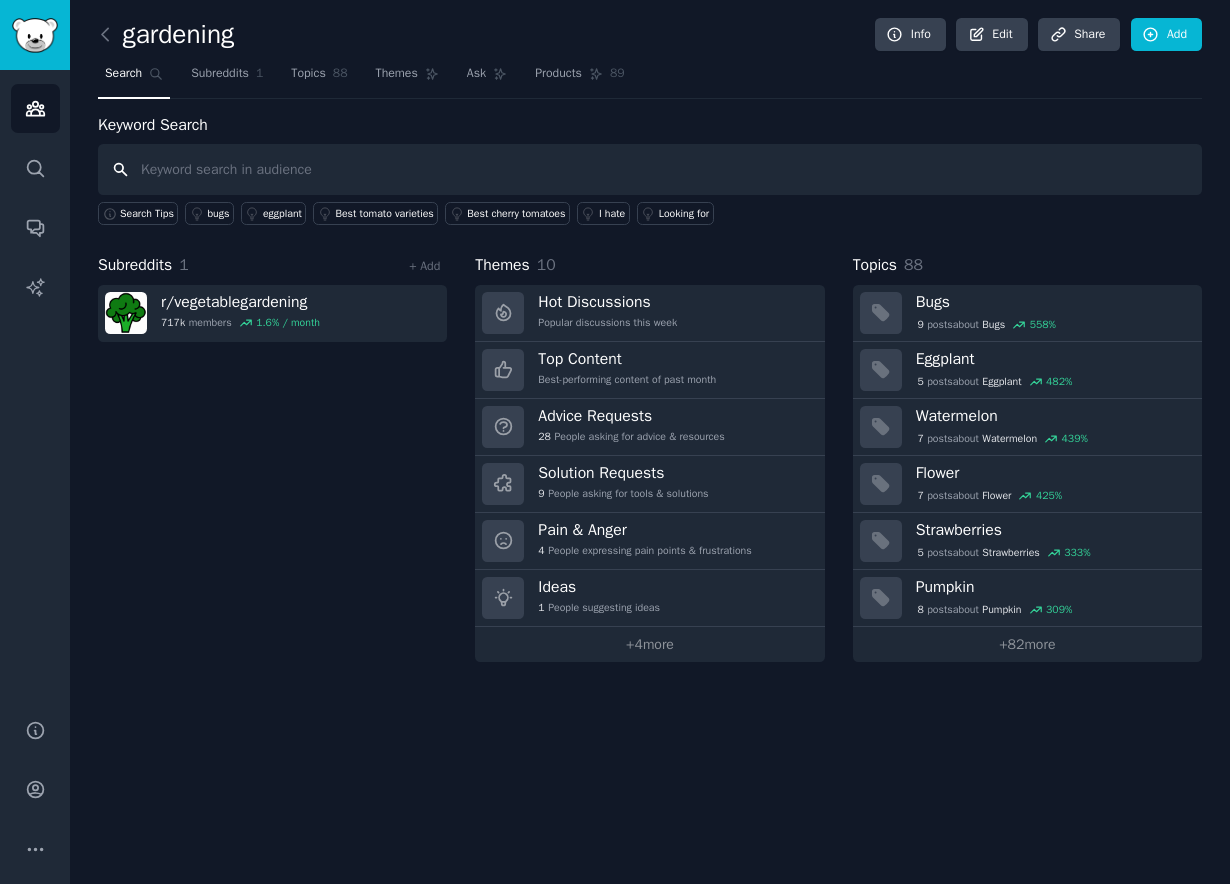 click at bounding box center [650, 169] 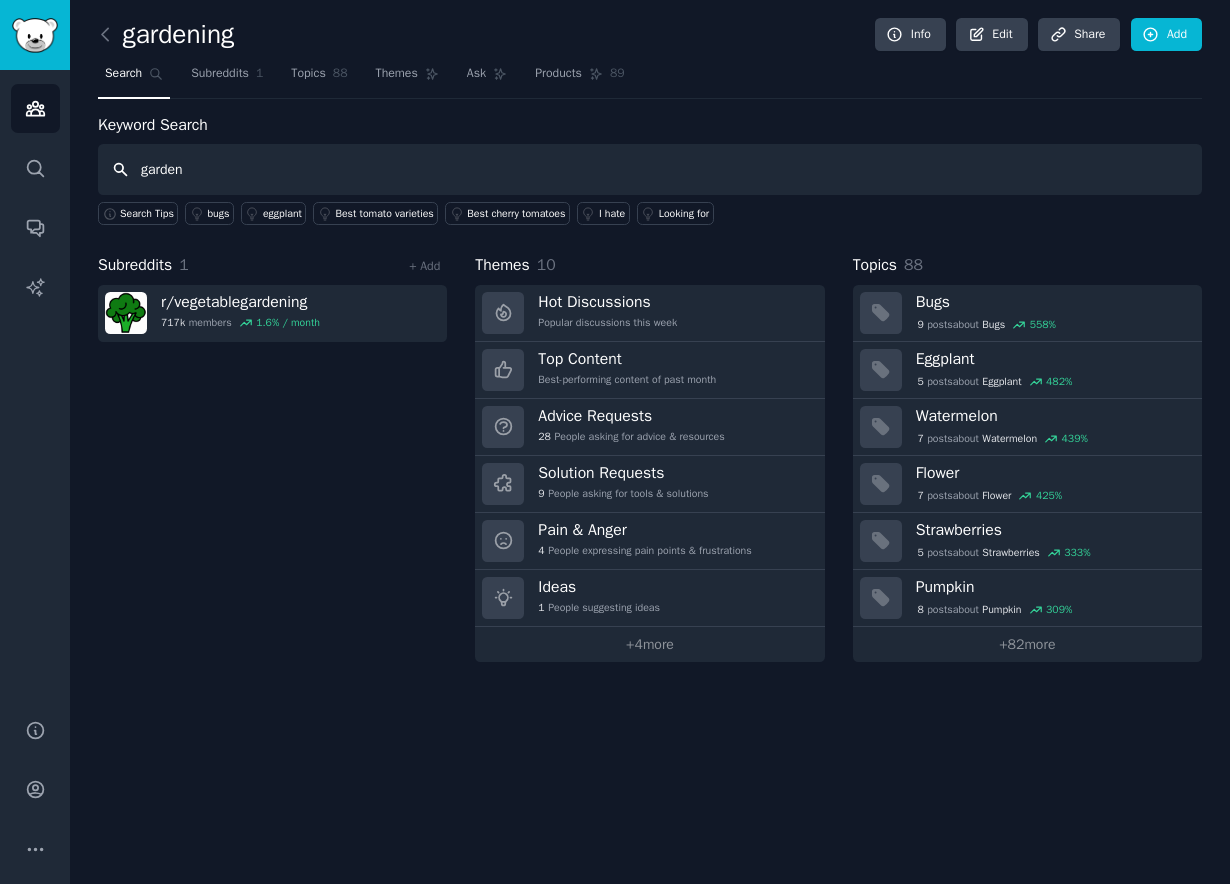 type on "garden" 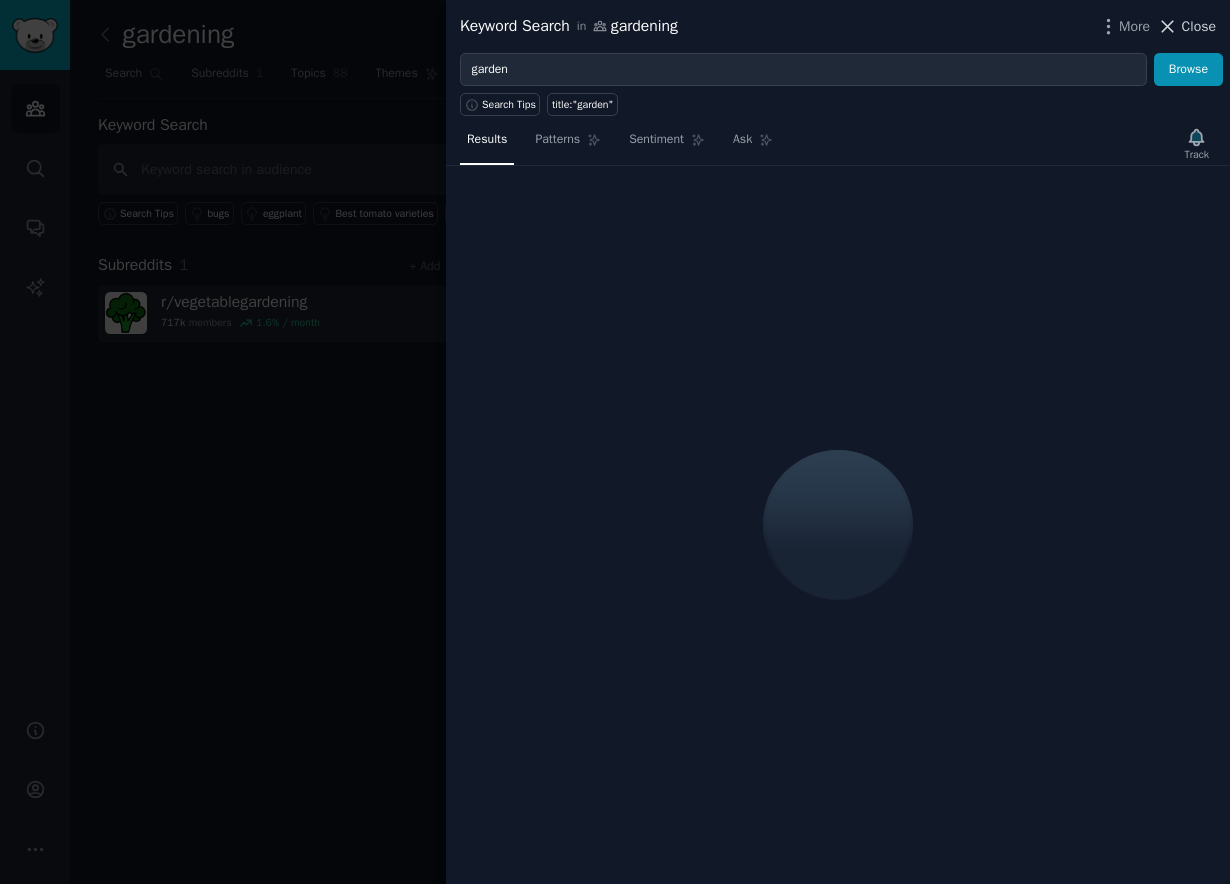 click on "Close" at bounding box center [1199, 26] 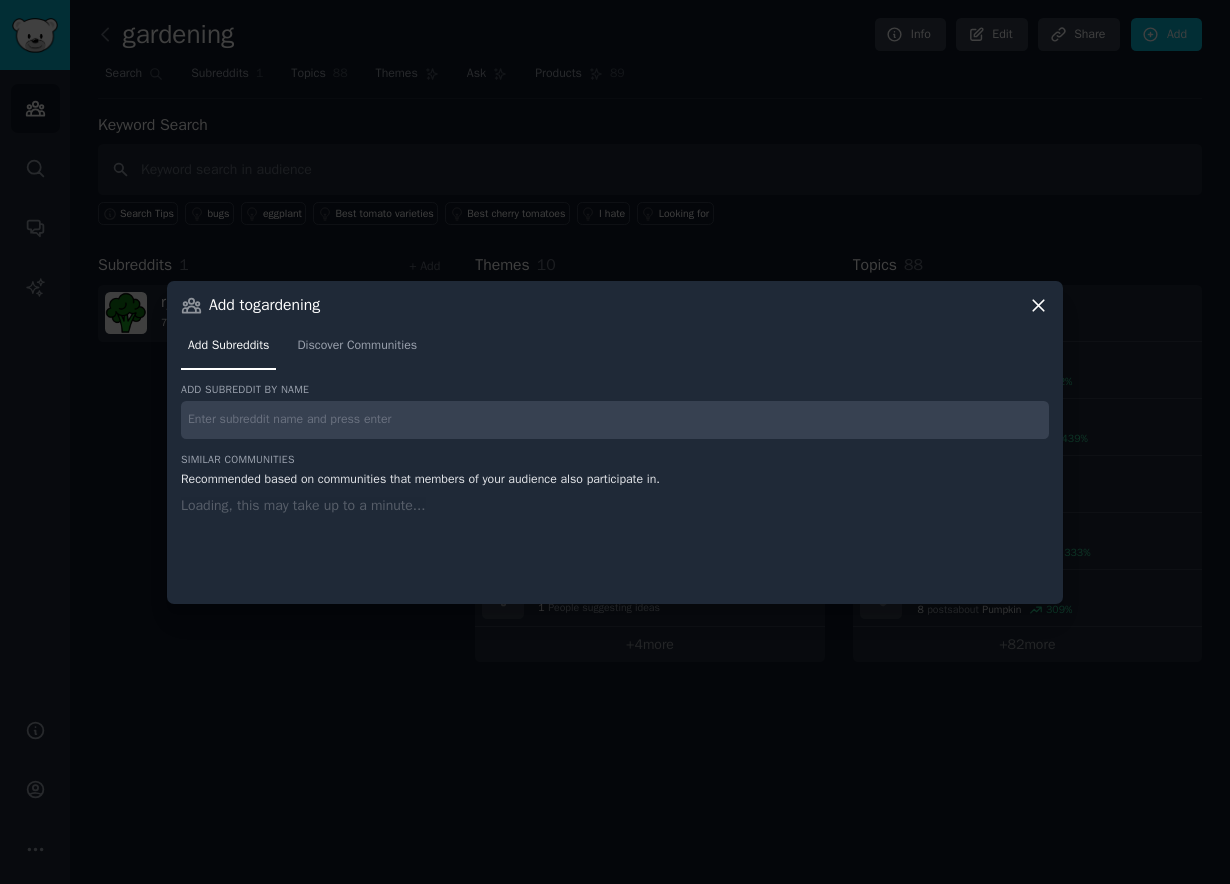 click at bounding box center (615, 442) 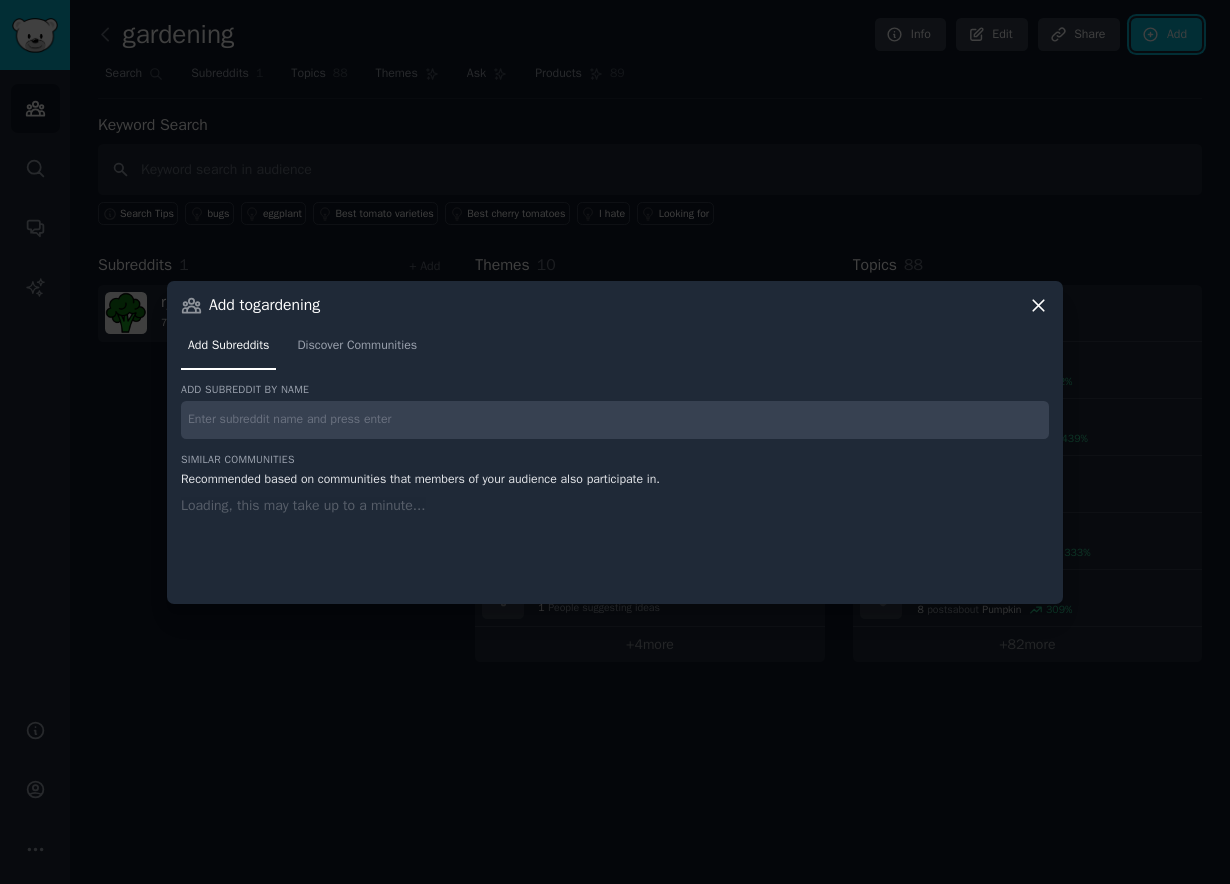 click on "Add" at bounding box center [1166, 35] 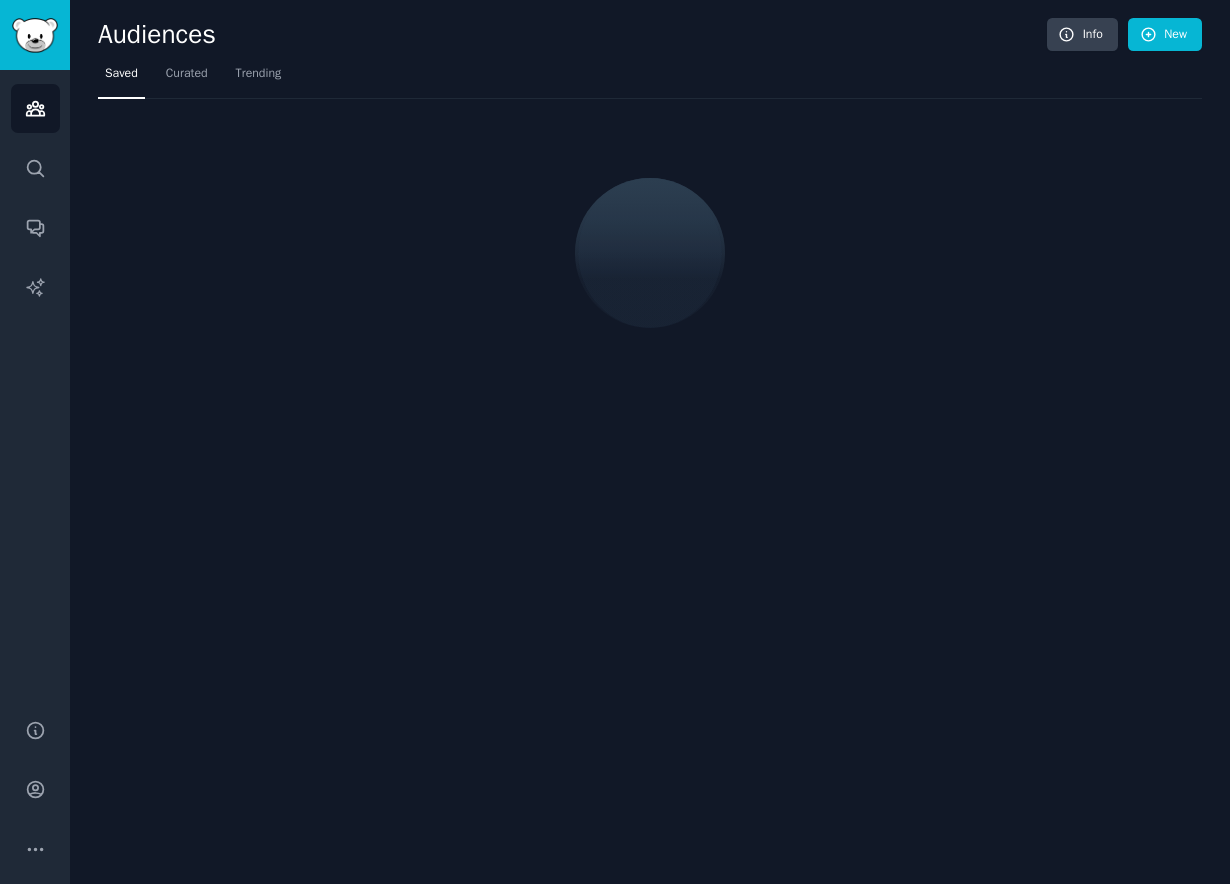 scroll, scrollTop: 0, scrollLeft: 0, axis: both 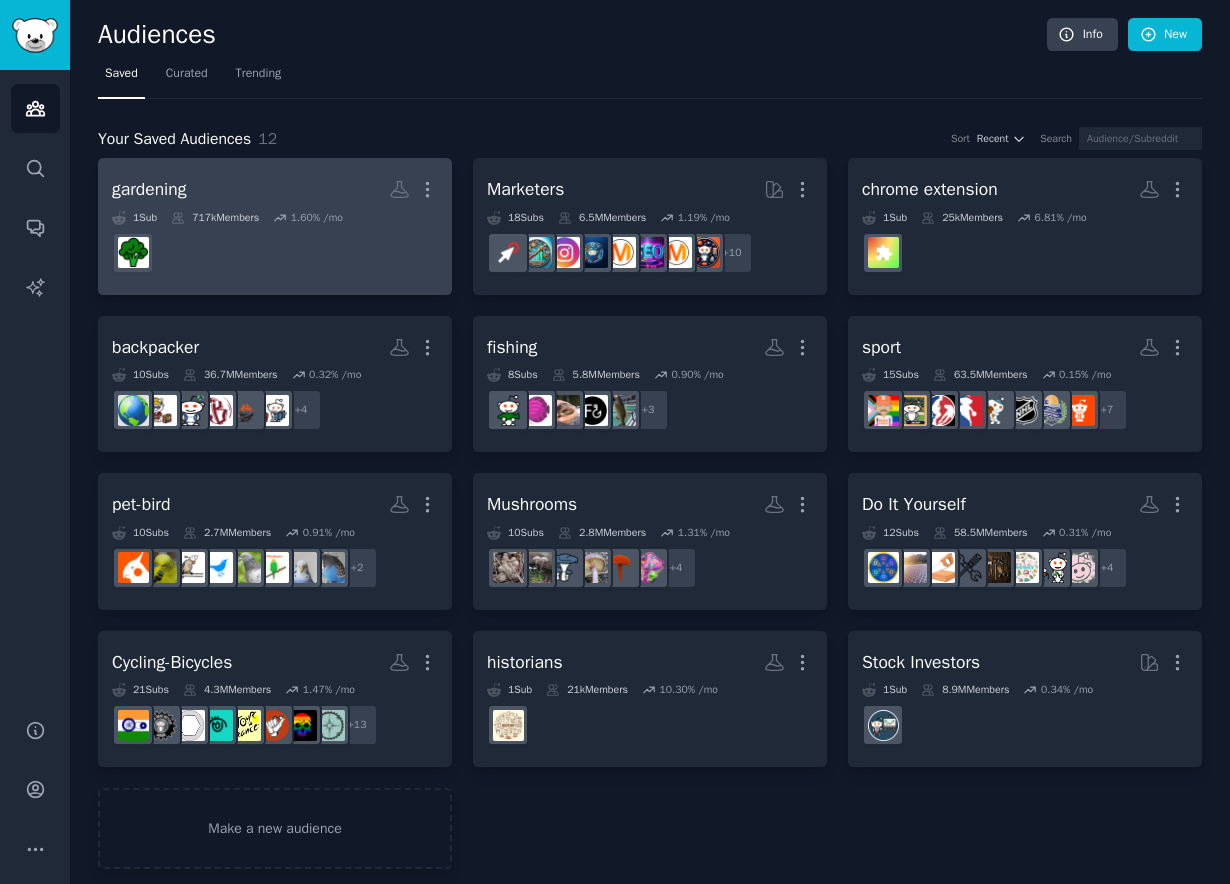 click at bounding box center (275, 253) 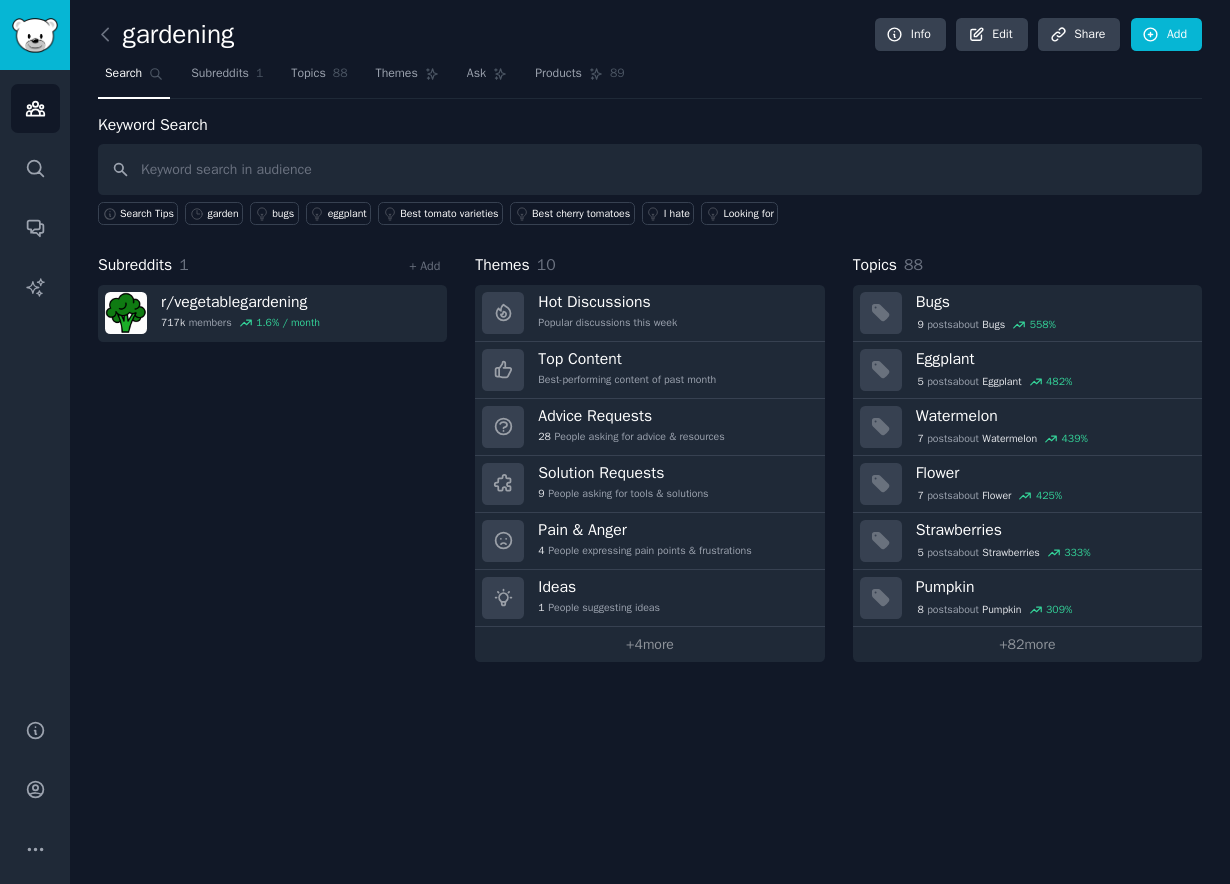 click on "Subreddits 1 + Add r/ vegetablegardening 717k  members 1.6 % / month" at bounding box center (272, 457) 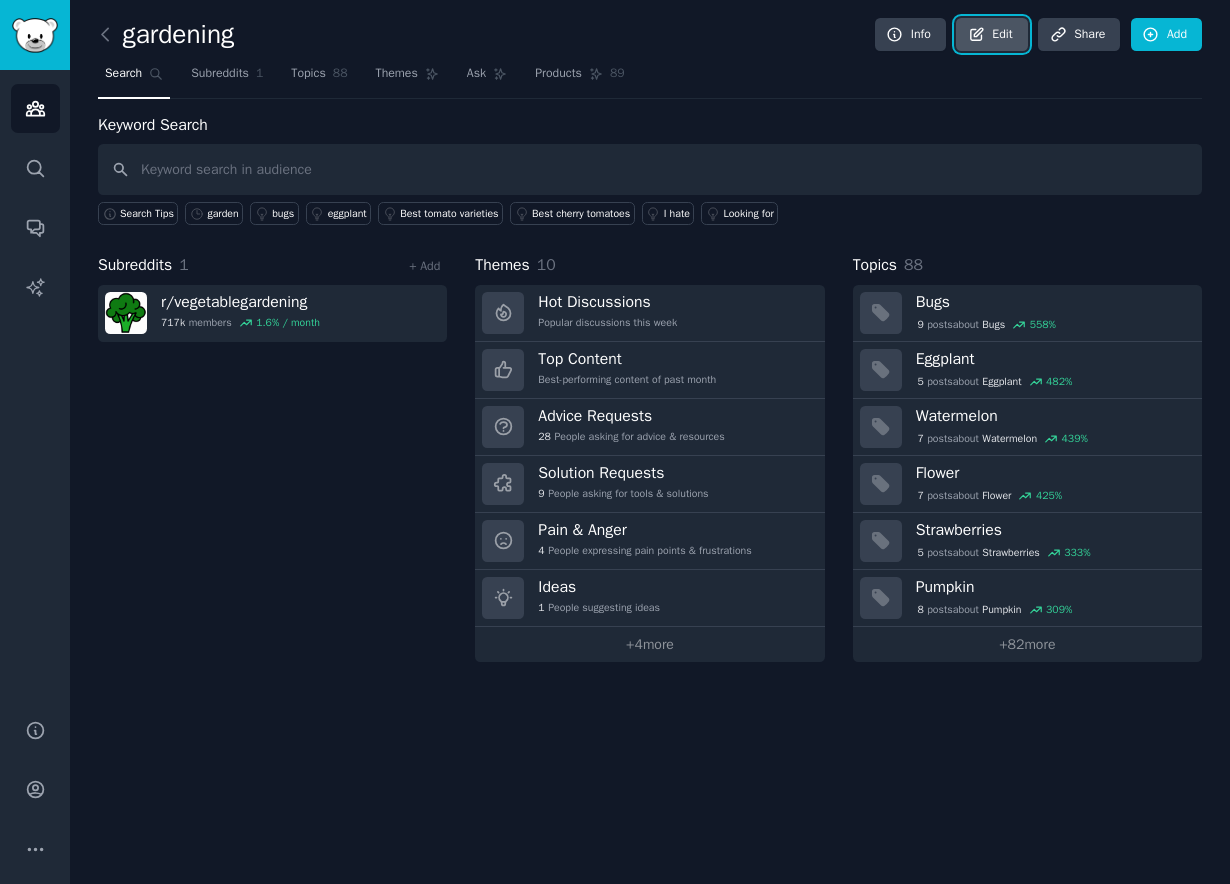 click on "Edit" at bounding box center [991, 35] 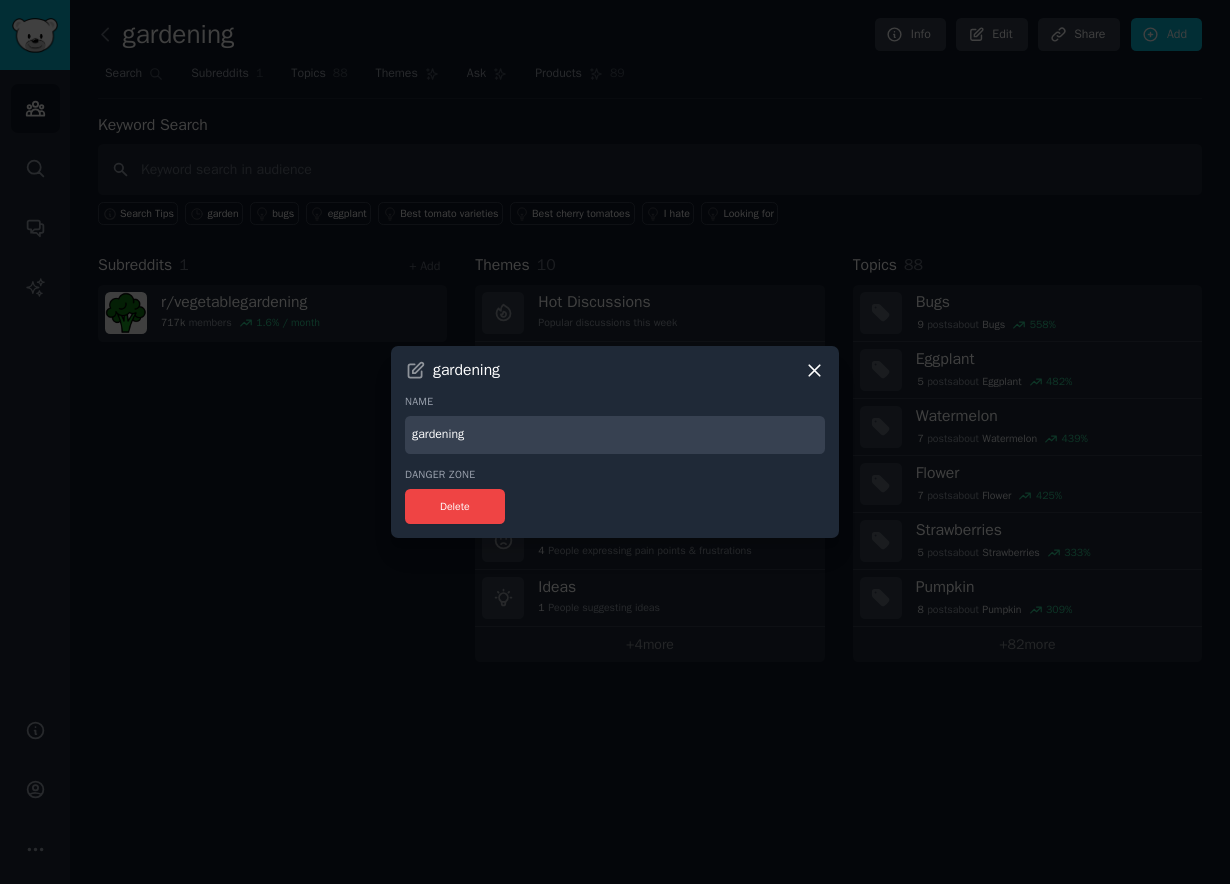 click 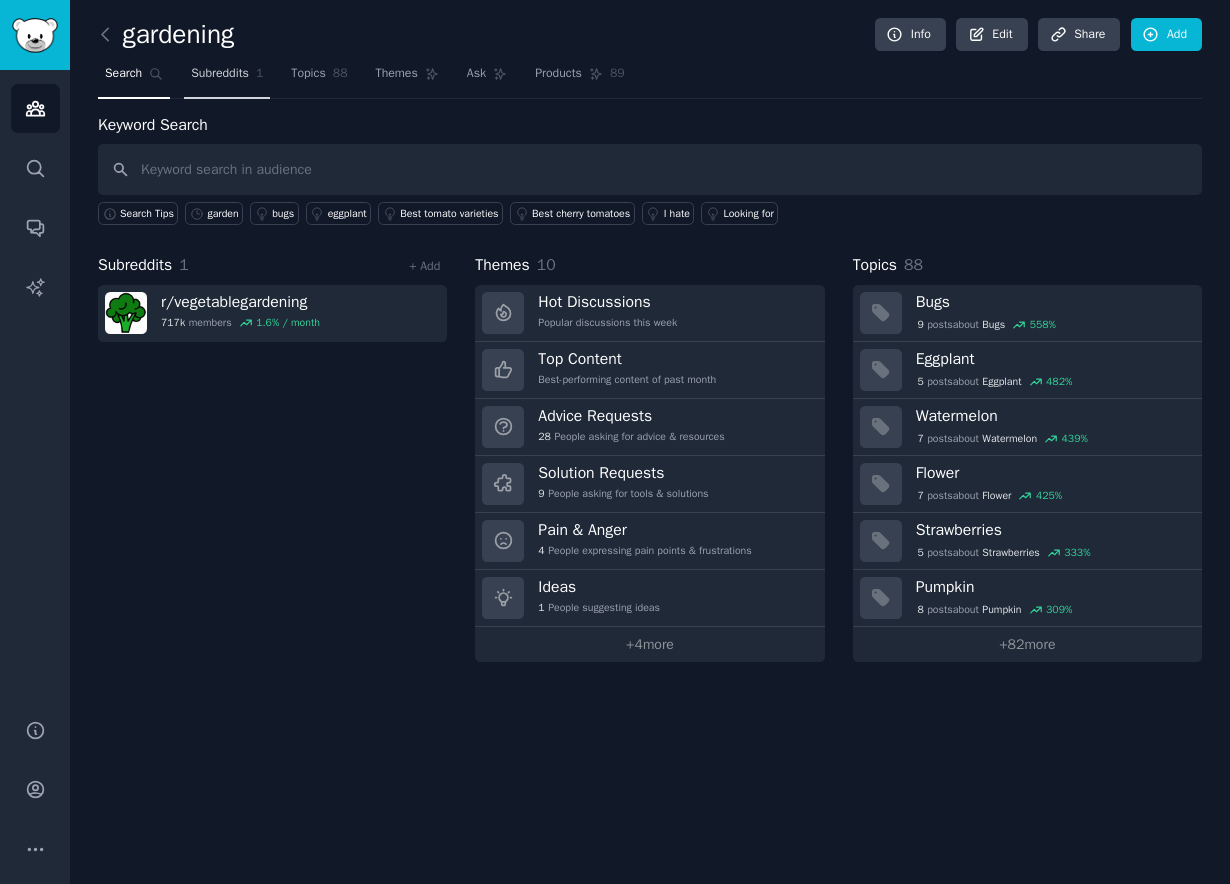 click on "Subreddits 1" at bounding box center (227, 78) 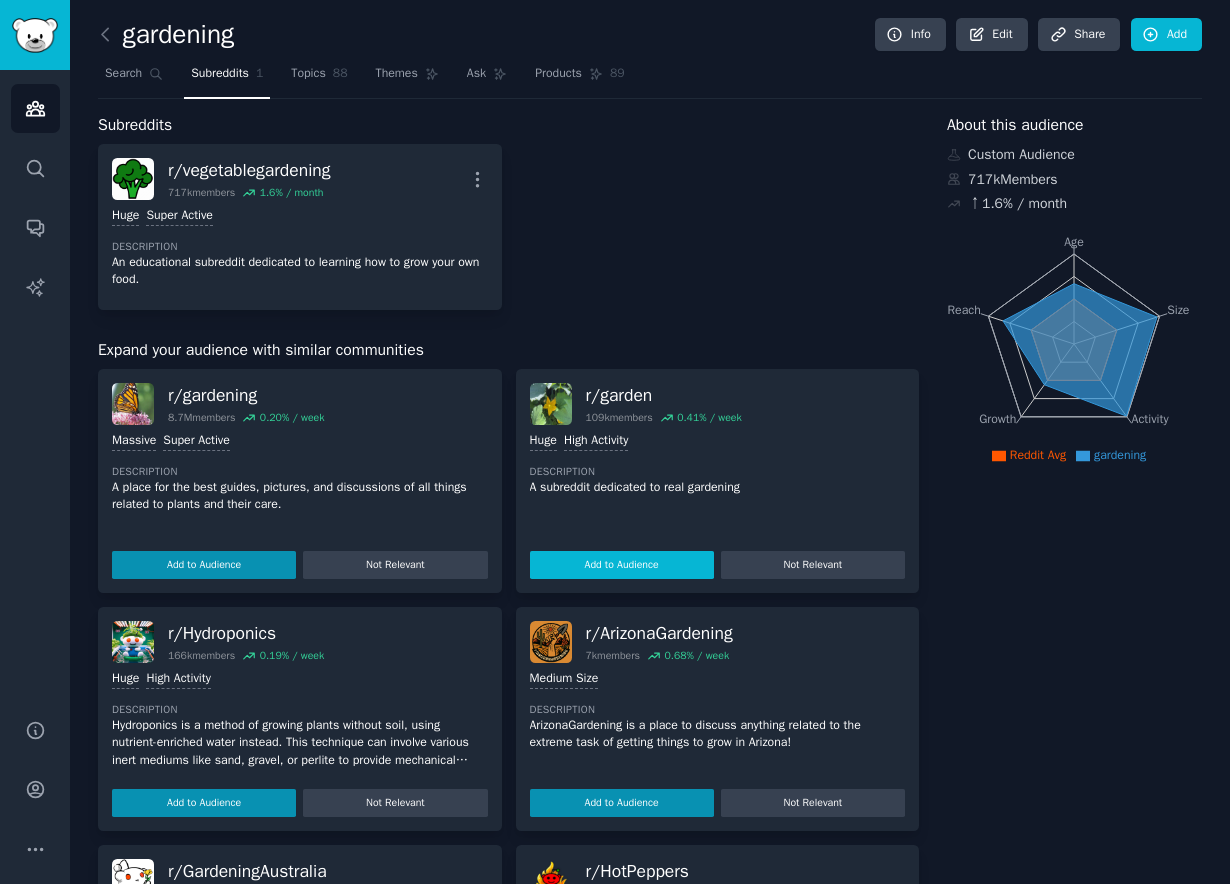 click on "Add to Audience" at bounding box center [622, 565] 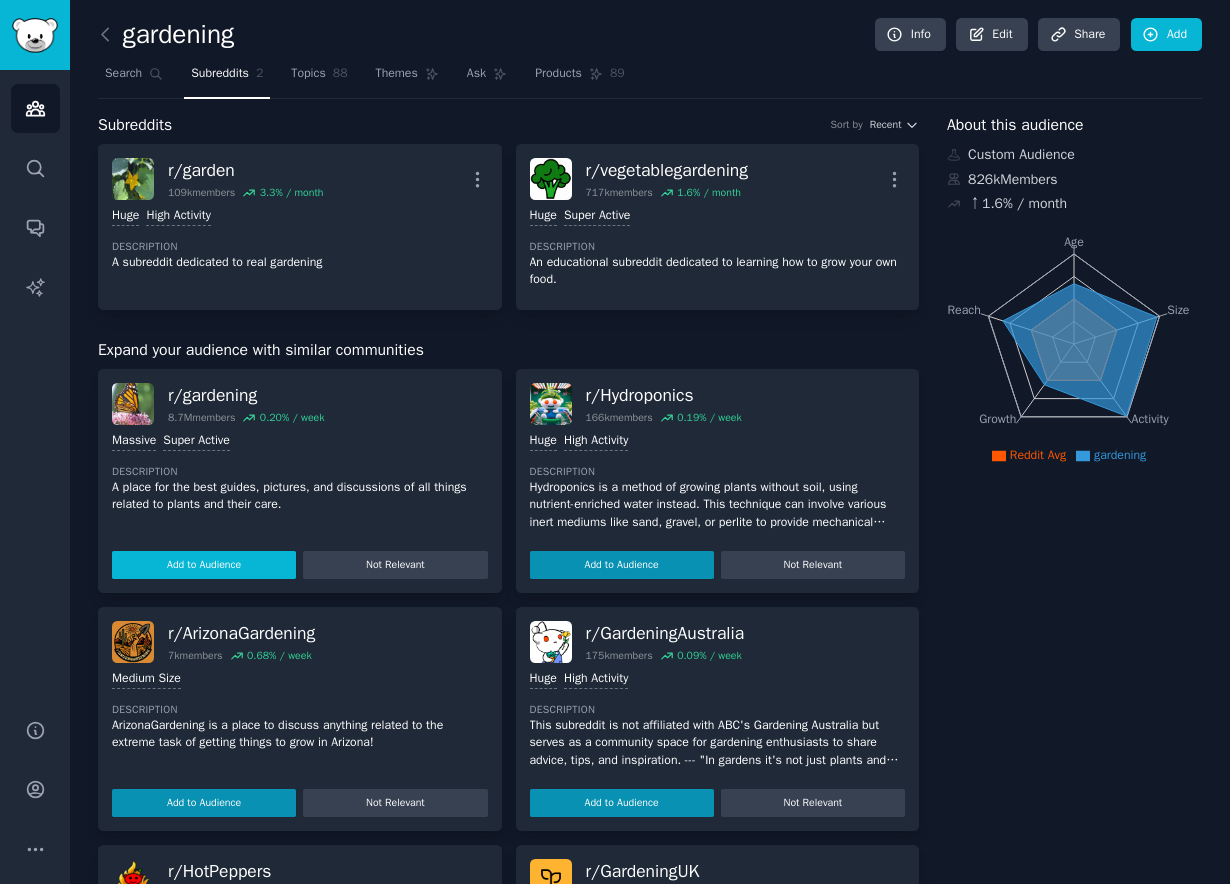 click on "Add to Audience" at bounding box center (204, 565) 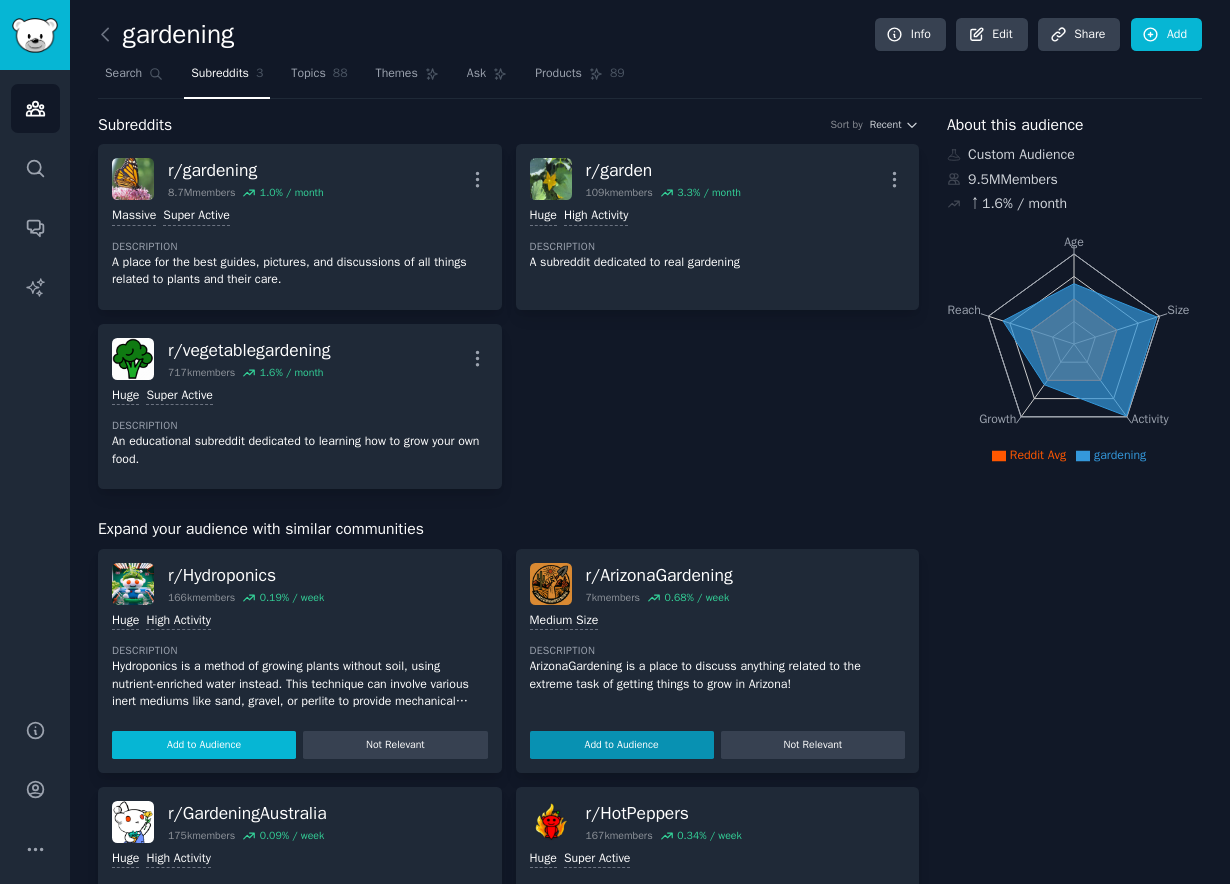 click on "Add to Audience" at bounding box center [204, 745] 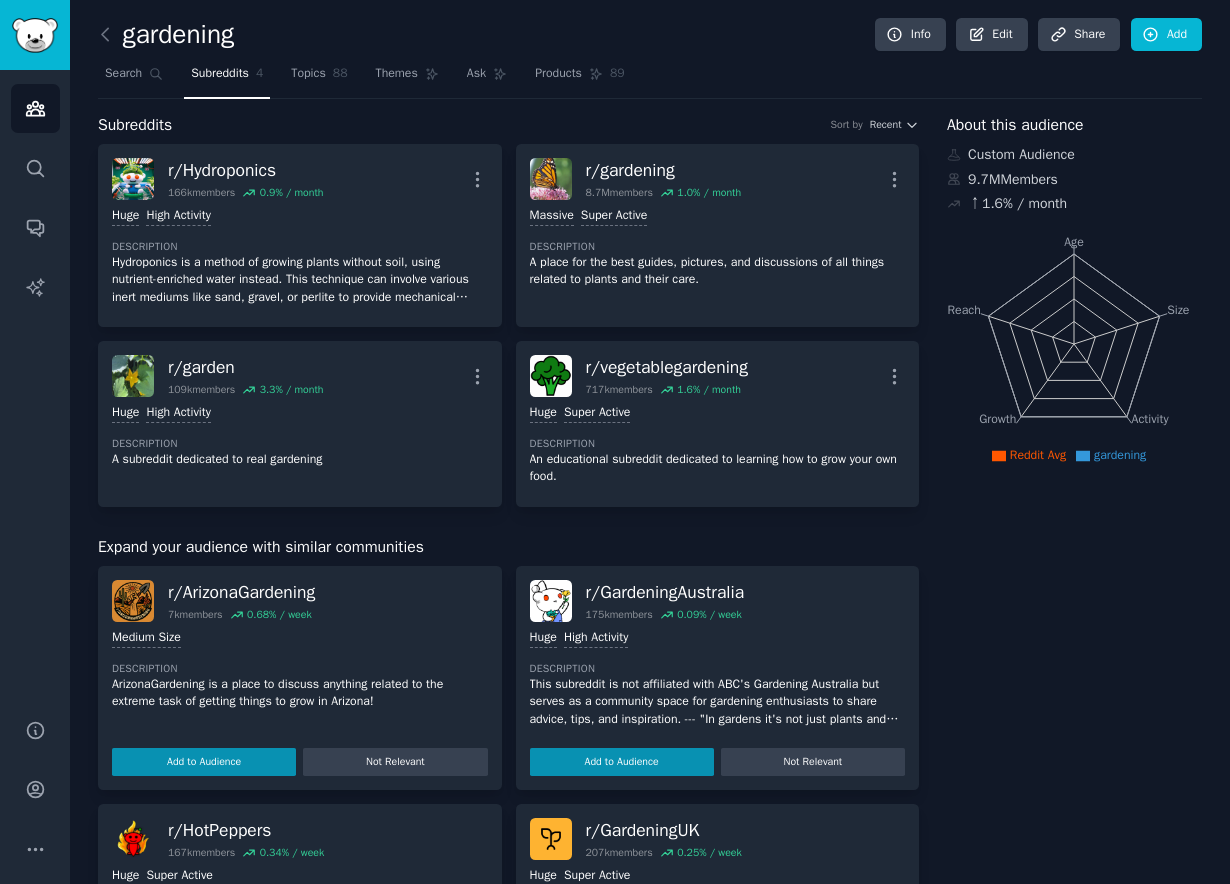 click on "Add to Audience Not Relevant" at bounding box center (718, 758) 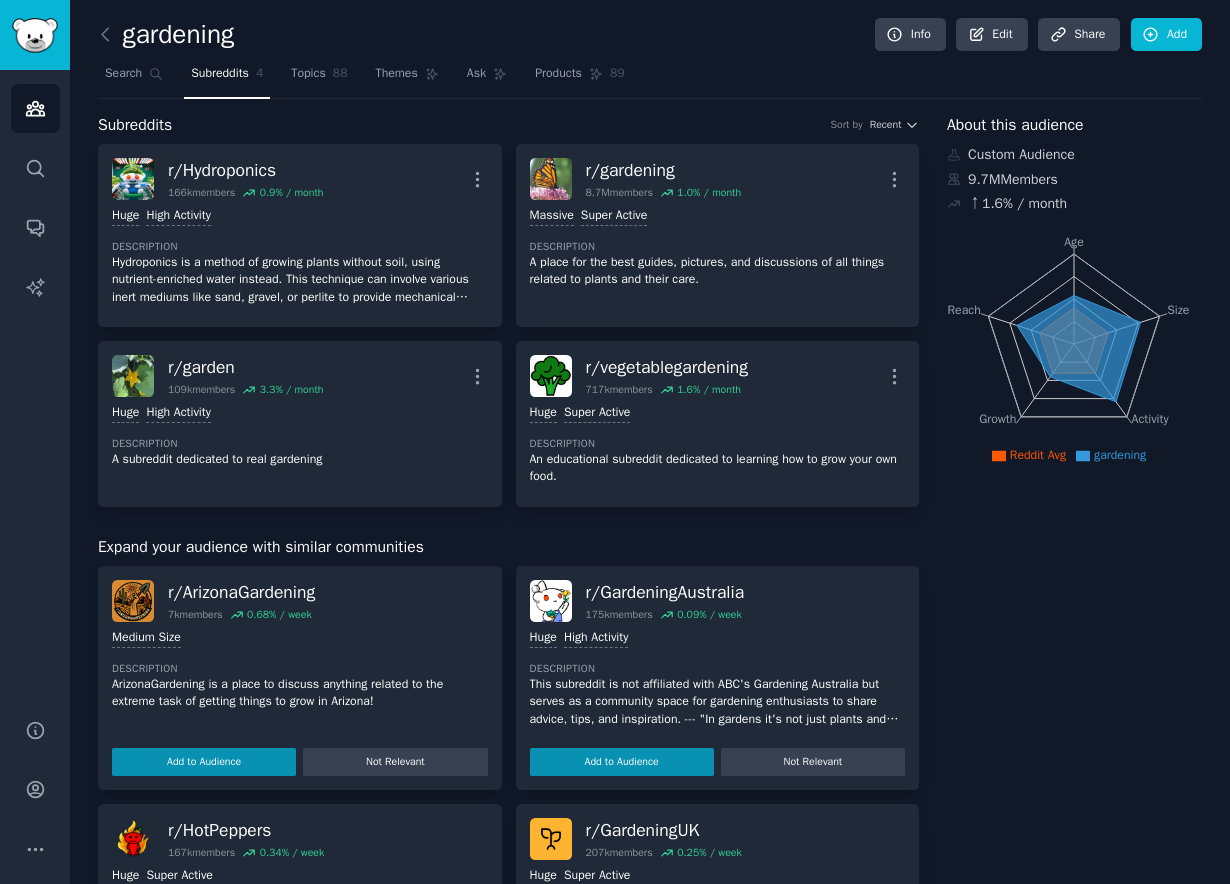 click on "r/ GardeningAustralia 175k  members 0.09 % / week Huge High Activity Description This subreddit is not affiliated with ABC's Gardening Australia but serves as a community space for gardening enthusiasts to share advice, tips, and inspiration.
---
"In gardens it's not just plants and insects and microbes that grow. People grow too, and the best bit is that they don't realise it's happening. It just happens."
Costa Georgiadis Add to Audience Not Relevant" at bounding box center (718, 678) 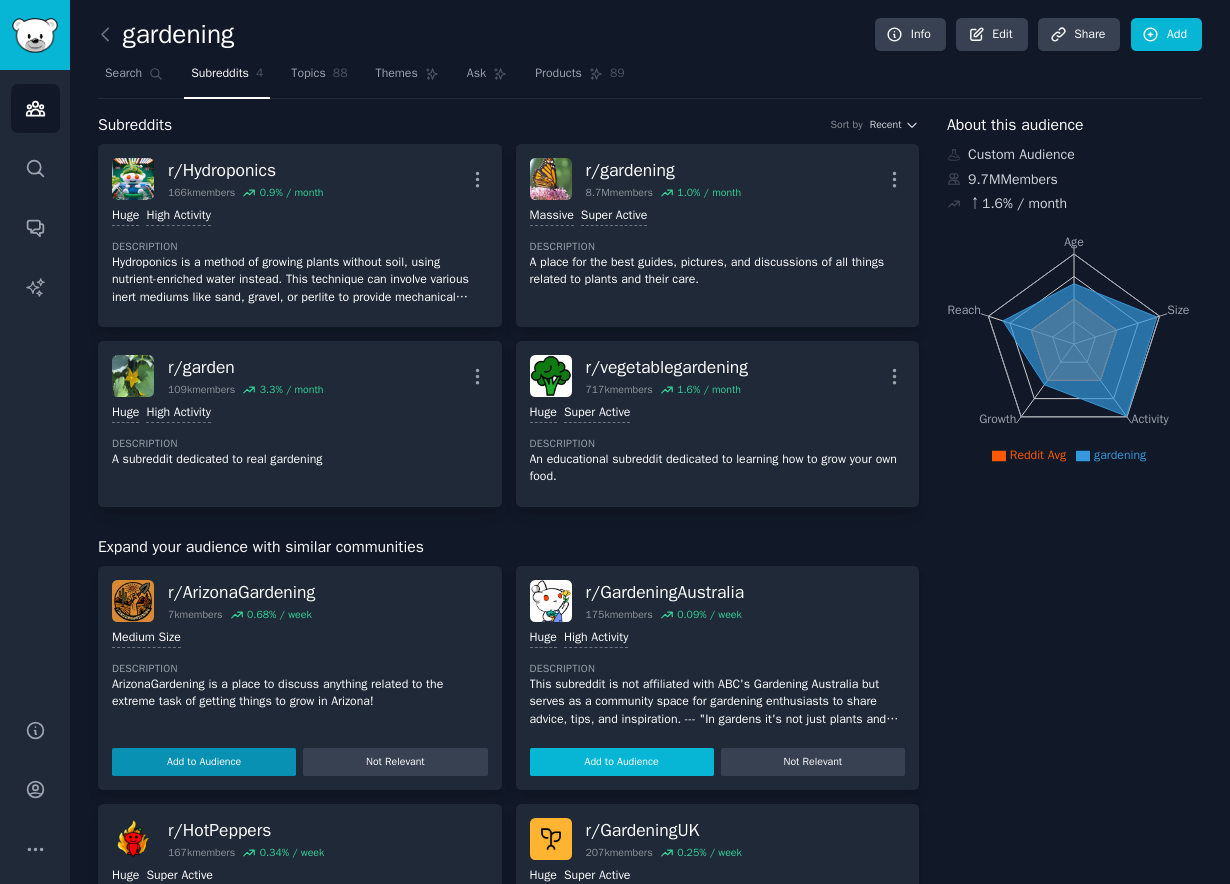 click on "Add to Audience" at bounding box center (622, 762) 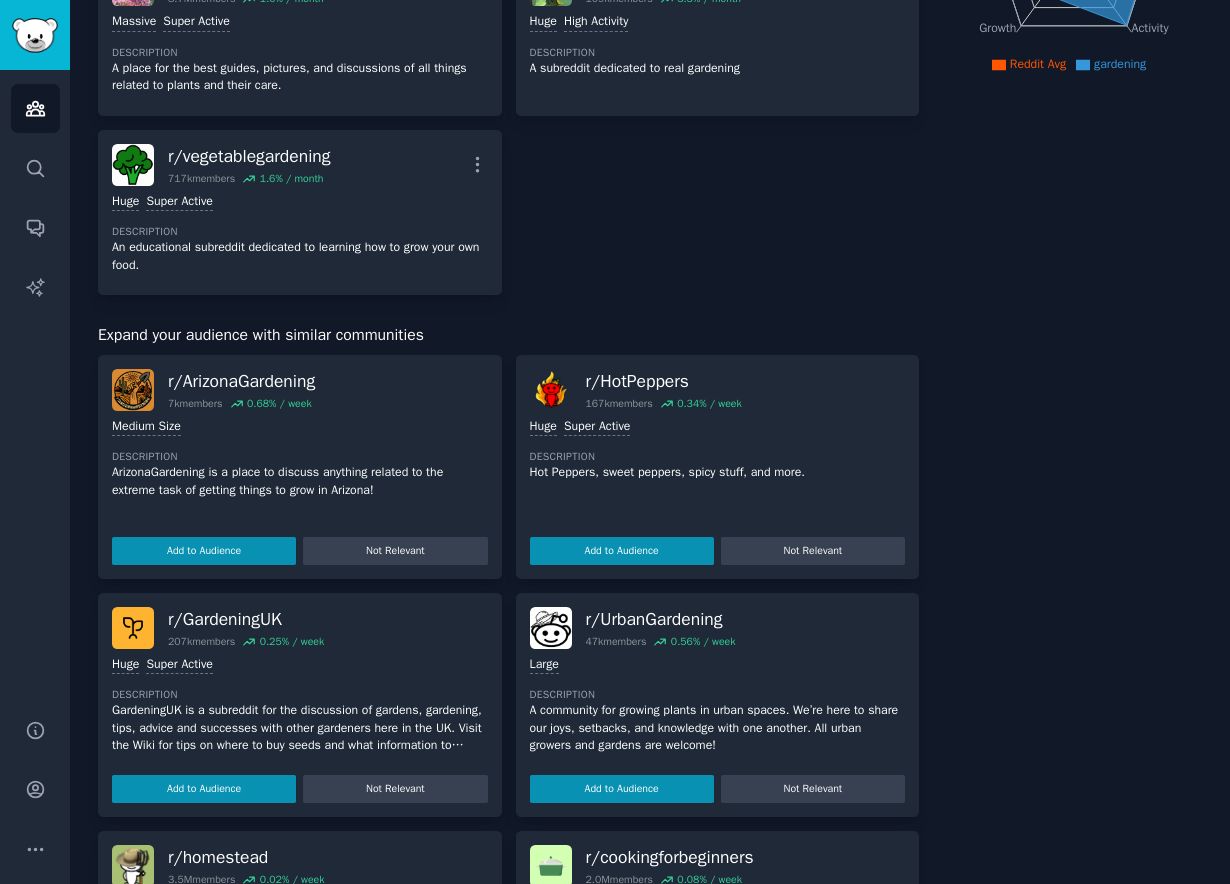 scroll, scrollTop: 480, scrollLeft: 0, axis: vertical 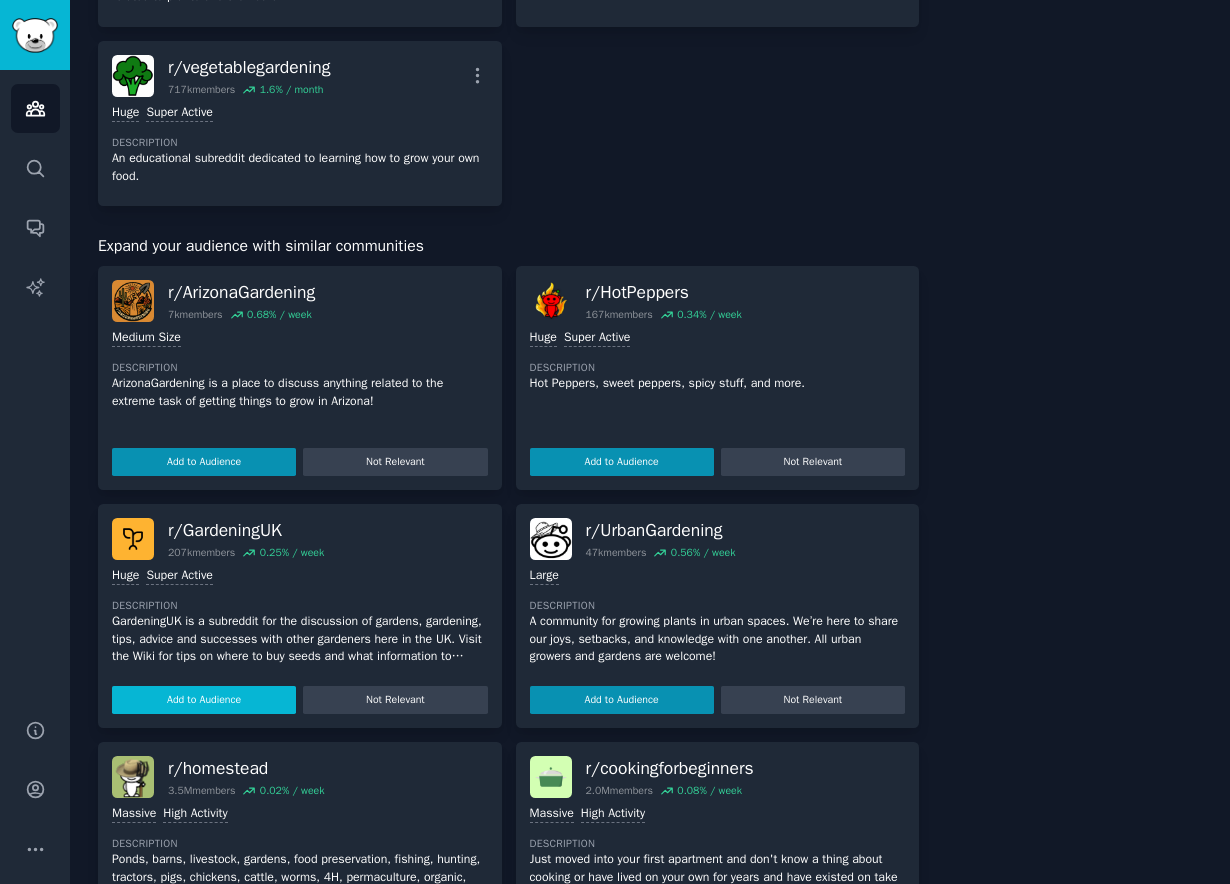 click on "Add to Audience" at bounding box center (204, 700) 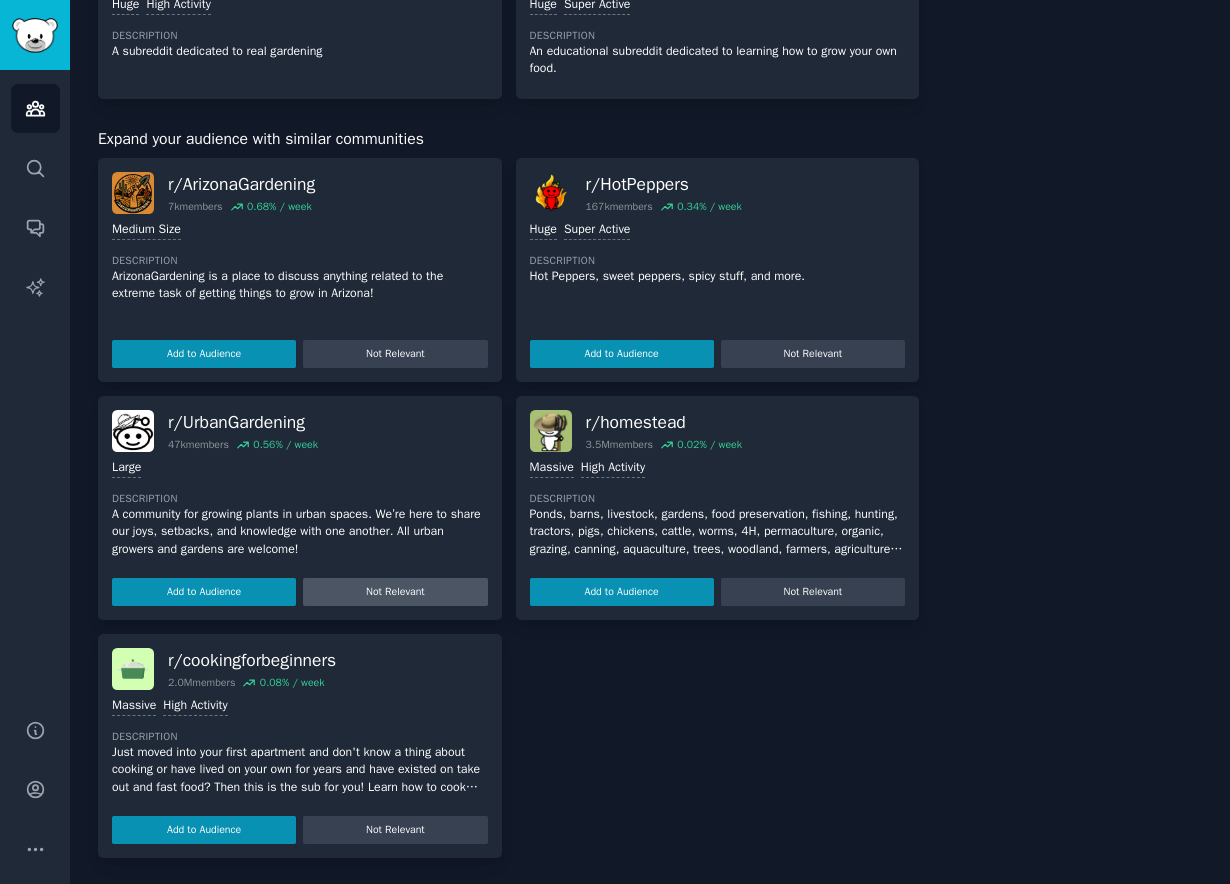 scroll, scrollTop: 607, scrollLeft: 0, axis: vertical 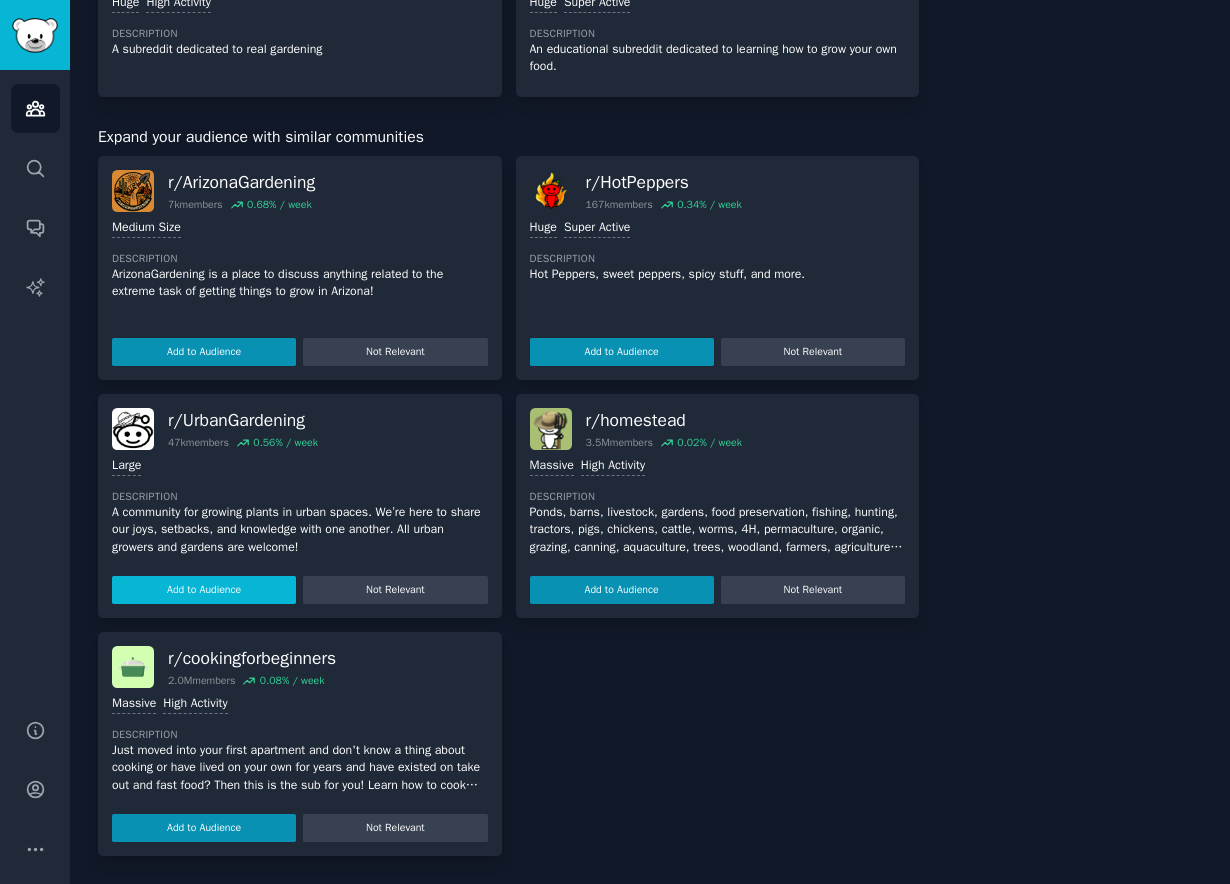 click on "Add to Audience" at bounding box center [204, 590] 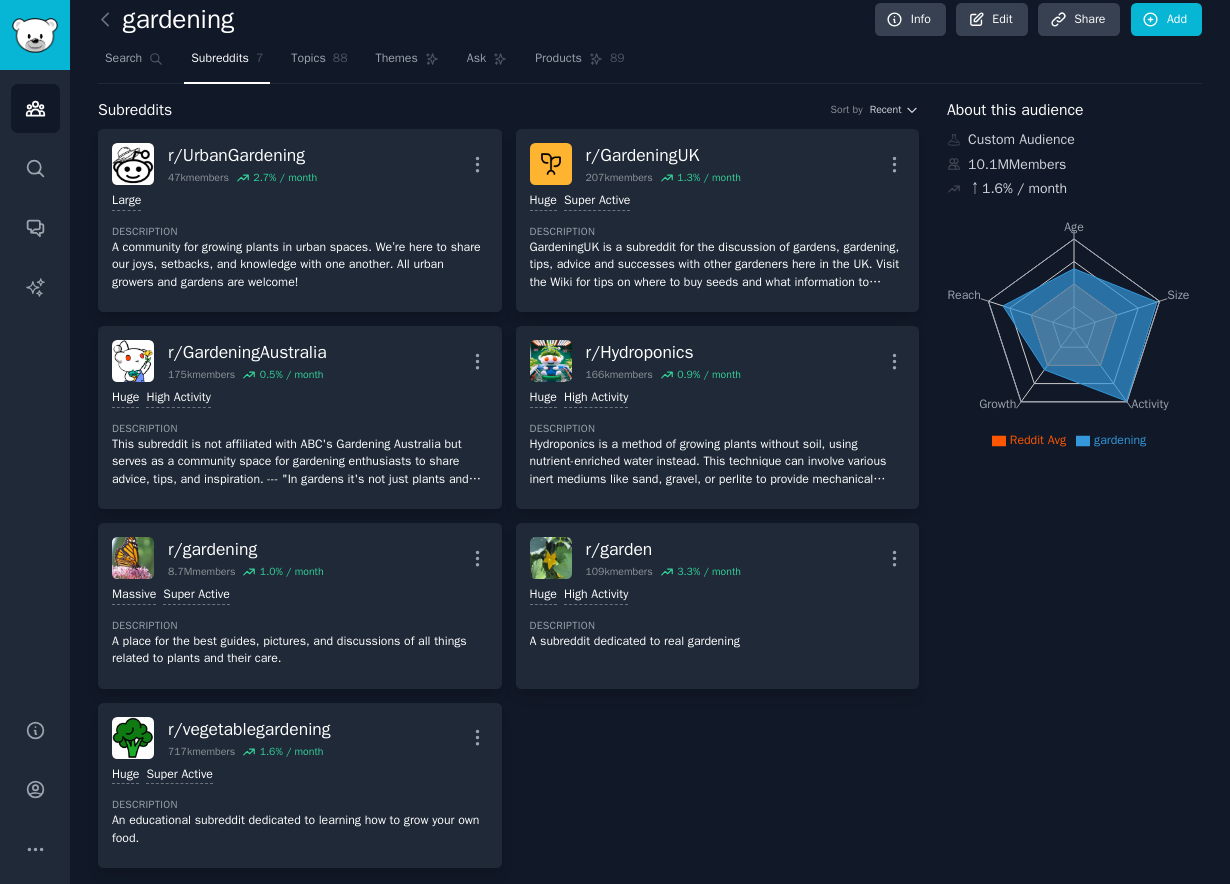 scroll, scrollTop: 0, scrollLeft: 0, axis: both 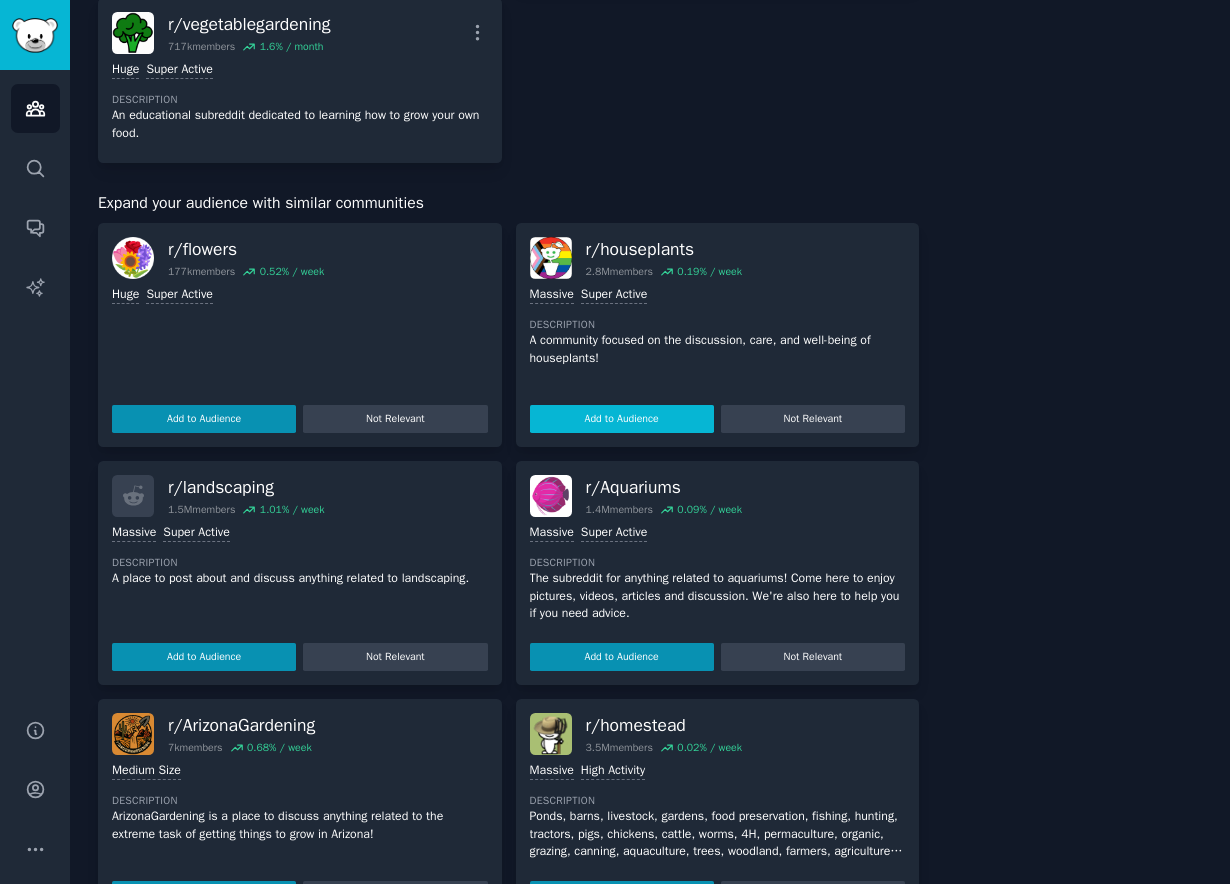 click on "Add to Audience" at bounding box center (622, 419) 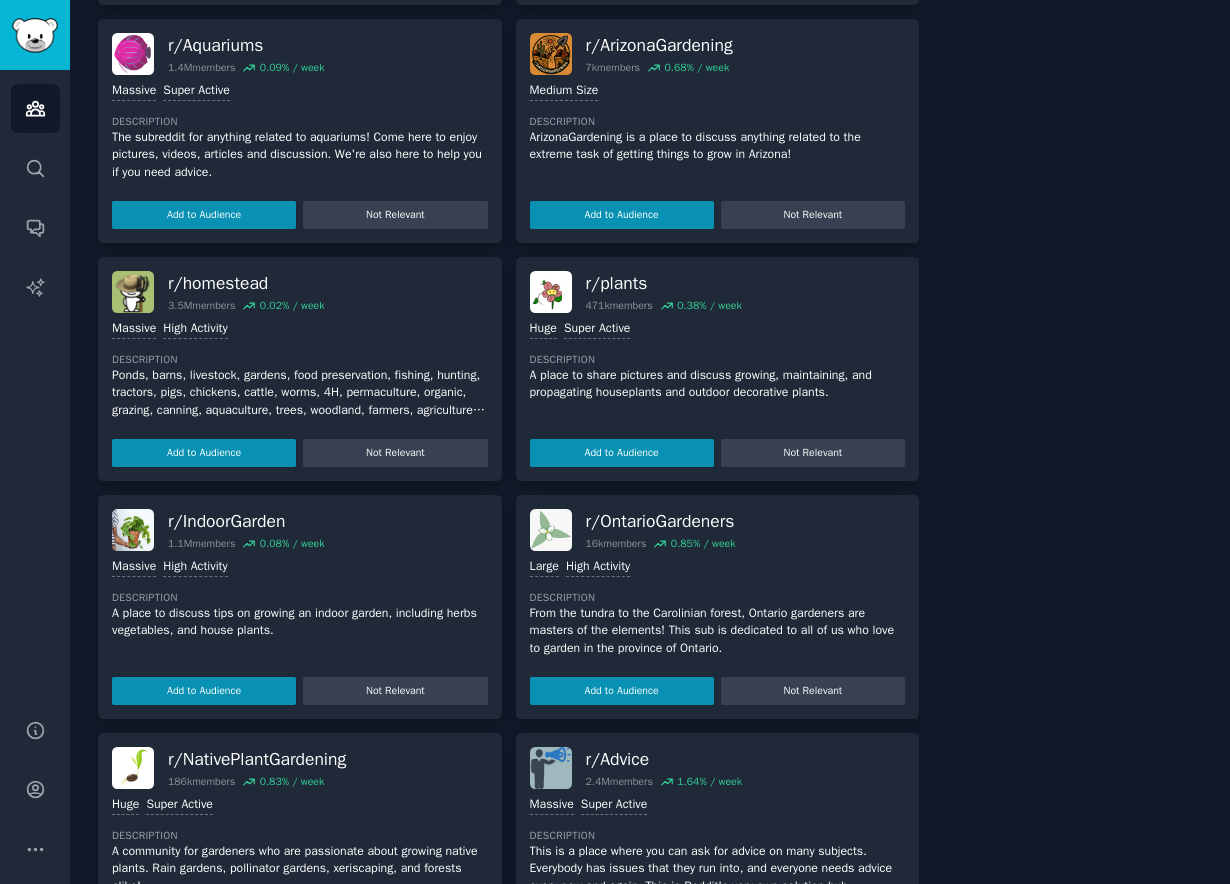 scroll, scrollTop: 1217, scrollLeft: 0, axis: vertical 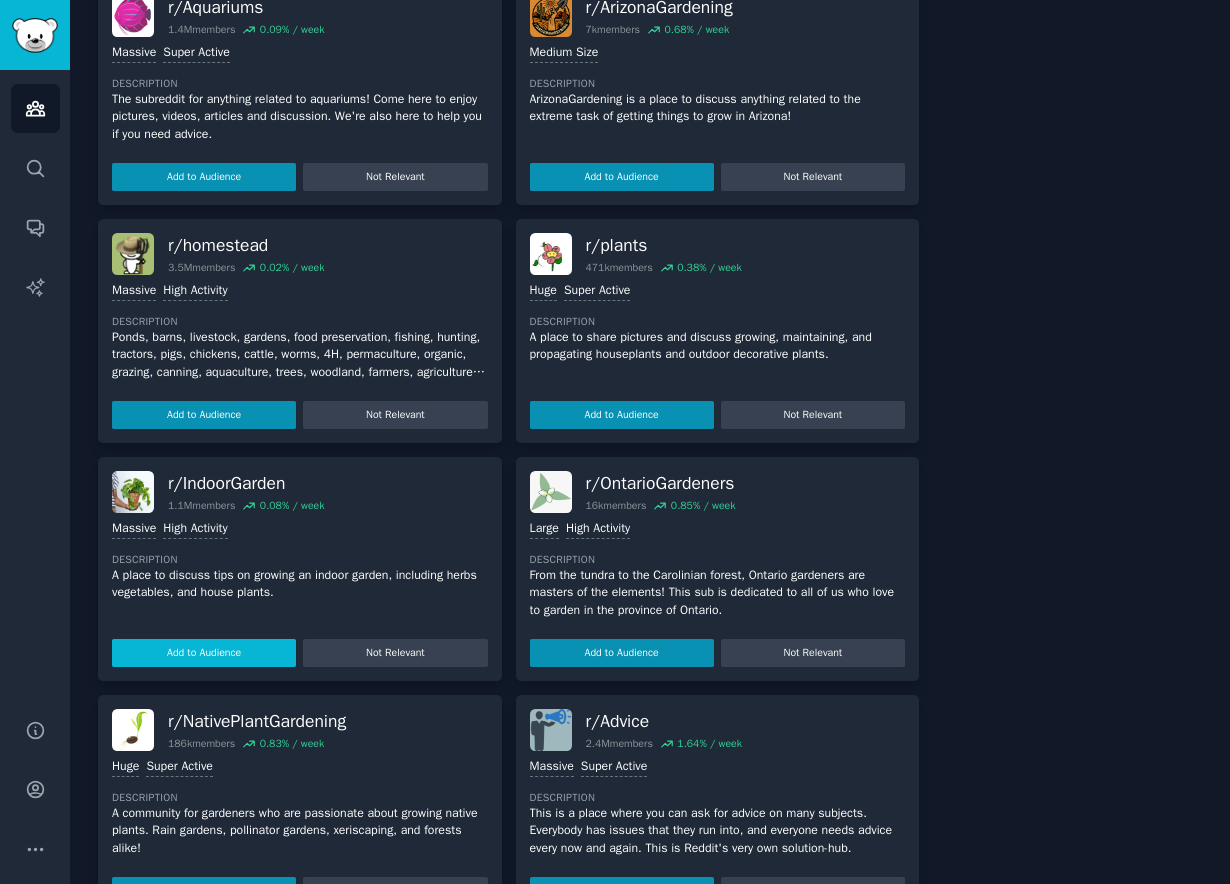 click on "Add to Audience" at bounding box center [204, 653] 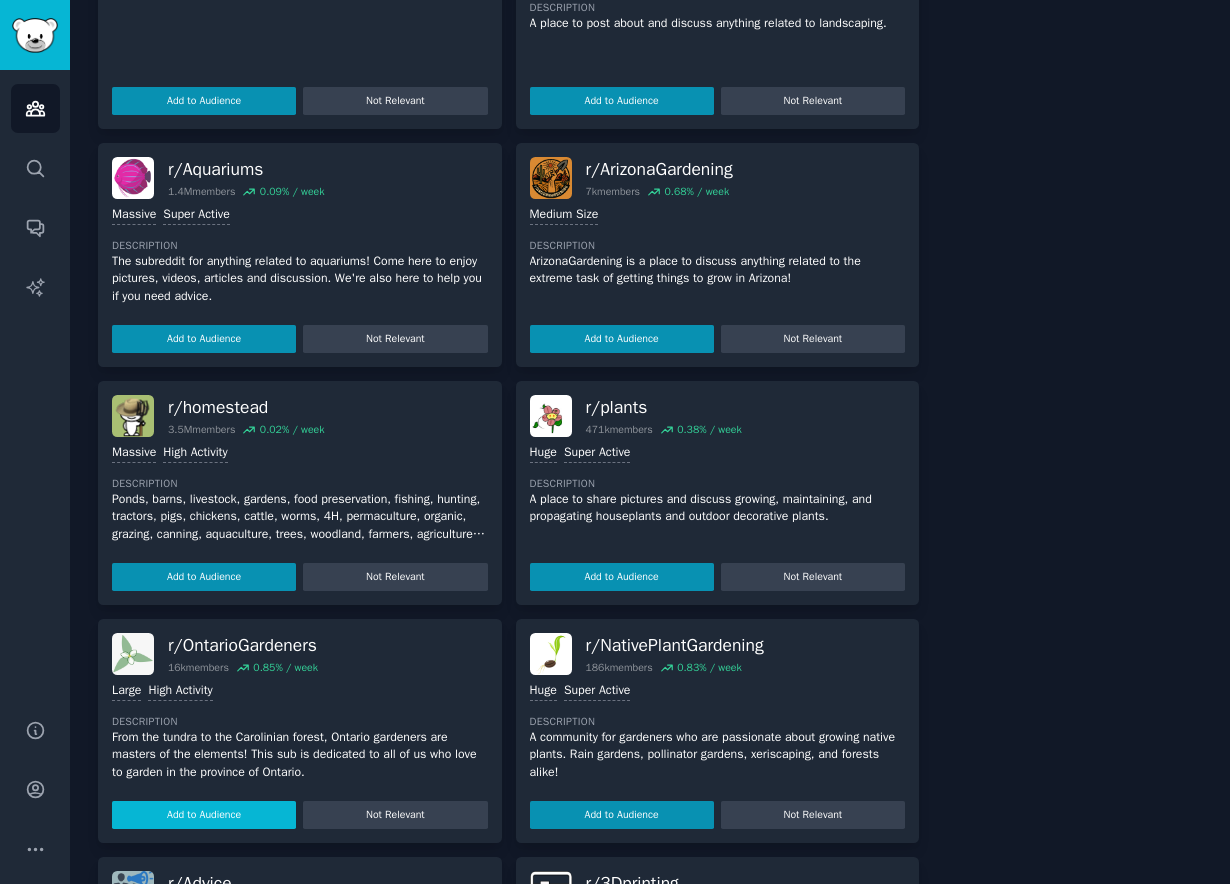 scroll, scrollTop: 1379, scrollLeft: 0, axis: vertical 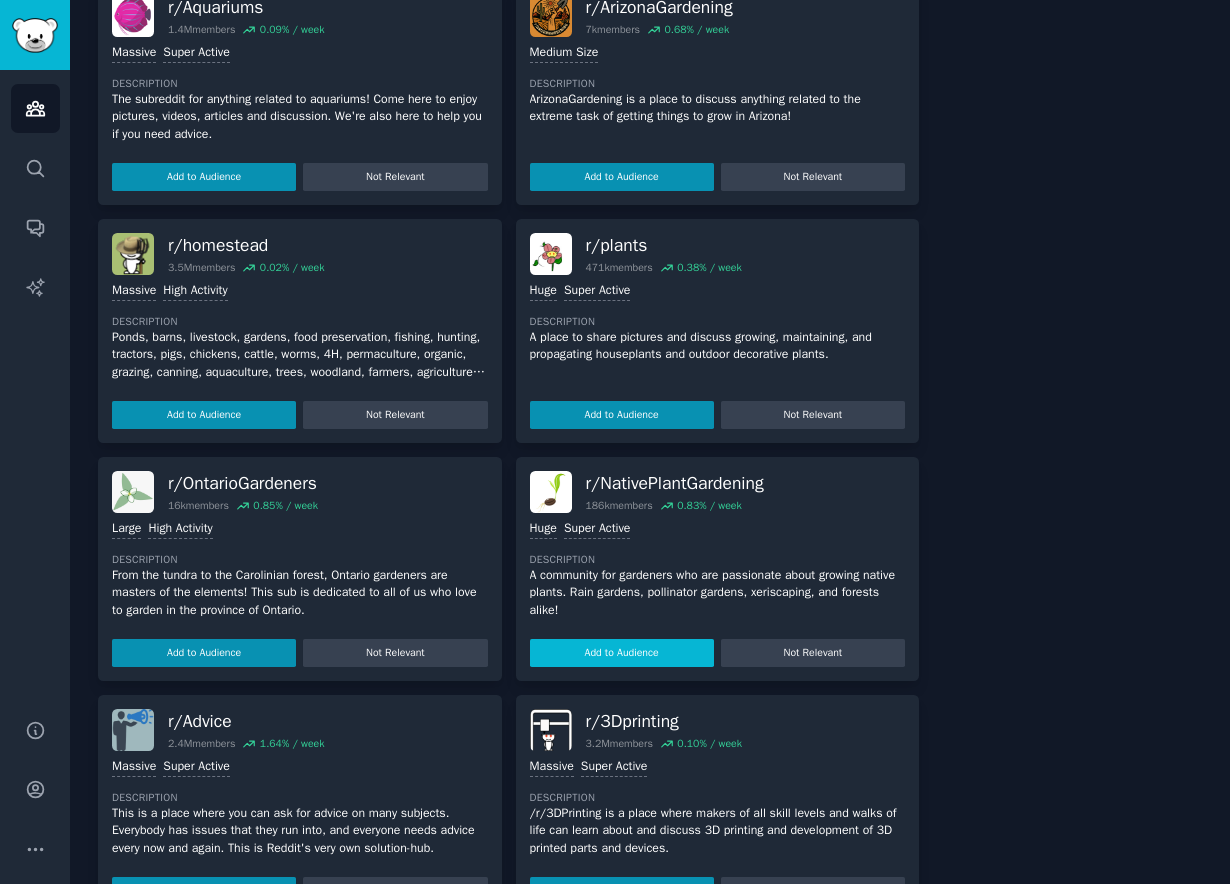 click on "Add to Audience" at bounding box center [622, 653] 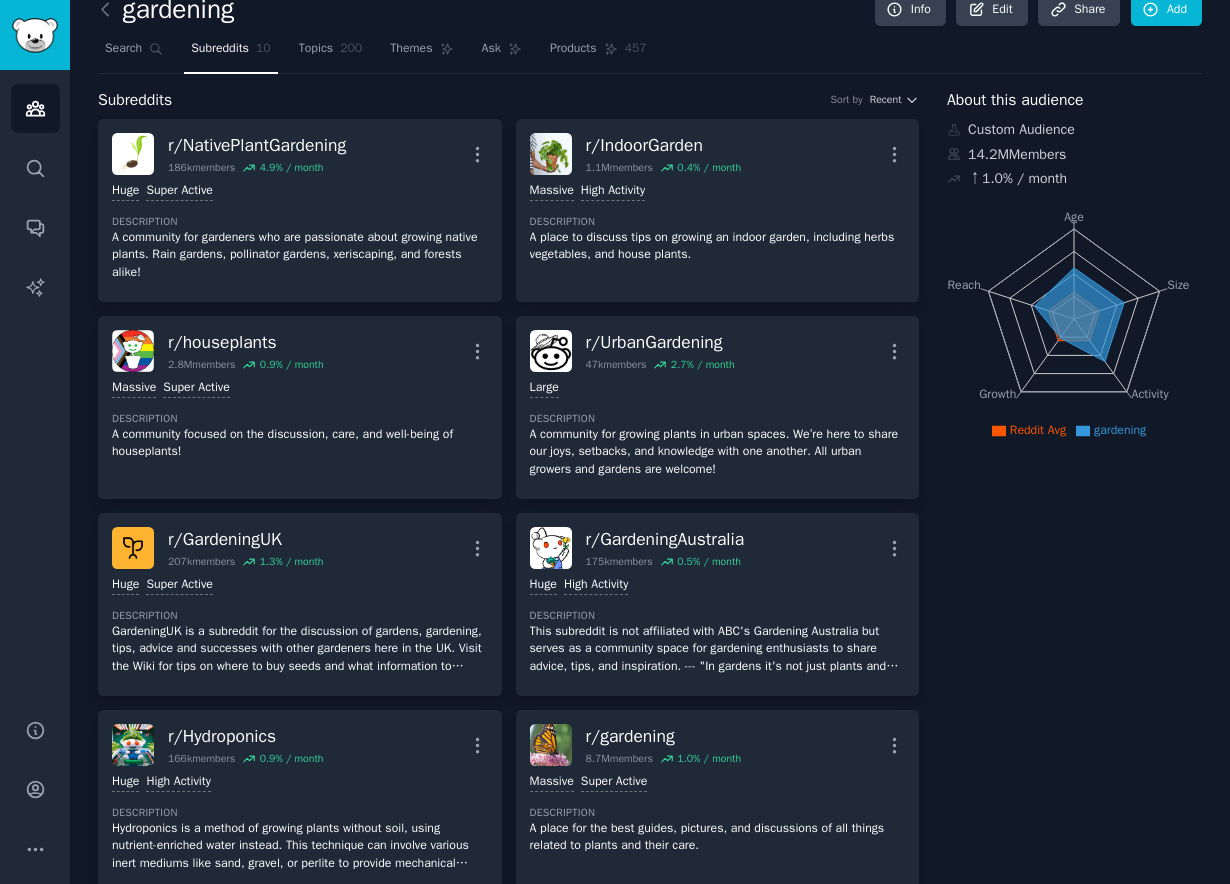 scroll, scrollTop: 0, scrollLeft: 0, axis: both 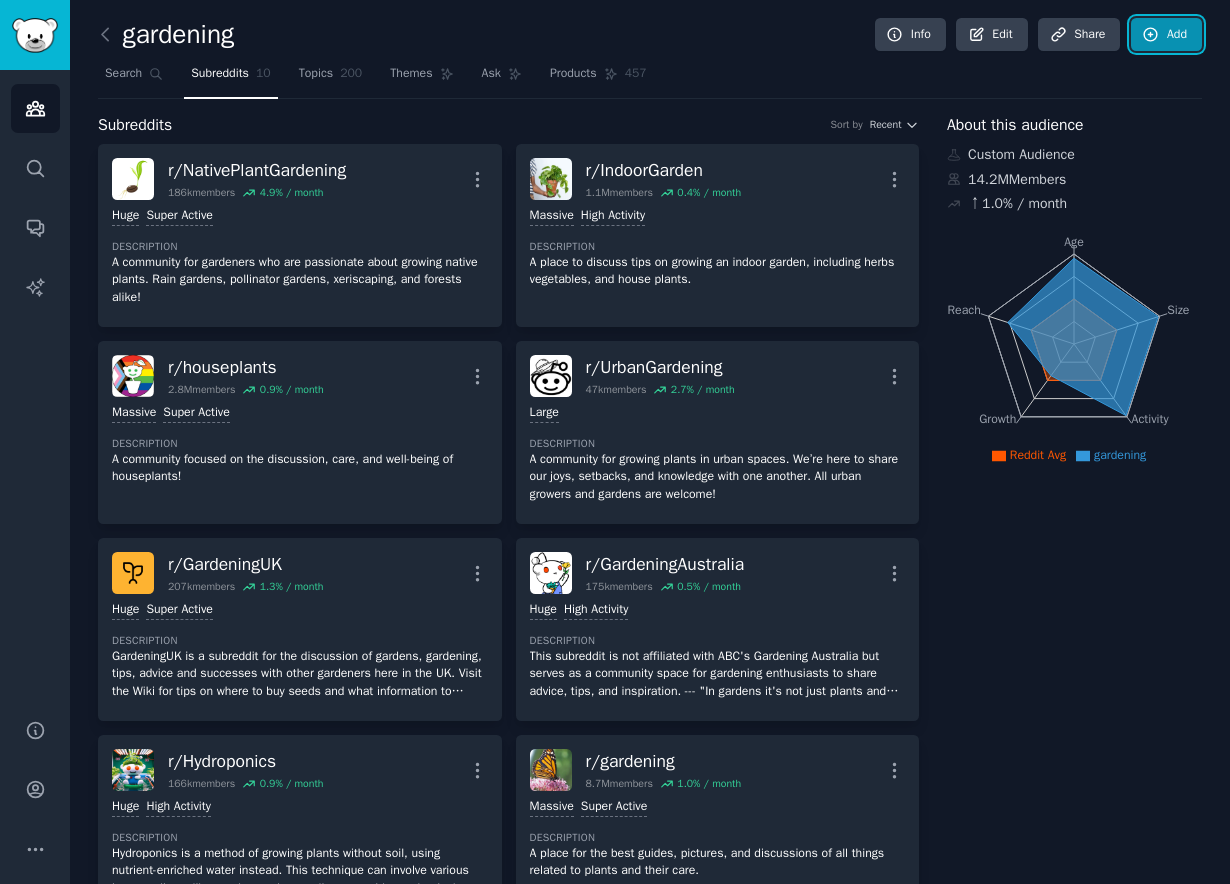click on "Add" at bounding box center (1166, 35) 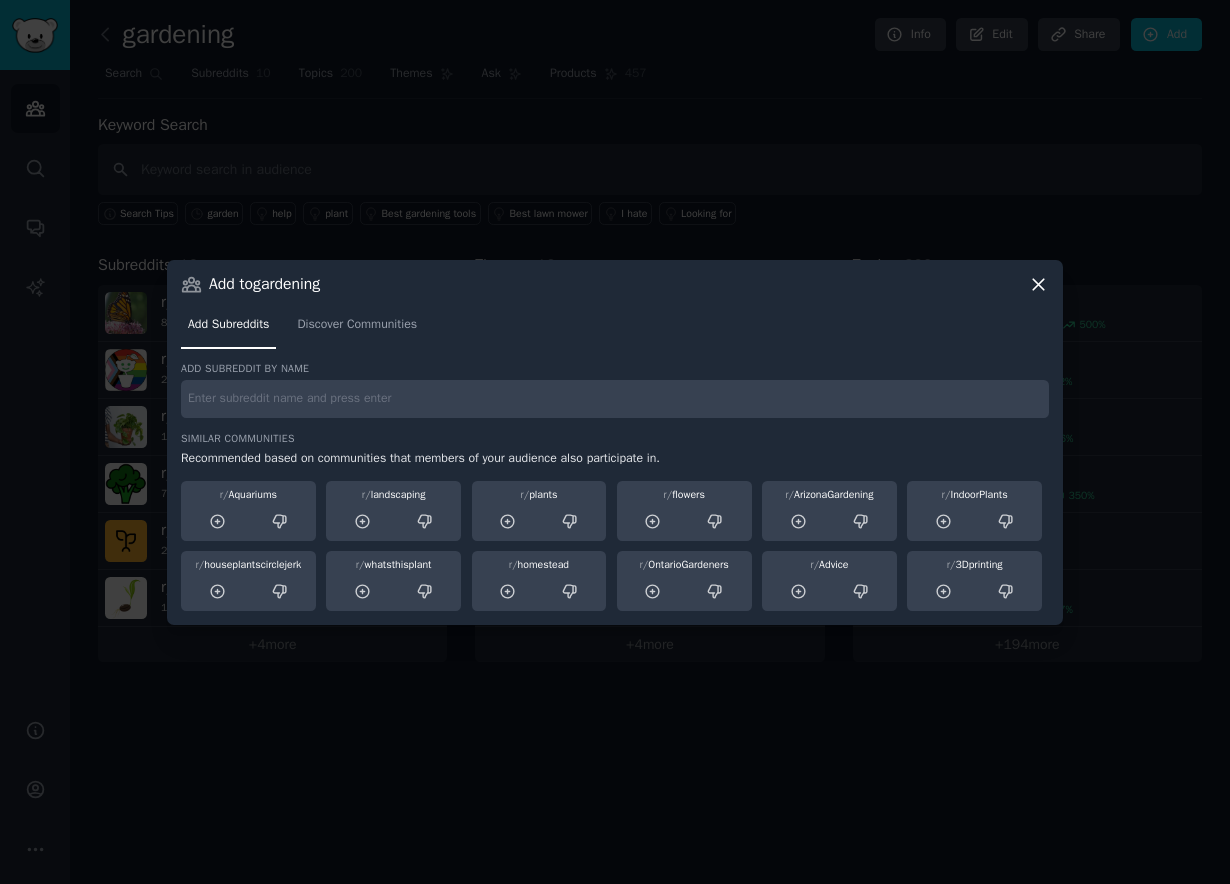 click at bounding box center (615, 399) 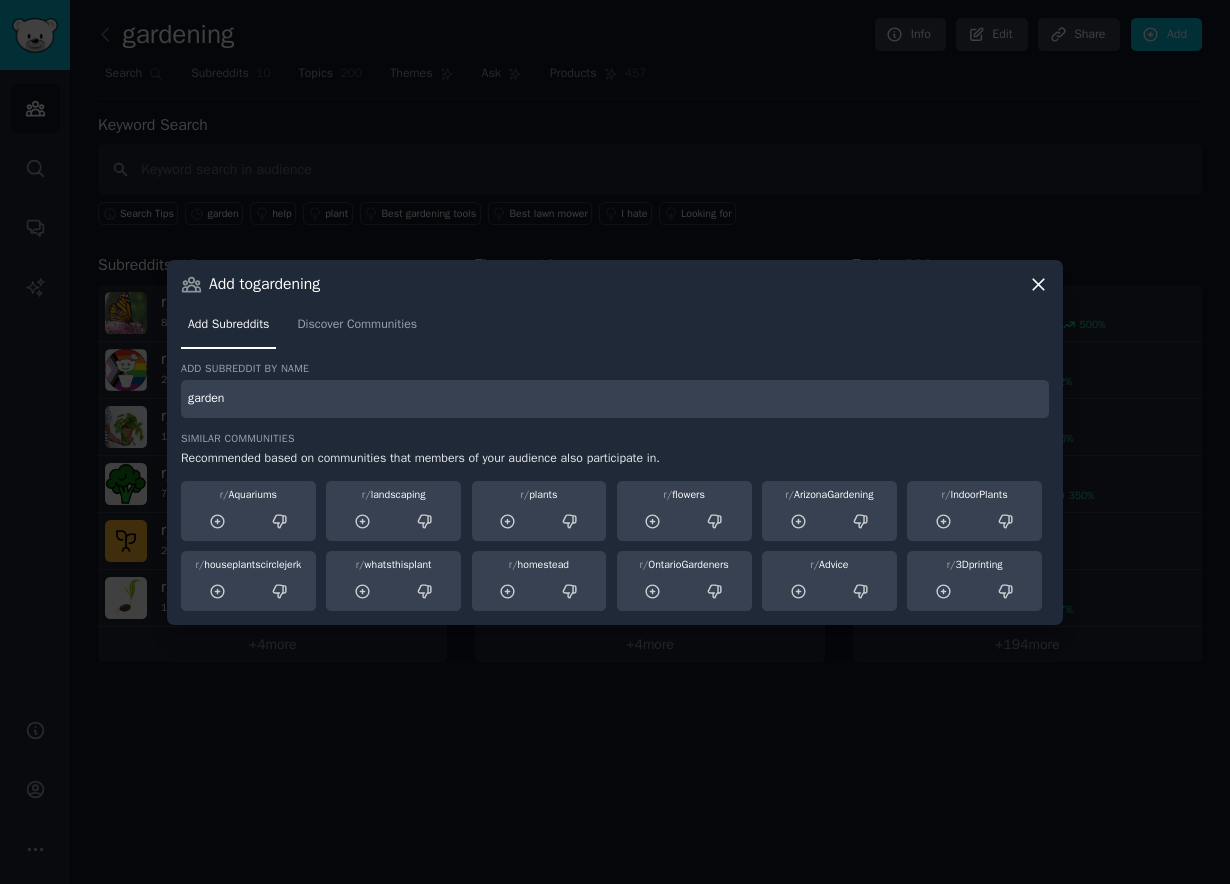 type on "garden" 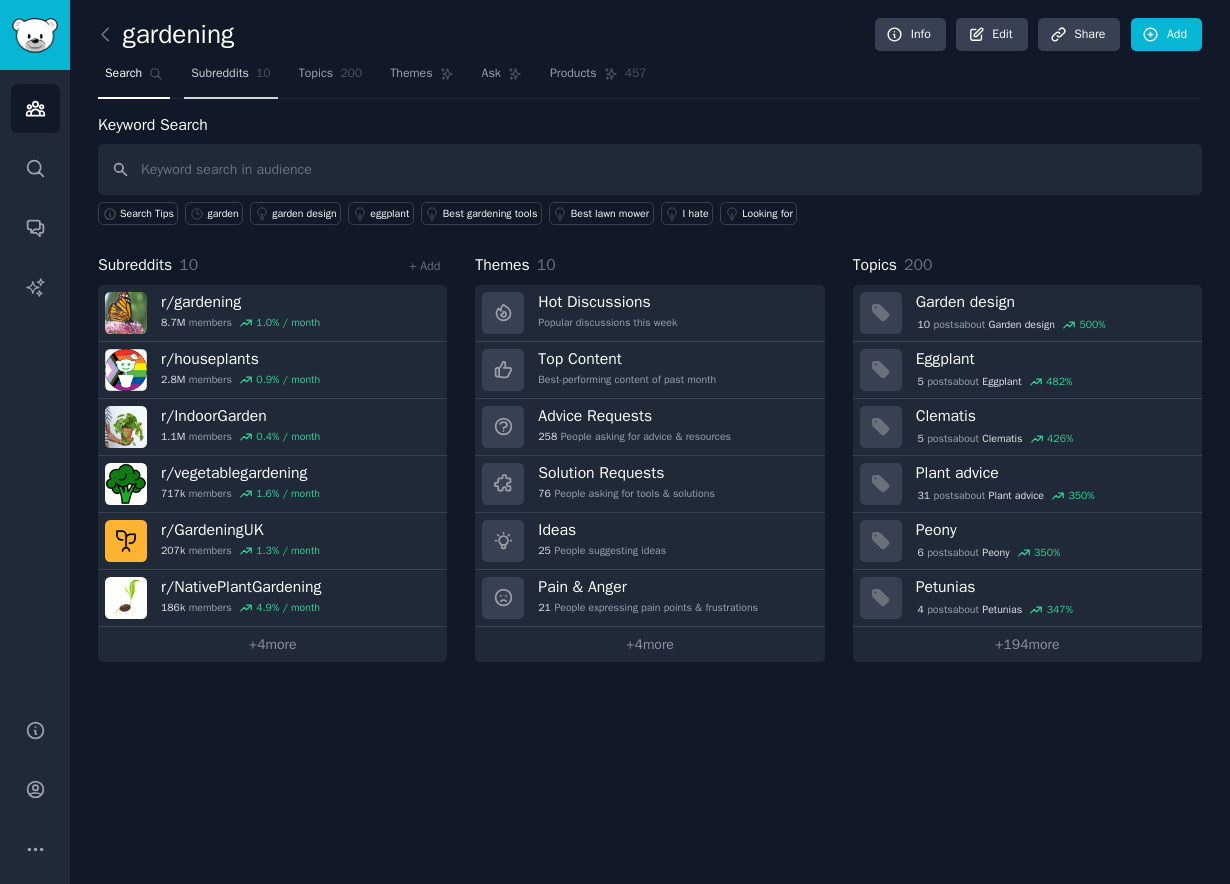 click on "Subreddits" at bounding box center [220, 74] 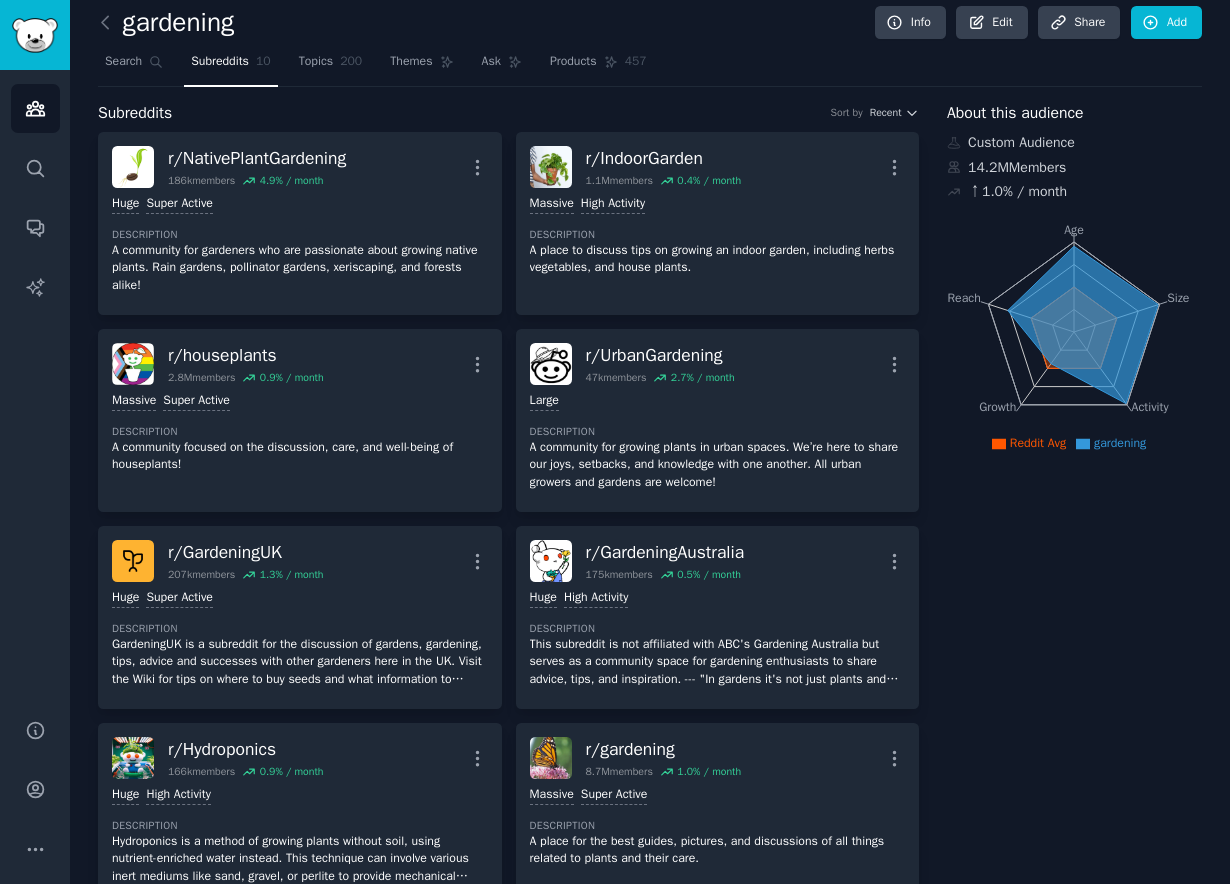 scroll, scrollTop: 0, scrollLeft: 0, axis: both 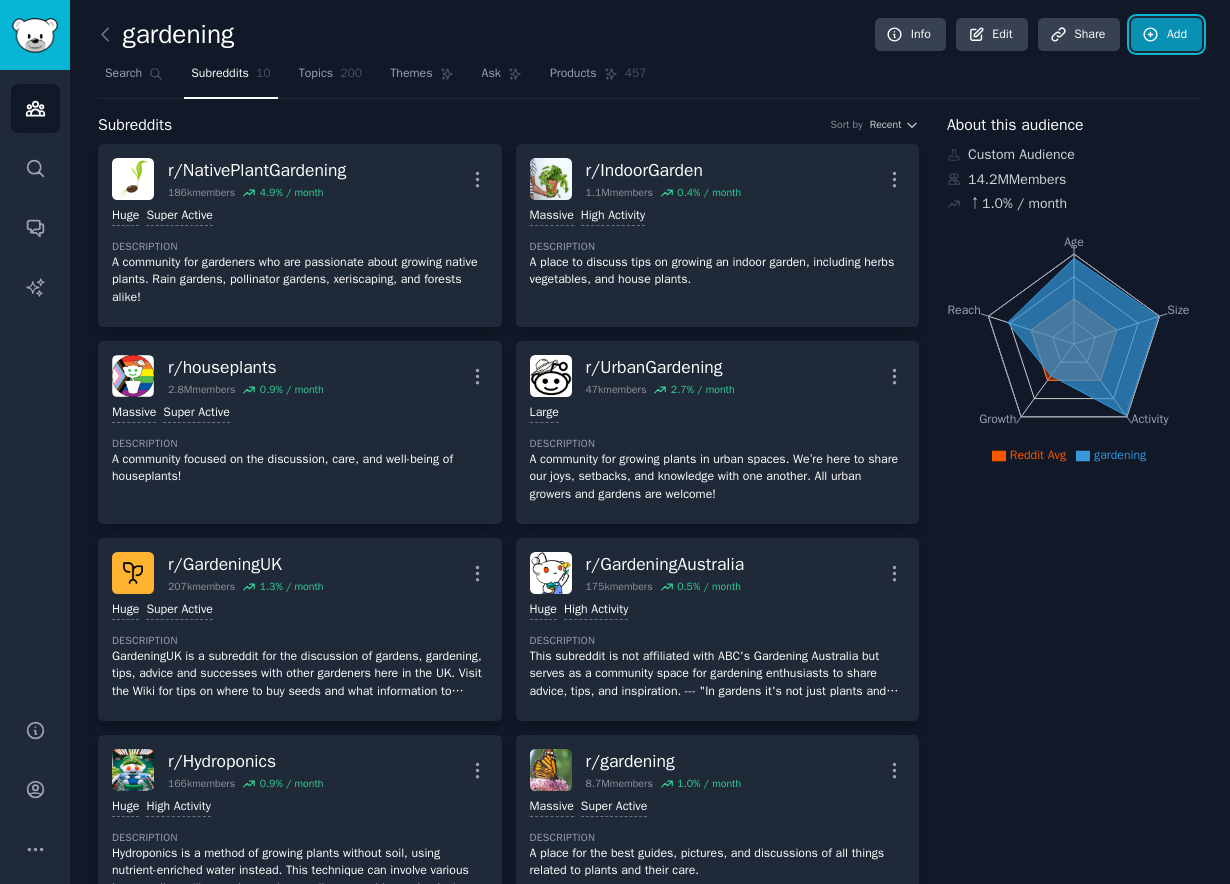click on "Add" at bounding box center (1166, 35) 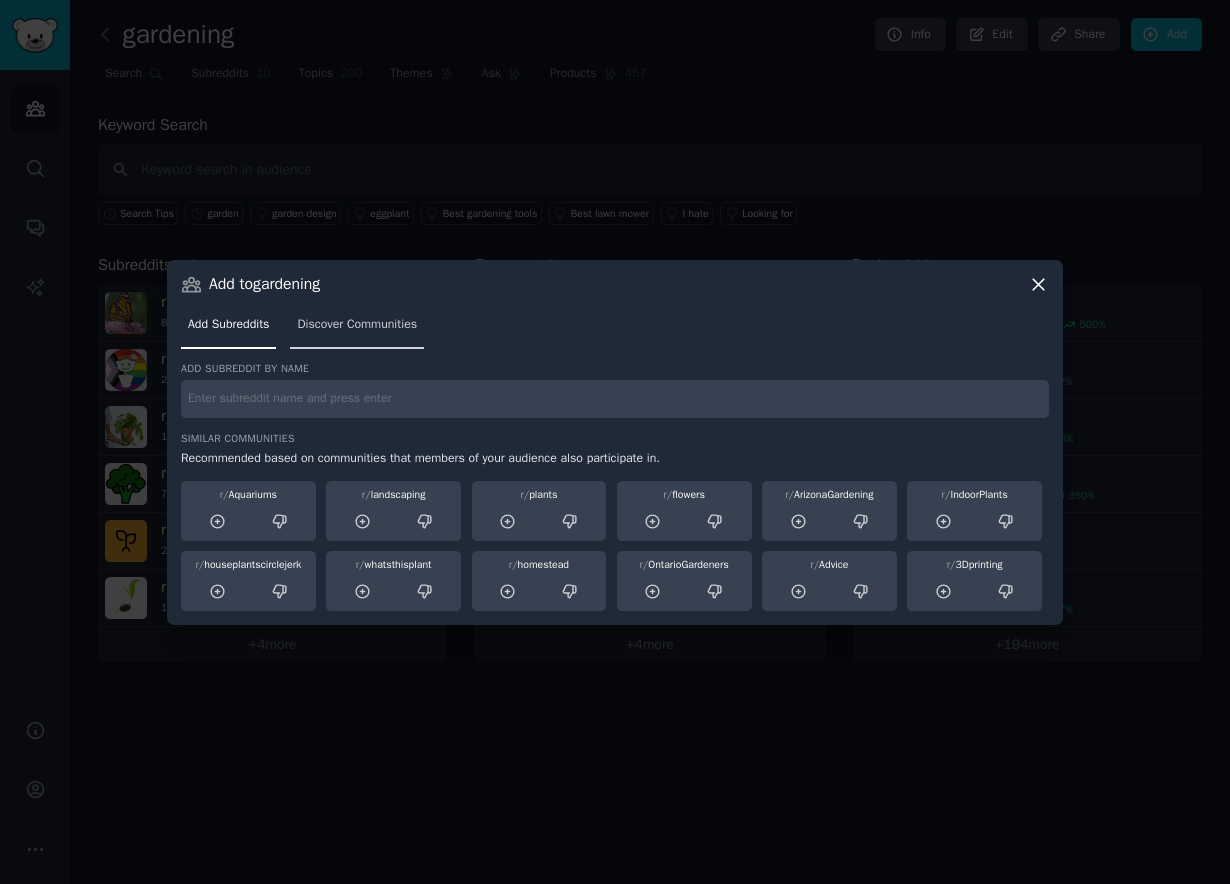 click on "Discover Communities" at bounding box center (357, 325) 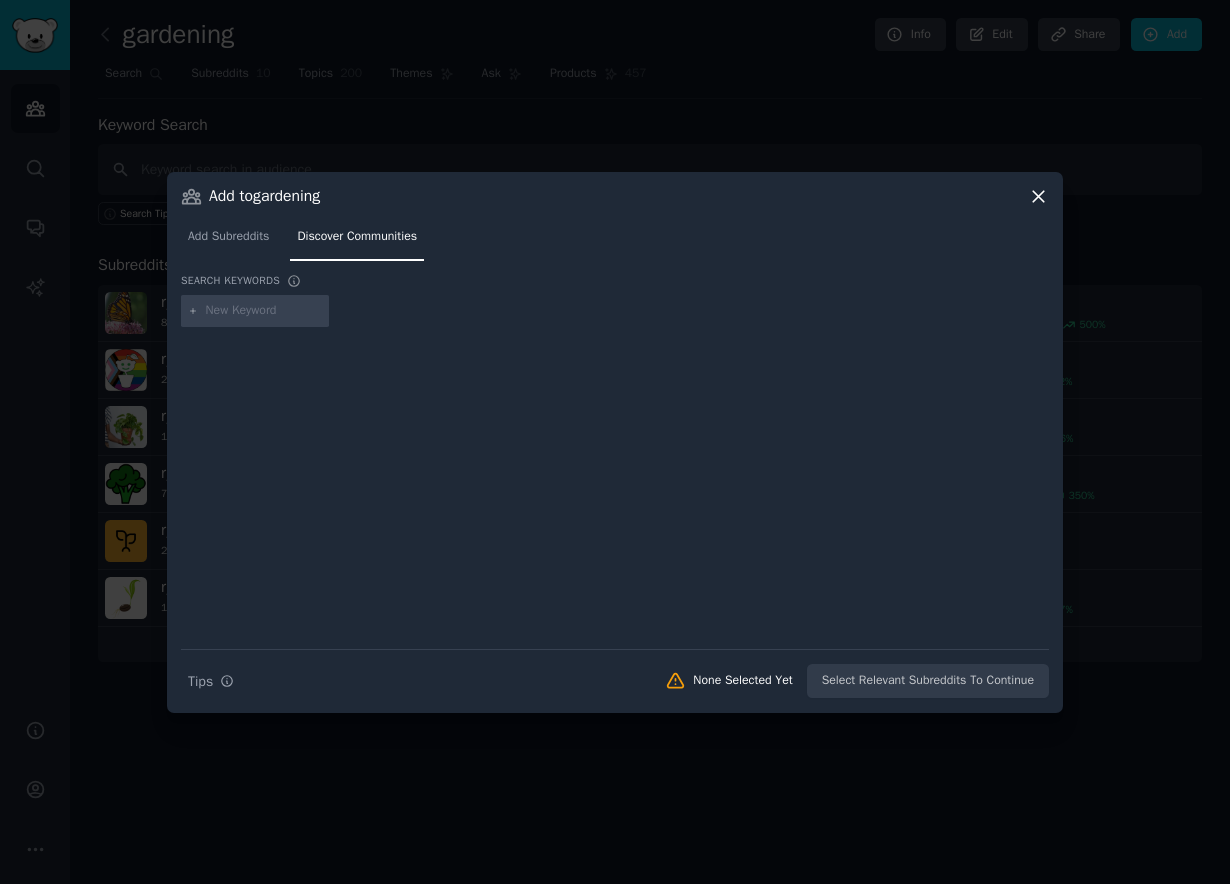 click at bounding box center (264, 311) 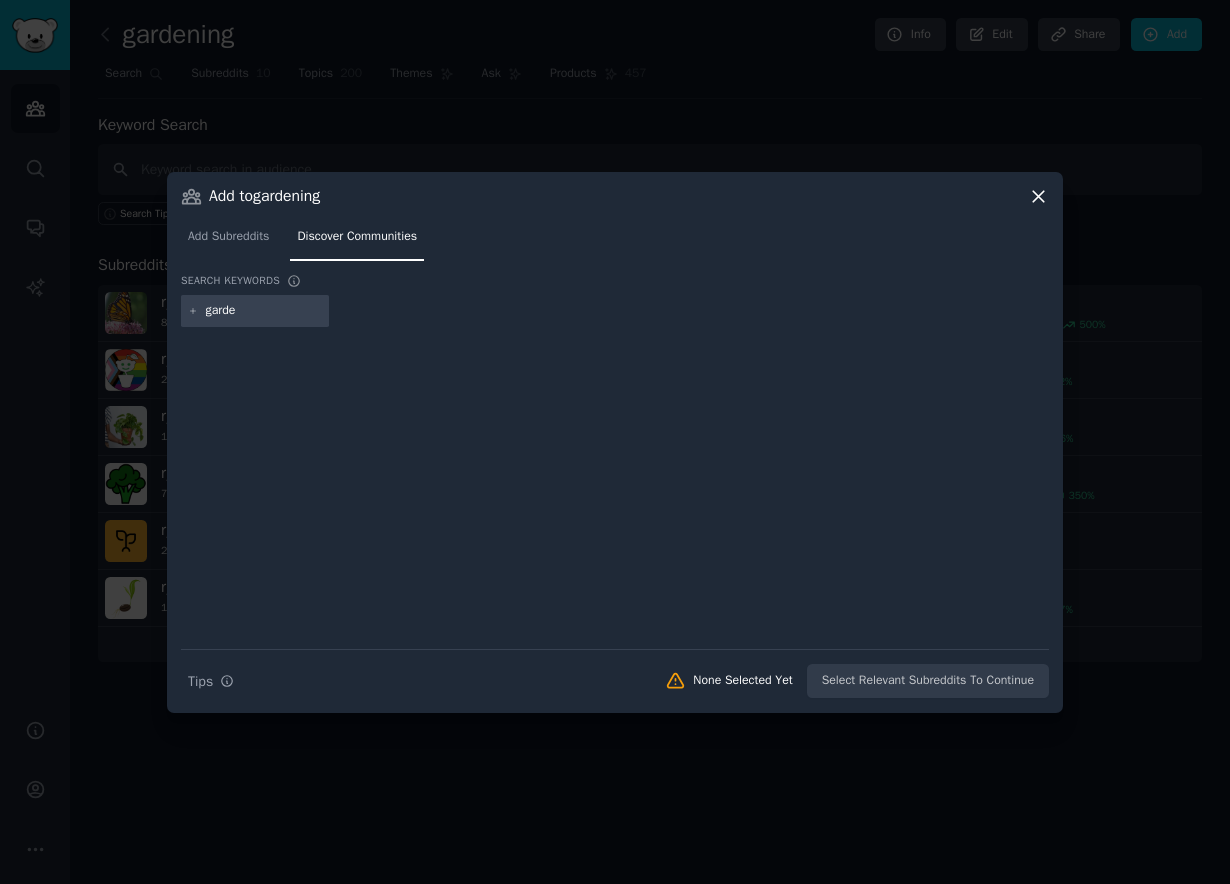 type on "garden" 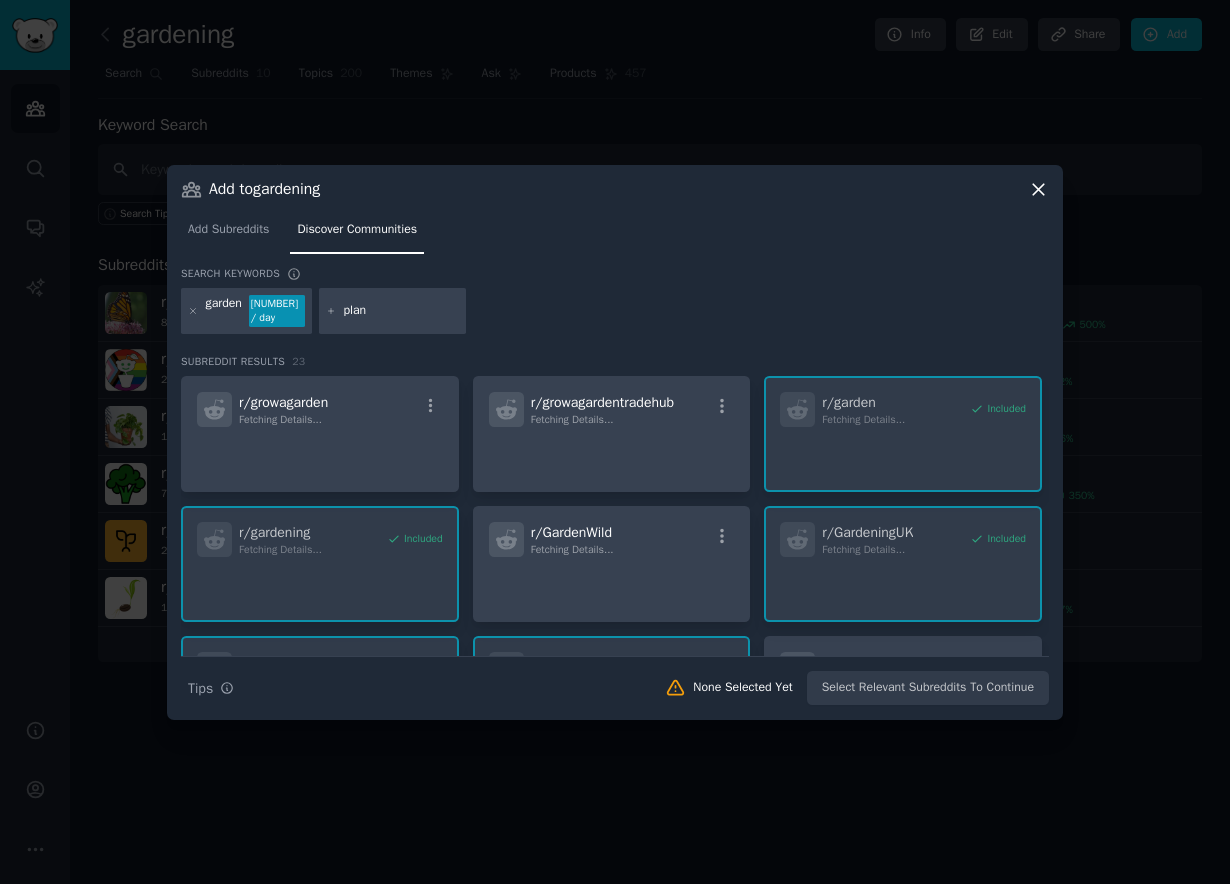 type on "plant" 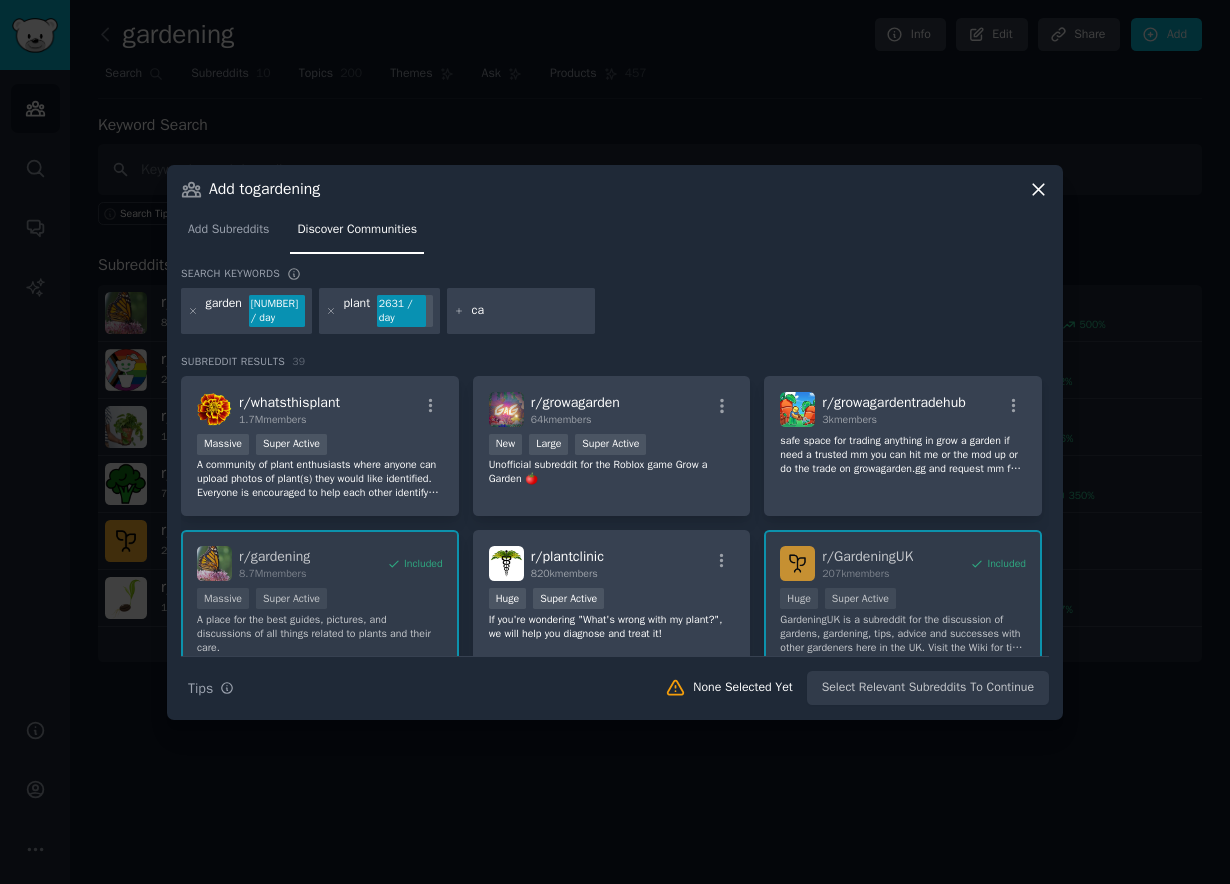 type on "c" 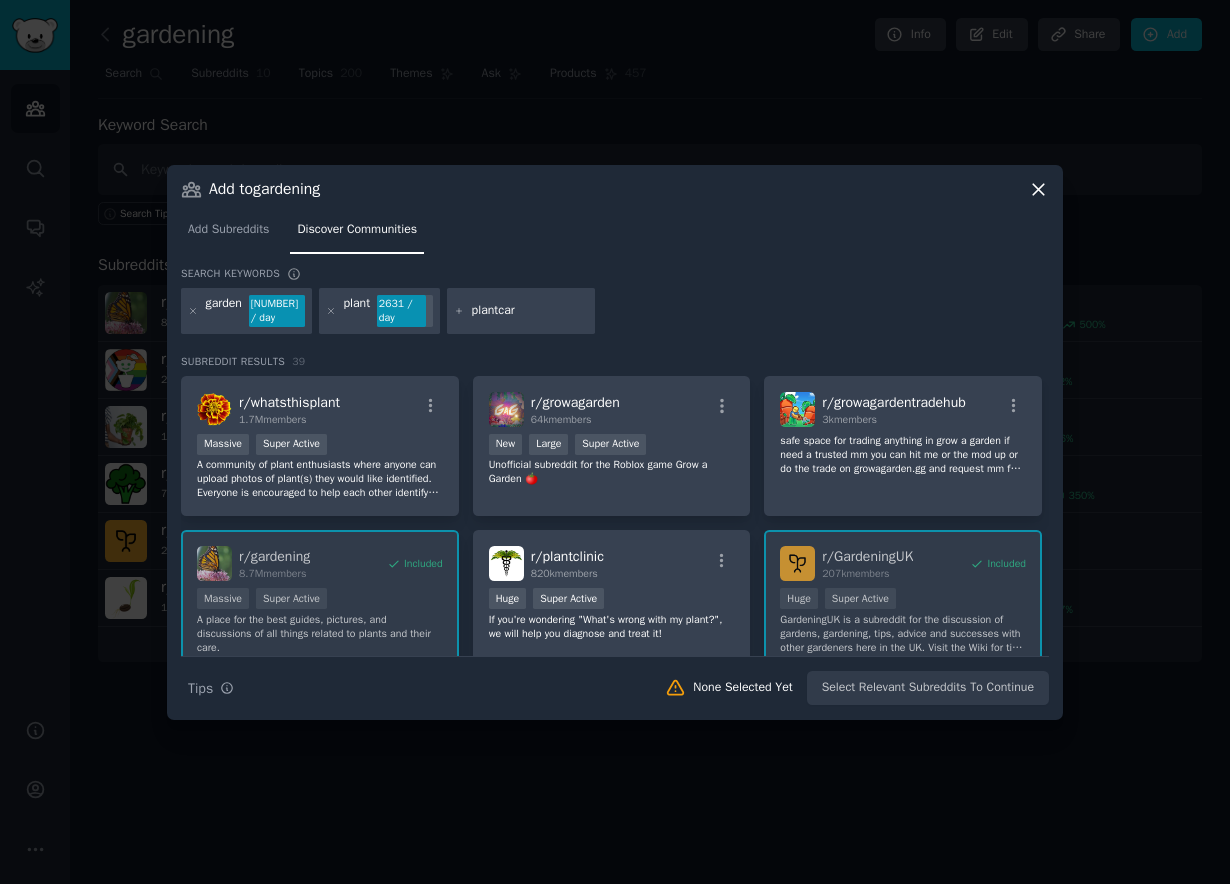 type on "plantcare" 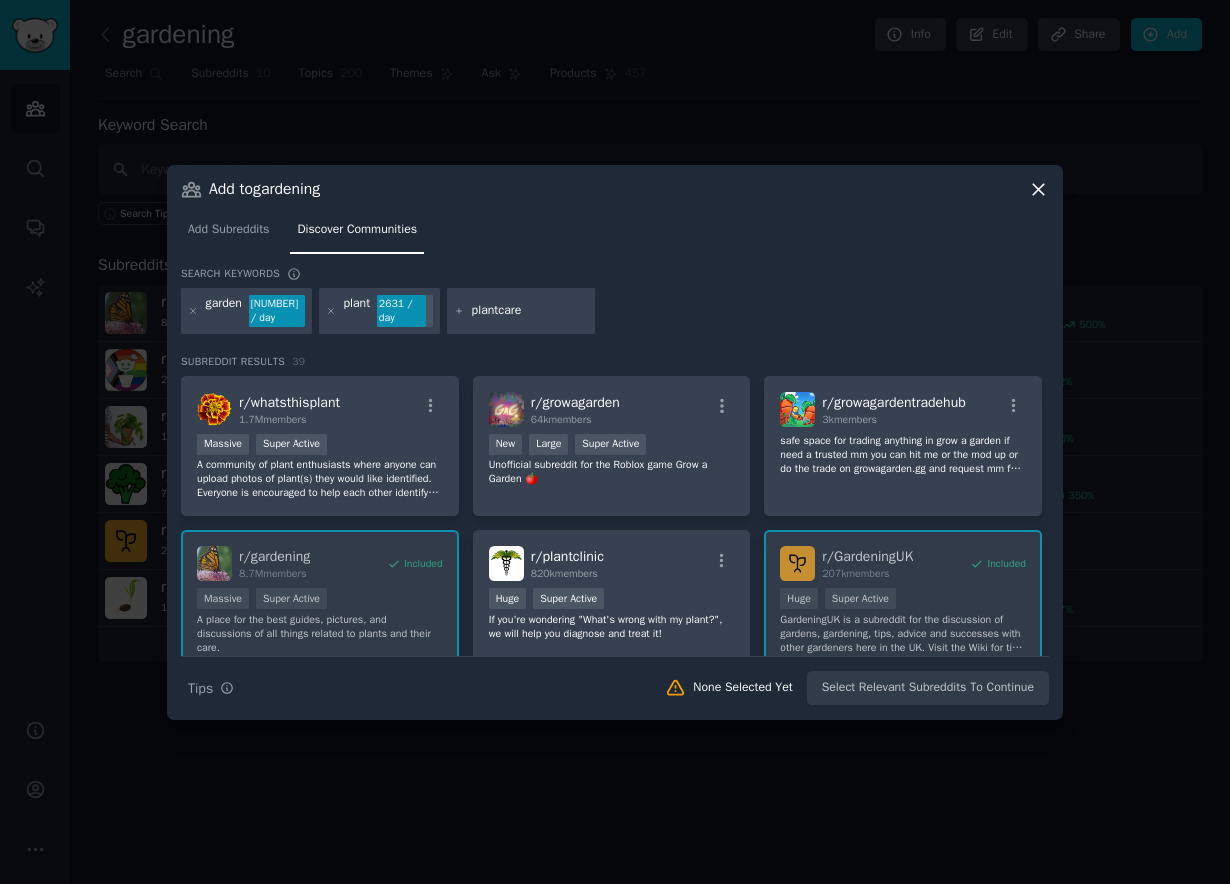 type 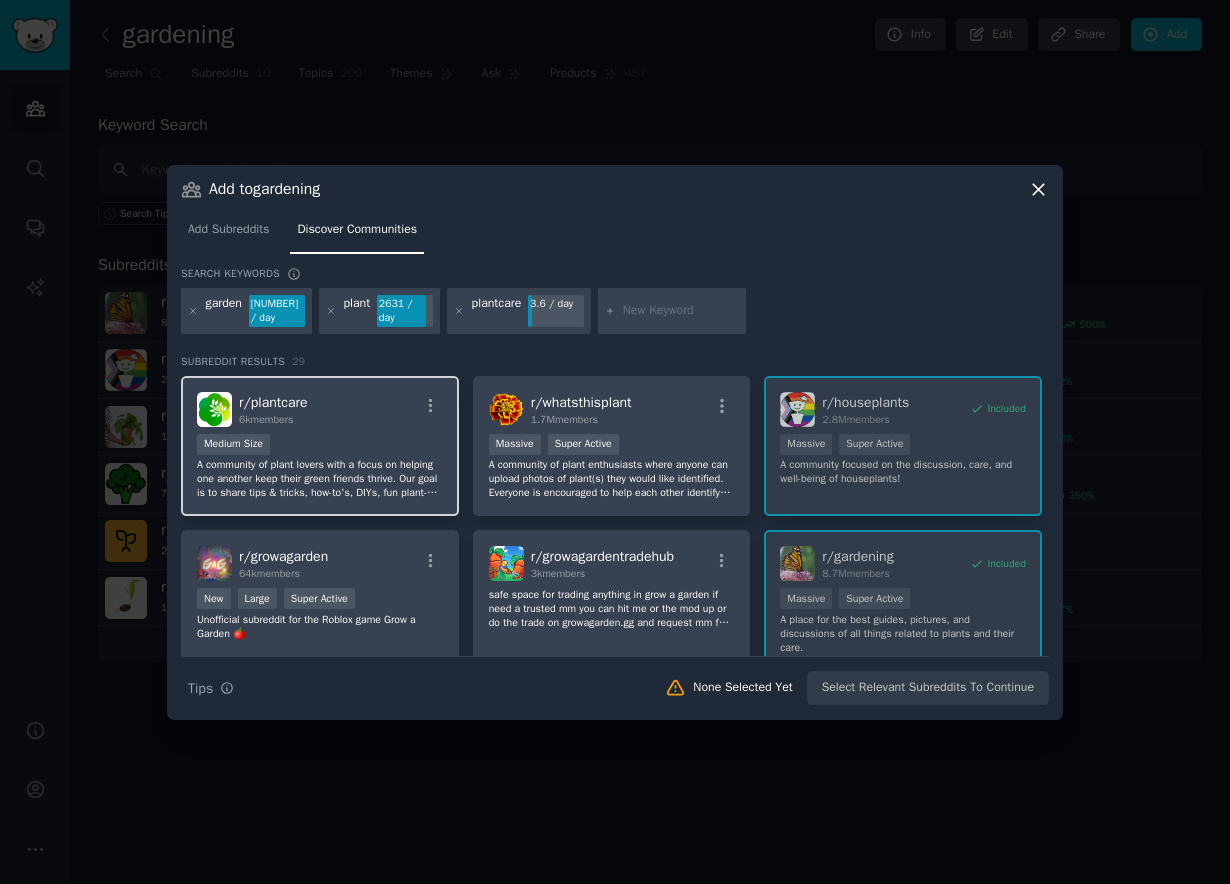 click on "A community of plant lovers with a focus on helping one another keep their green friends thrive. Our goal is to share tips & tricks, how-to's, DIYs, fun plant-related content and general knowledge based on personal experience. Welcome to the Green Family!" at bounding box center [320, 479] 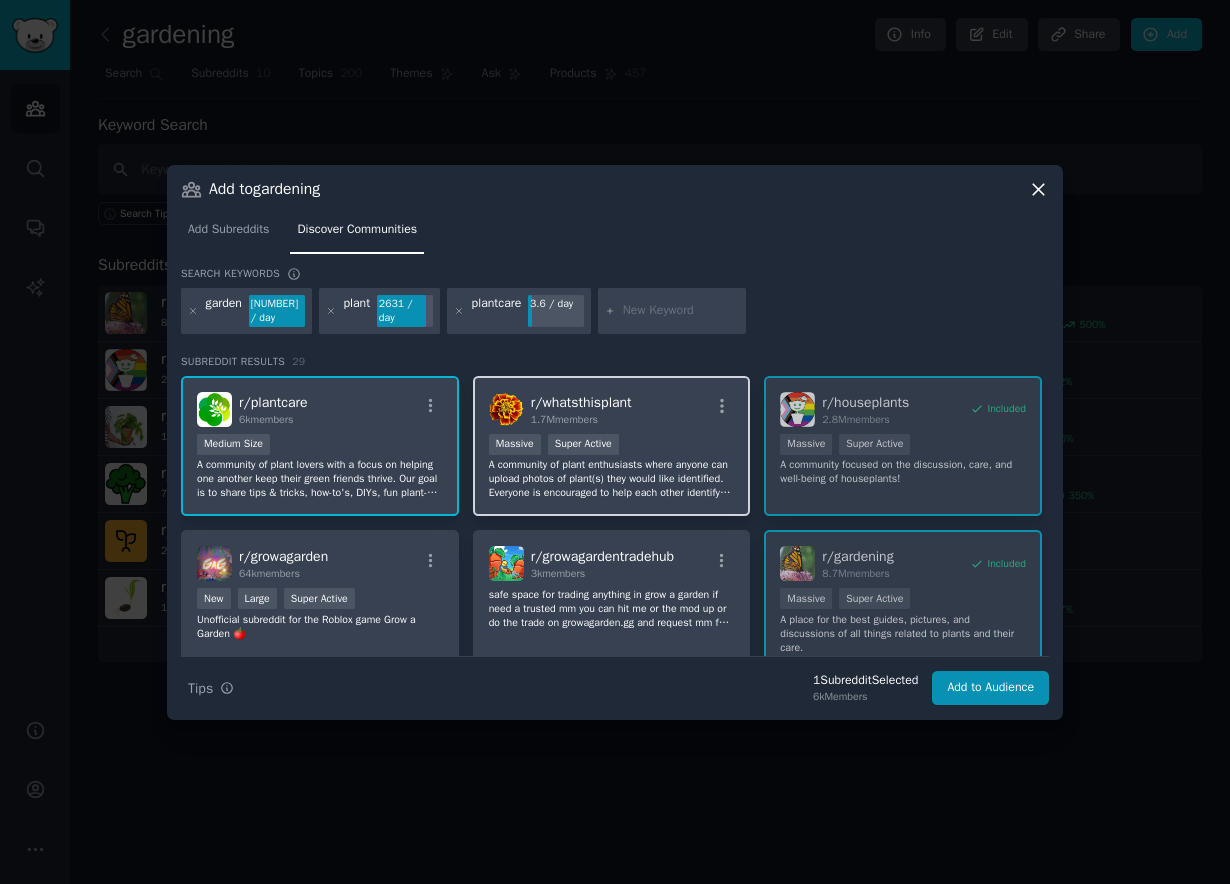click on "A community of plant enthusiasts where anyone can upload photos of plant(s) they would like identified. Everyone is encouraged to help each other identify plants." at bounding box center (612, 479) 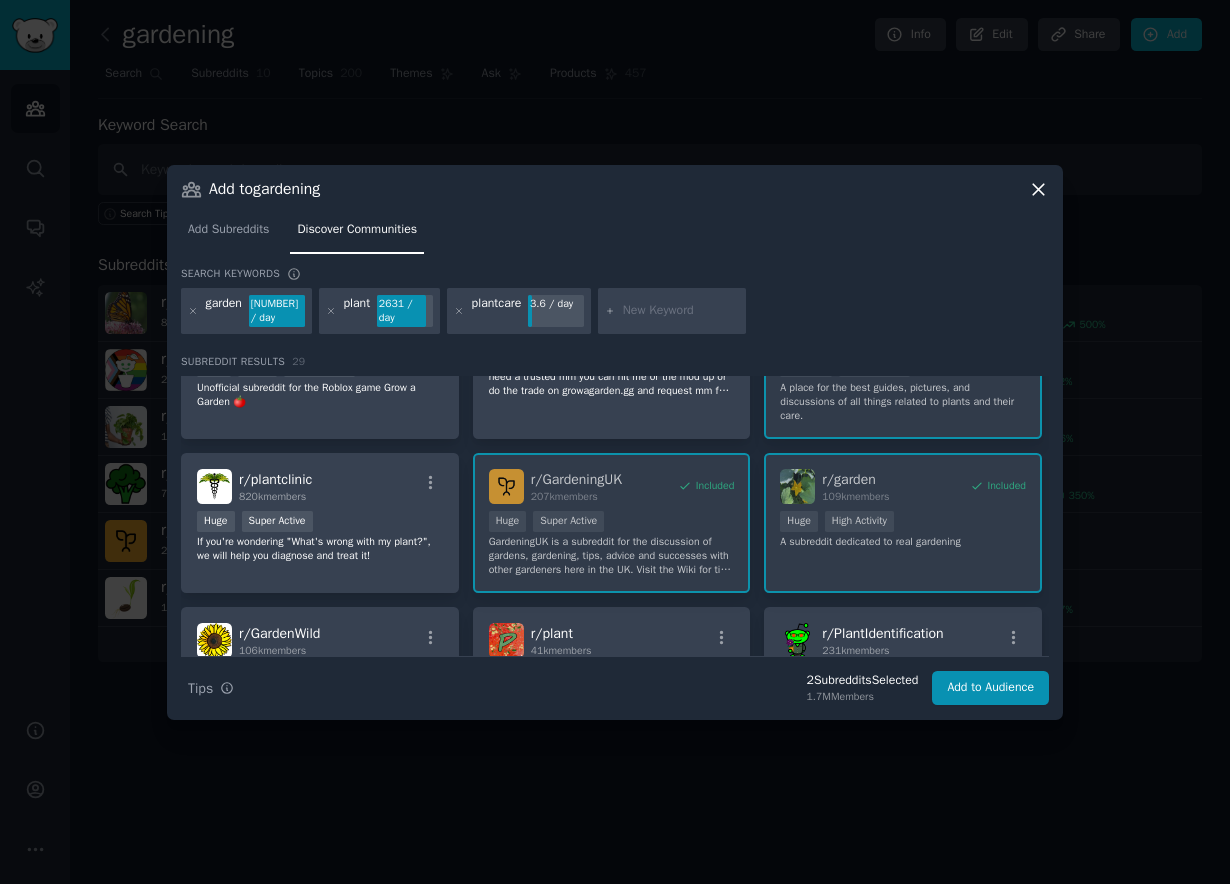 scroll, scrollTop: 240, scrollLeft: 0, axis: vertical 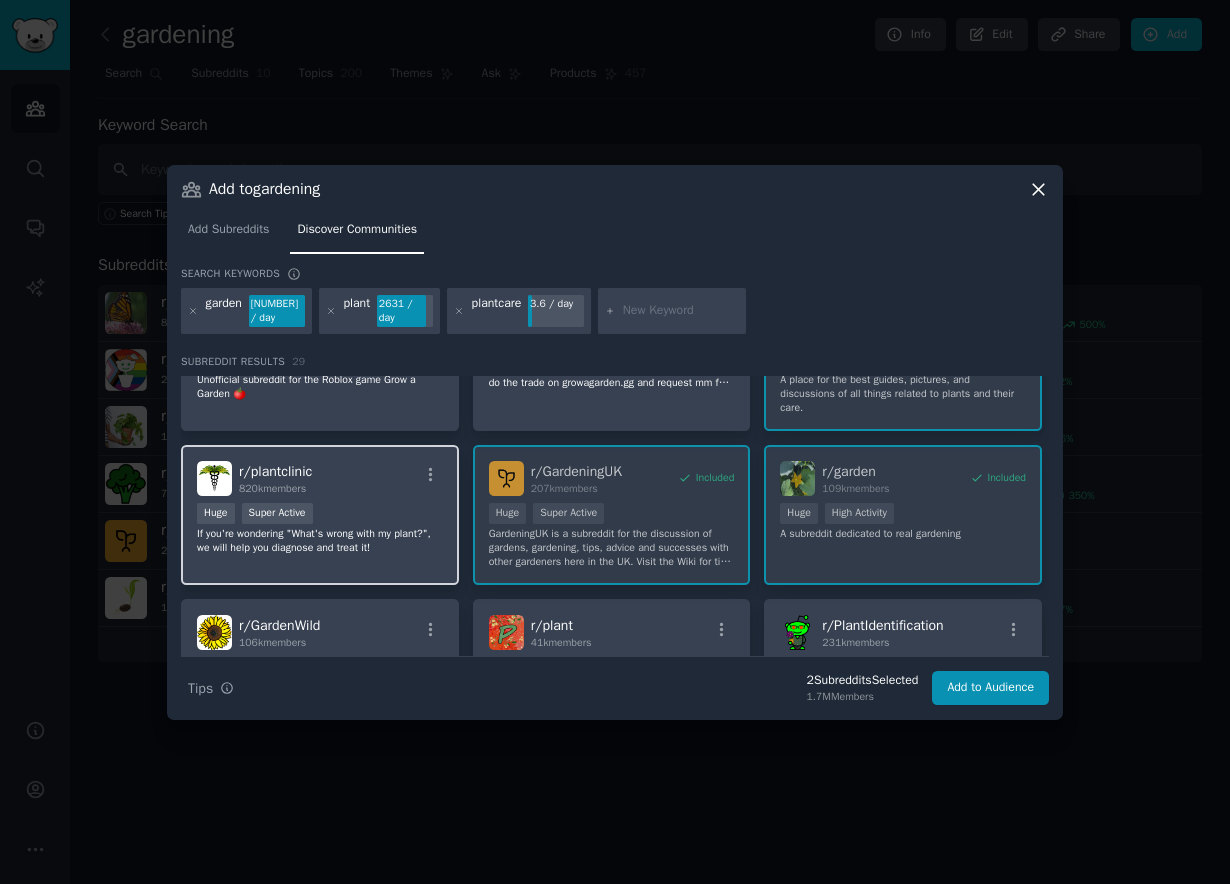 click on "r/ plantclinic 820k  members Huge Super Active If you're wondering "What's wrong with my plant?", we will help you diagnose and treat it!" at bounding box center (320, 515) 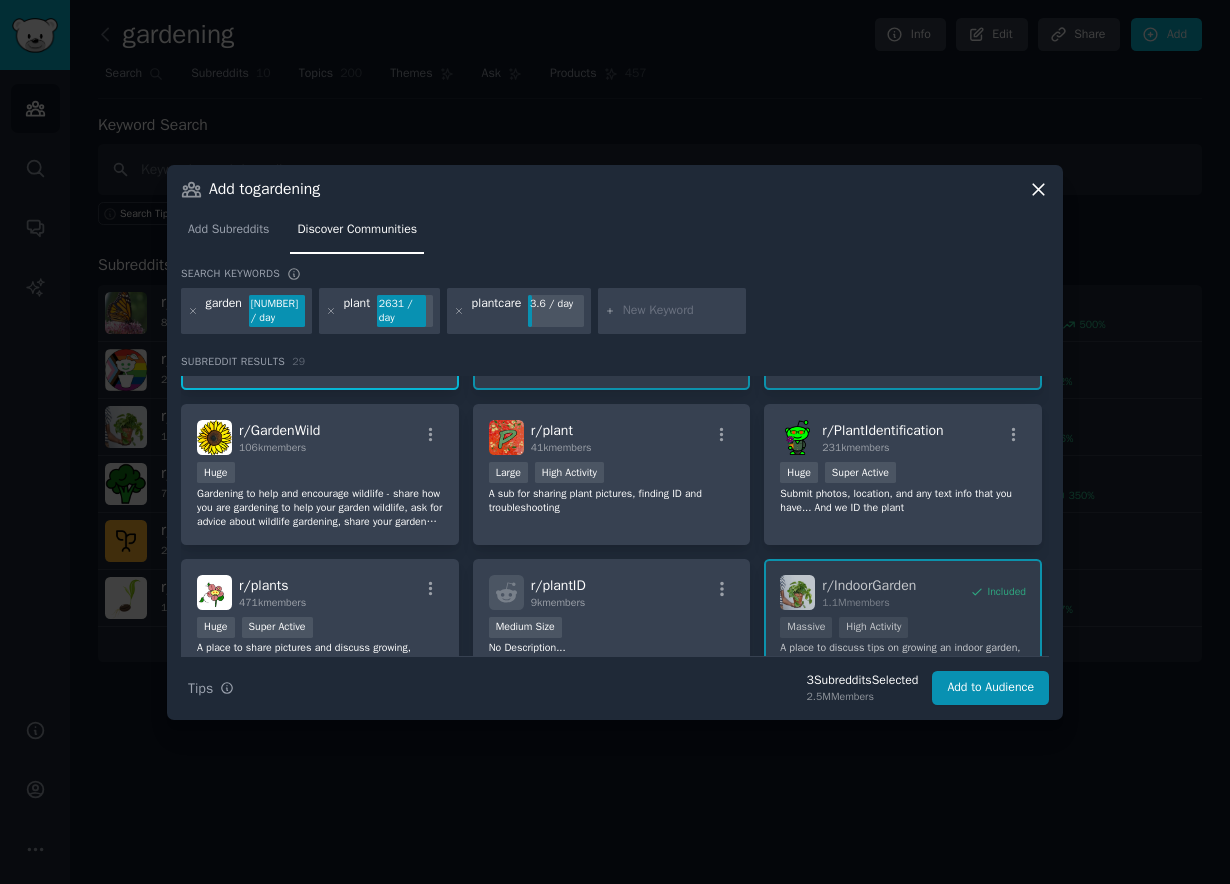 scroll, scrollTop: 600, scrollLeft: 0, axis: vertical 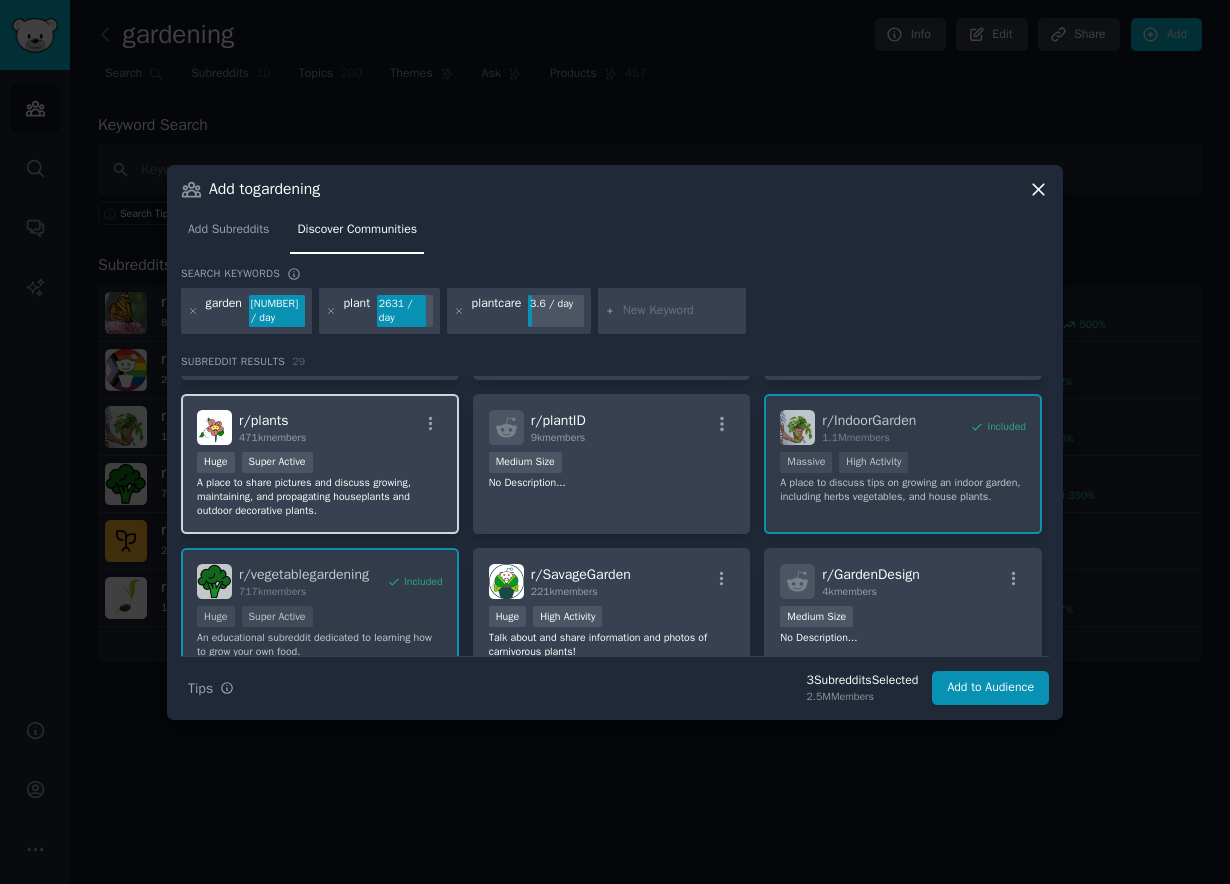 click on "A place to share pictures and discuss growing, maintaining, and propagating houseplants and outdoor decorative plants." at bounding box center [320, 497] 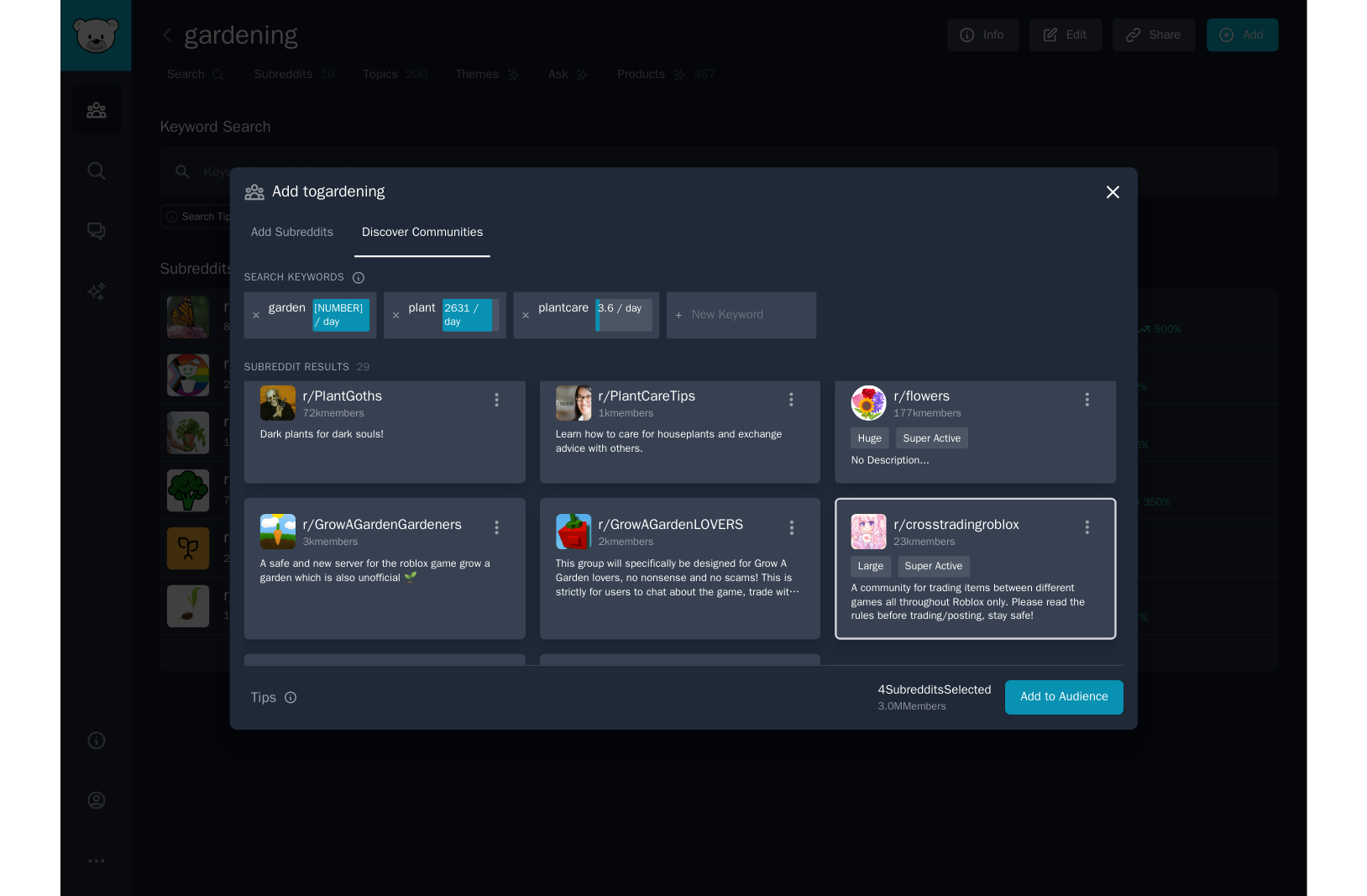 scroll, scrollTop: 907, scrollLeft: 0, axis: vertical 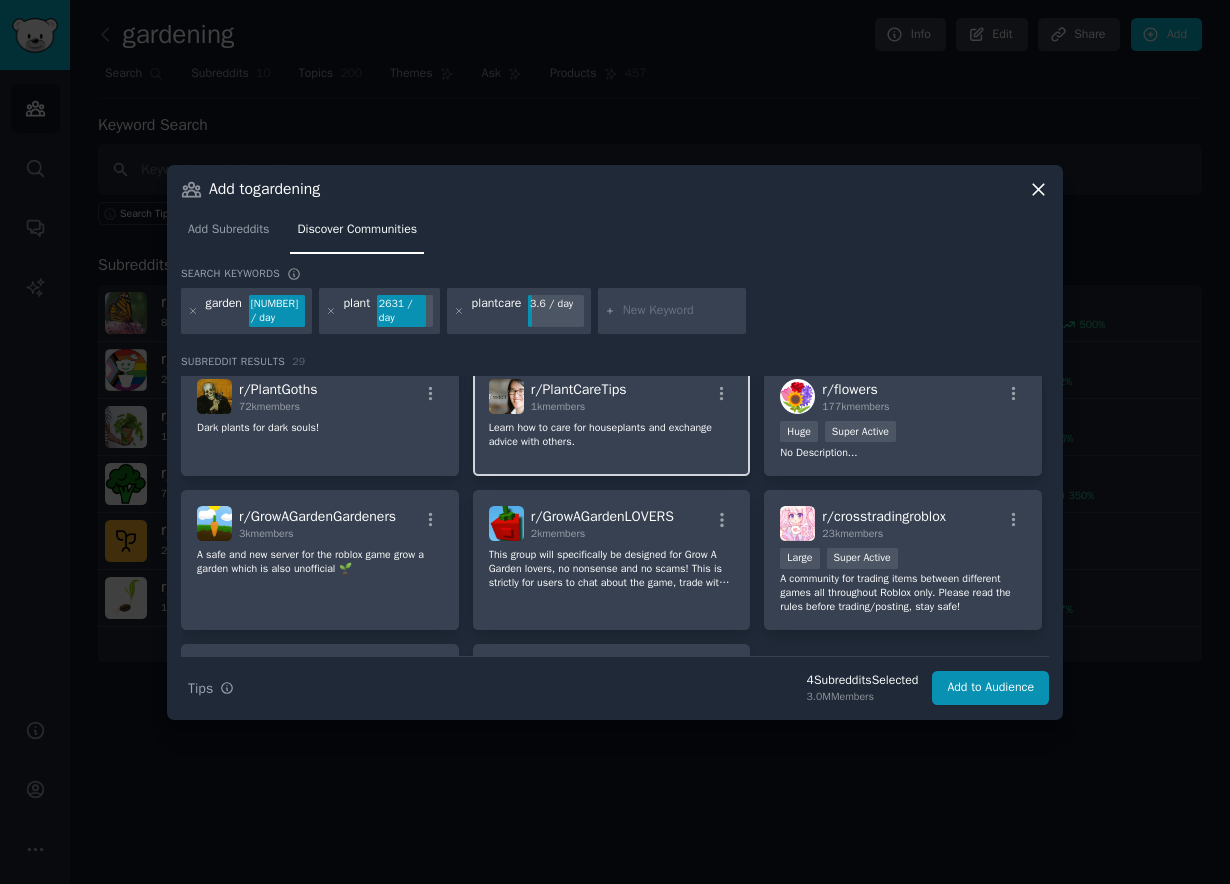 click on "r/ PlantCareTips 1k  members 	Learn how to care for houseplants and exchange advice with others." at bounding box center (612, 419) 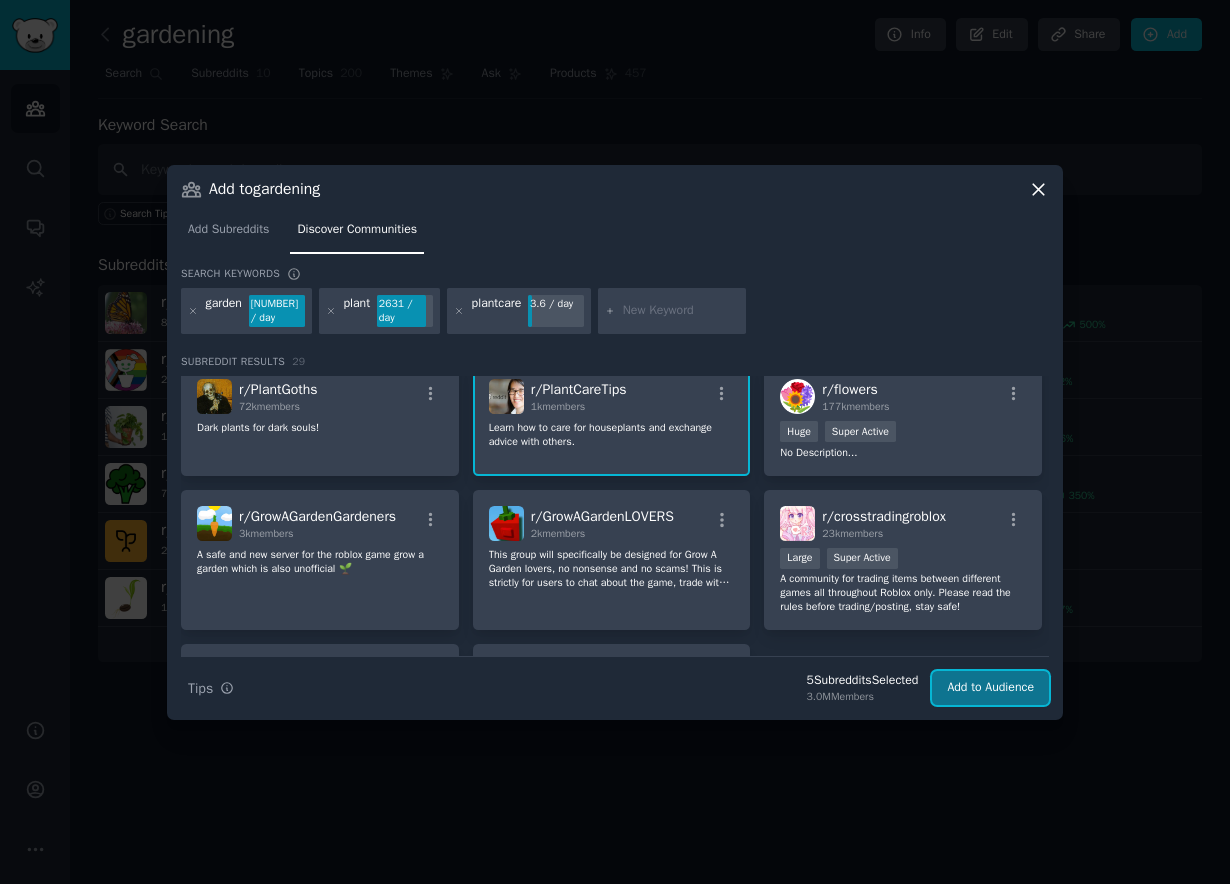 click on "Add to Audience" at bounding box center [990, 688] 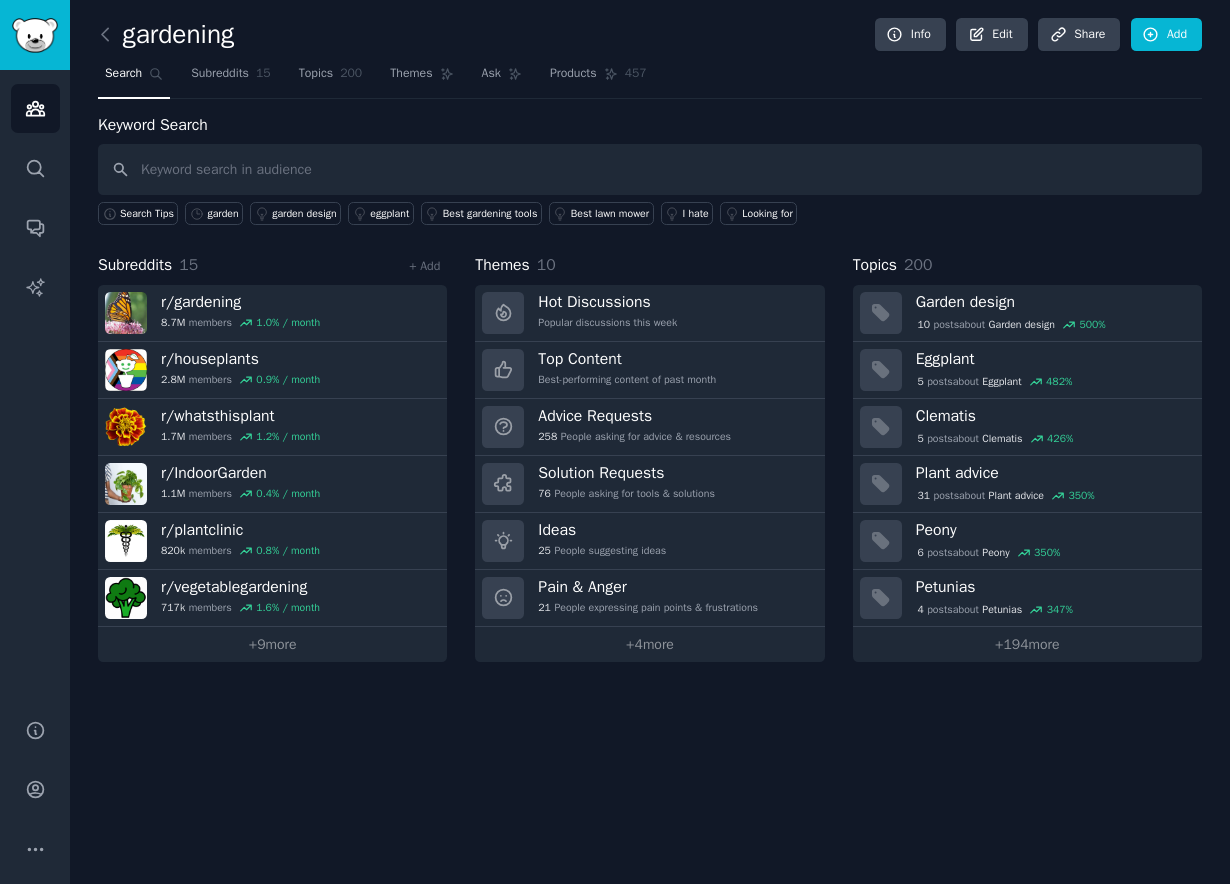 click on "Topics 200" at bounding box center [331, 78] 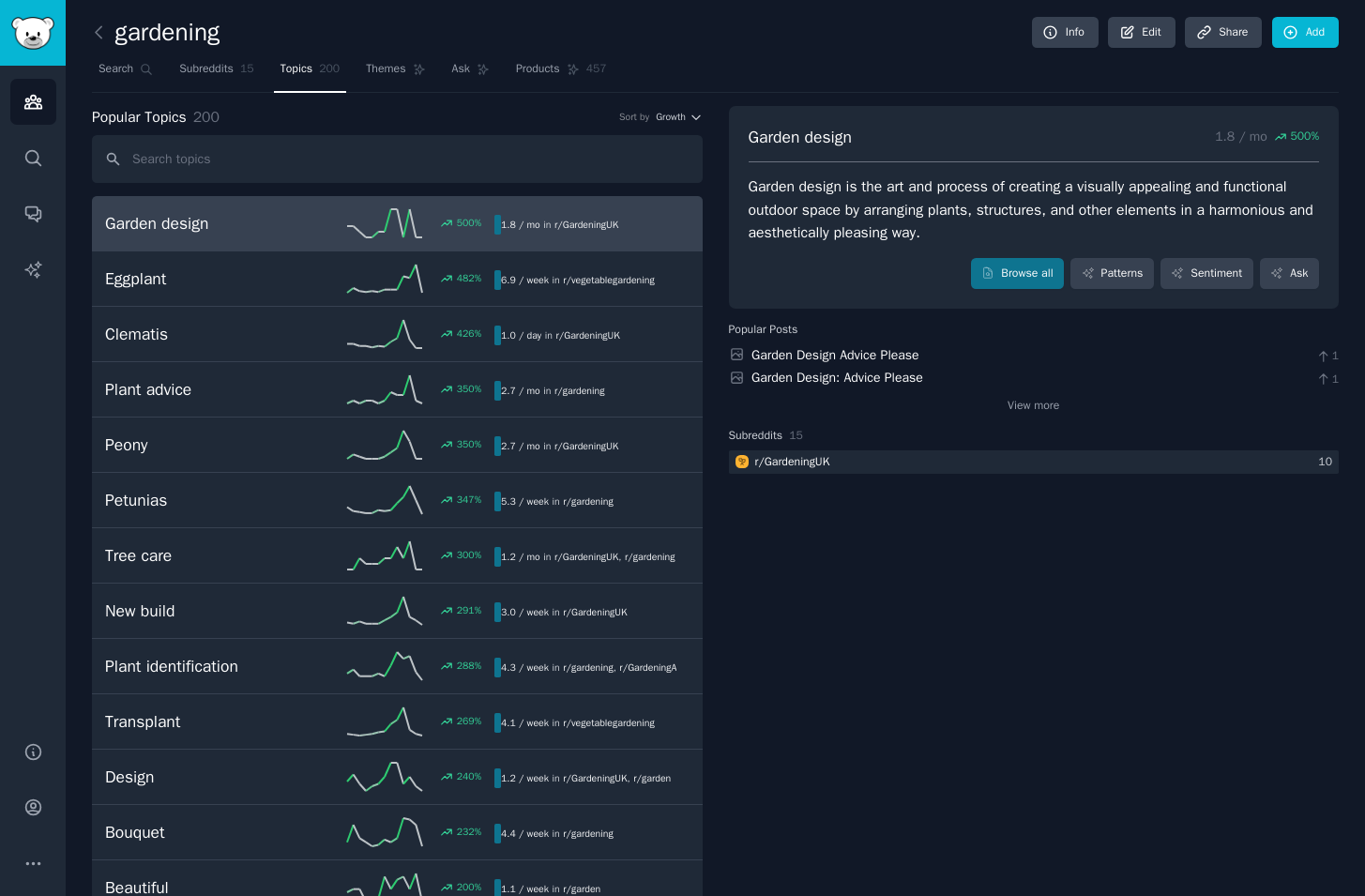 click on "Garden design 1.8 / mo 500 % Garden design is the art and process of creating a visually appealing and functional outdoor space by arranging plants, structures, and other elements in a harmonious and aesthetically pleasing way. Browse all Patterns Sentiment Ask Popular Posts Garden Design Advice Please 1 Garden Design: Advice Please 1 View more Subreddits 15  r/ GardeningUK 10" at bounding box center [1034, 5679] 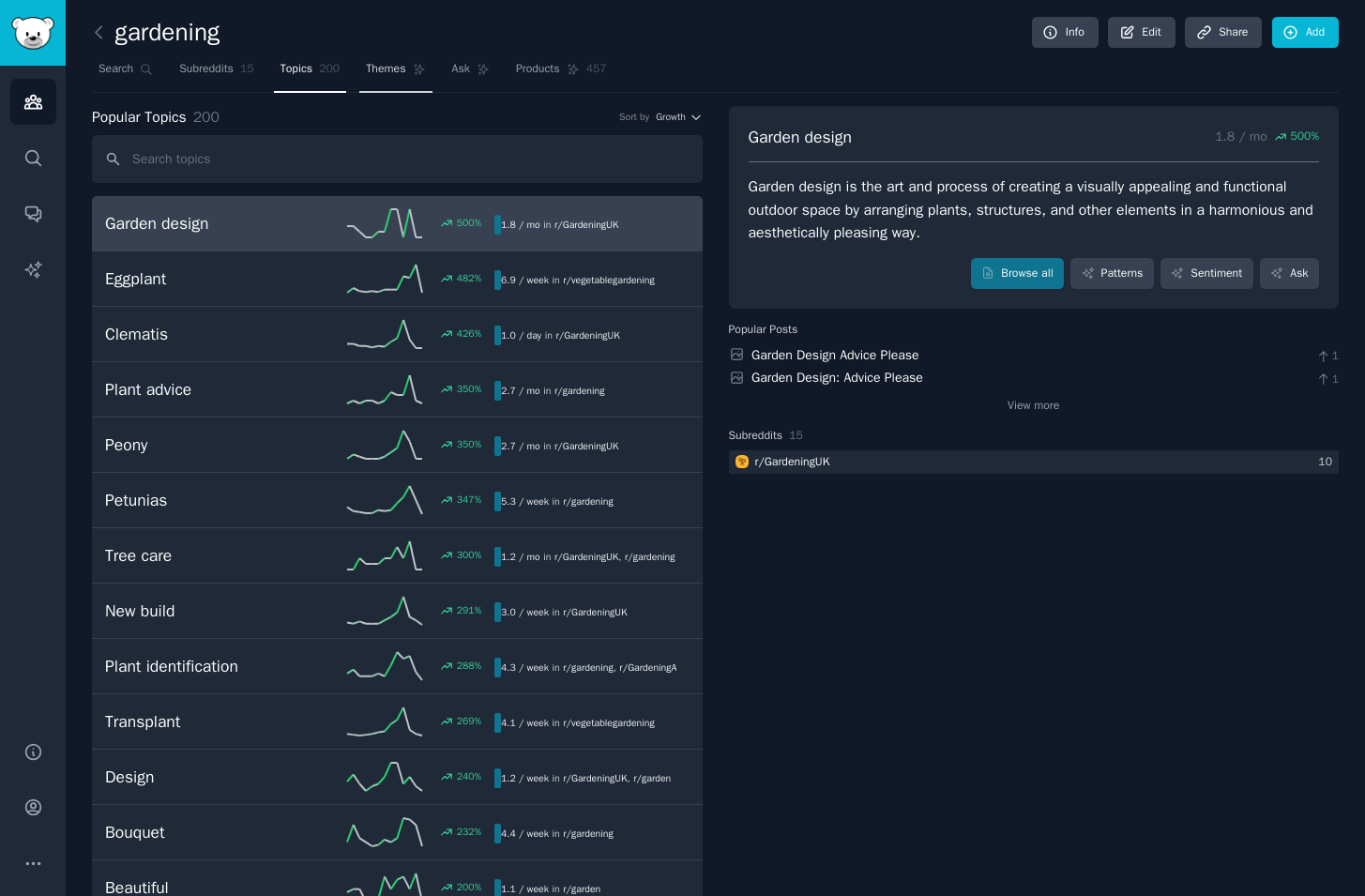 click on "Themes" at bounding box center (386, 69) 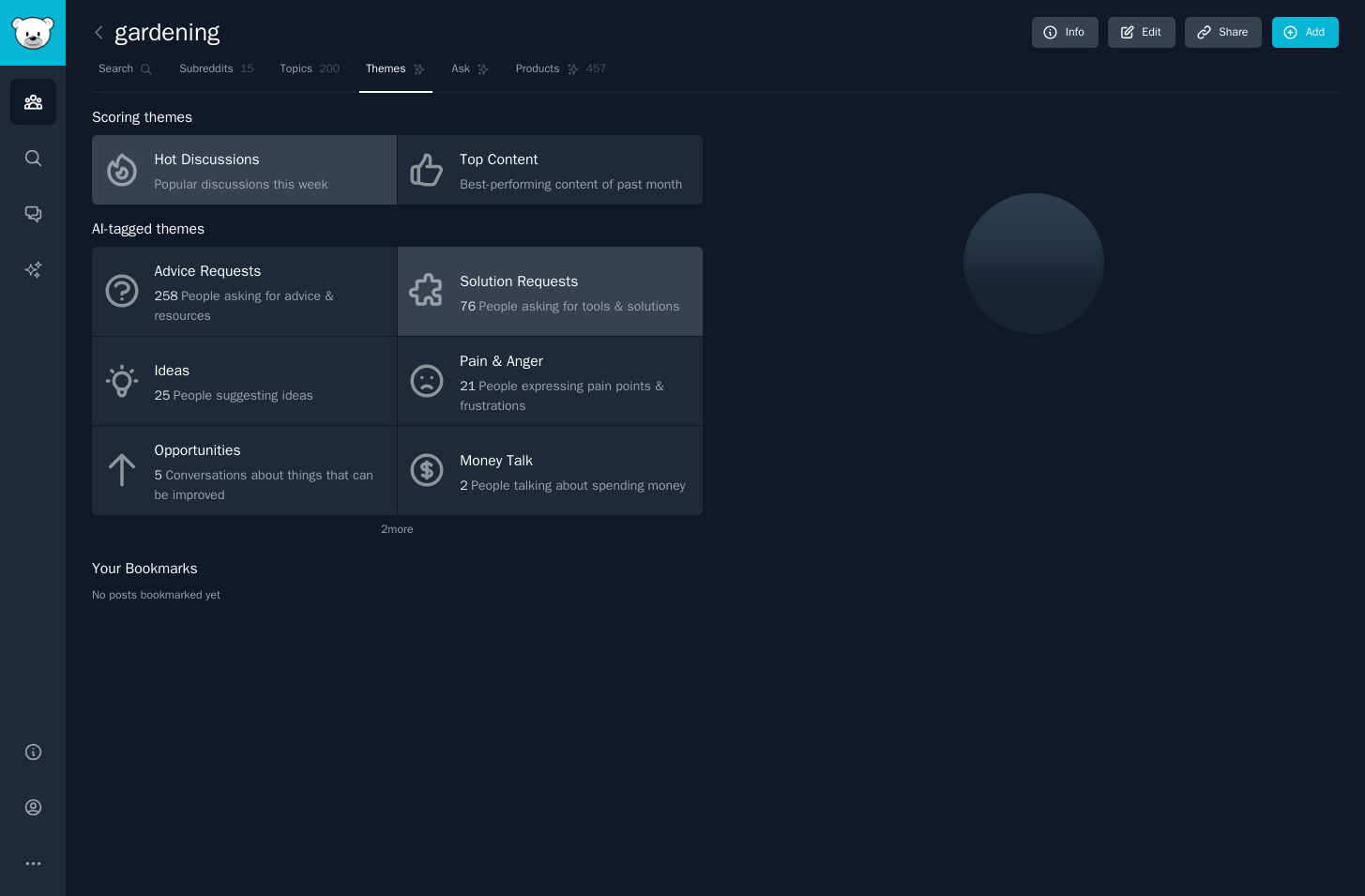 click on "People asking for tools & solutions" at bounding box center (580, 306) 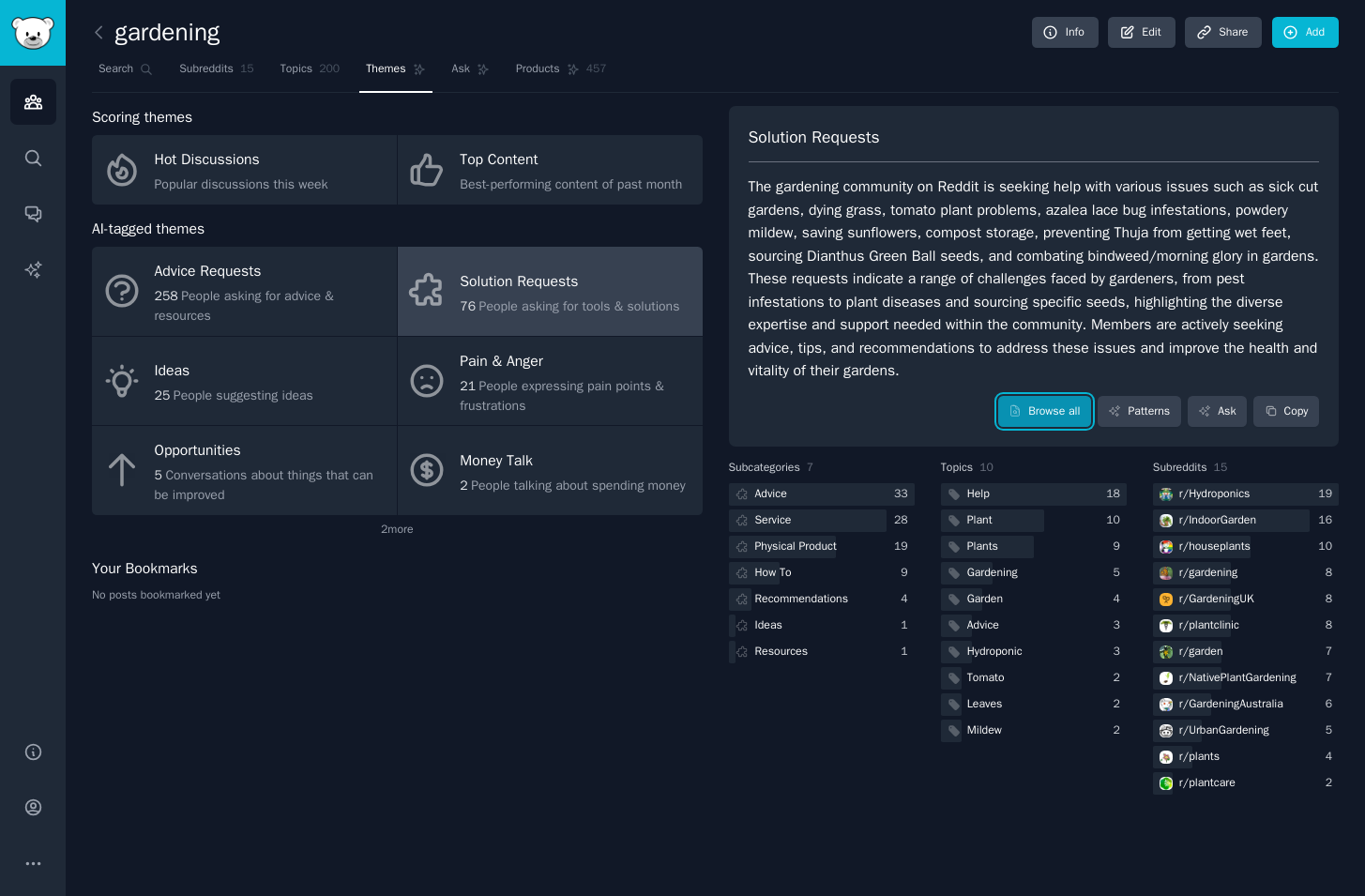 click on "Browse all" at bounding box center (1044, 412) 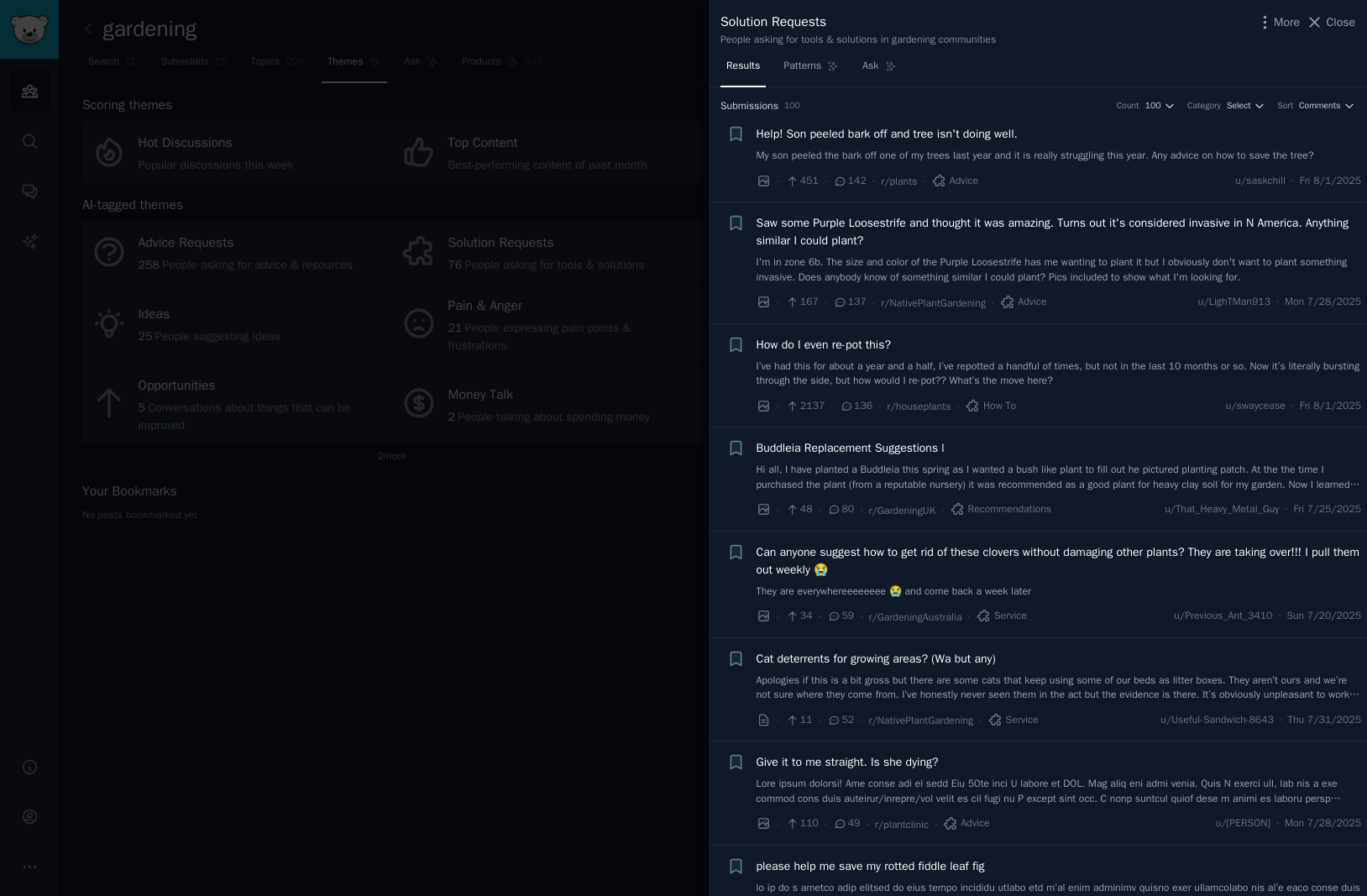 click on "Saw some Purple Loosestrife and thought it was amazing. Turns out it's considered invasive in N America. Anything similar I could plant? I'm in zone [NUMBER]. The size and color of the Purple Loosestrife has me wanting to plant it but I obviously don't want to plant something invasive. Does anybody know of something similar I could plant?
Pics included to show what I'm looking for. · [NUMBER] · [NUMBER] · r/NativePlantGardening · Advice u/[USERNAME] · Mon 7/28/2025" at bounding box center [1059, 263] 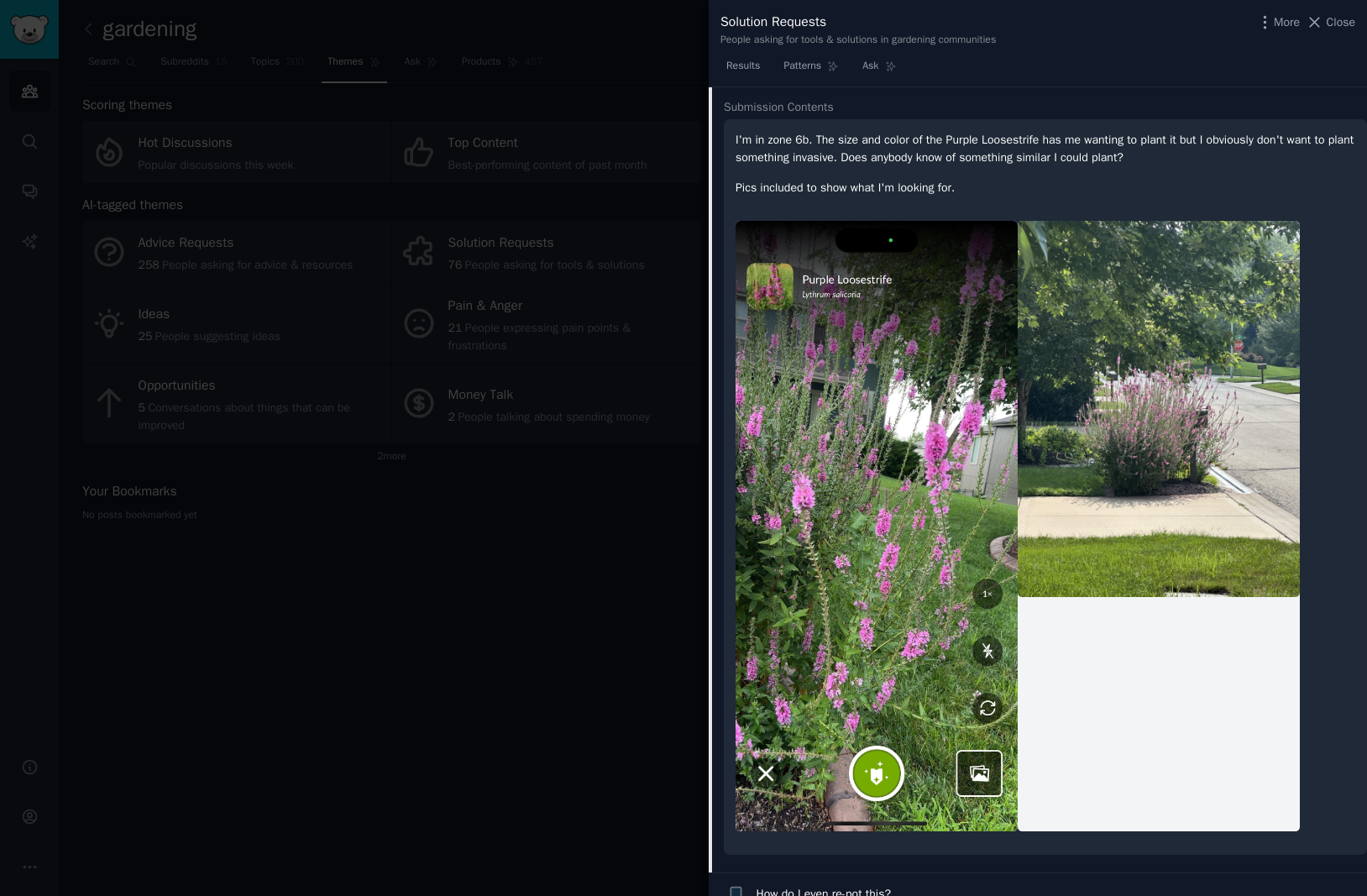 scroll, scrollTop: 116, scrollLeft: 0, axis: vertical 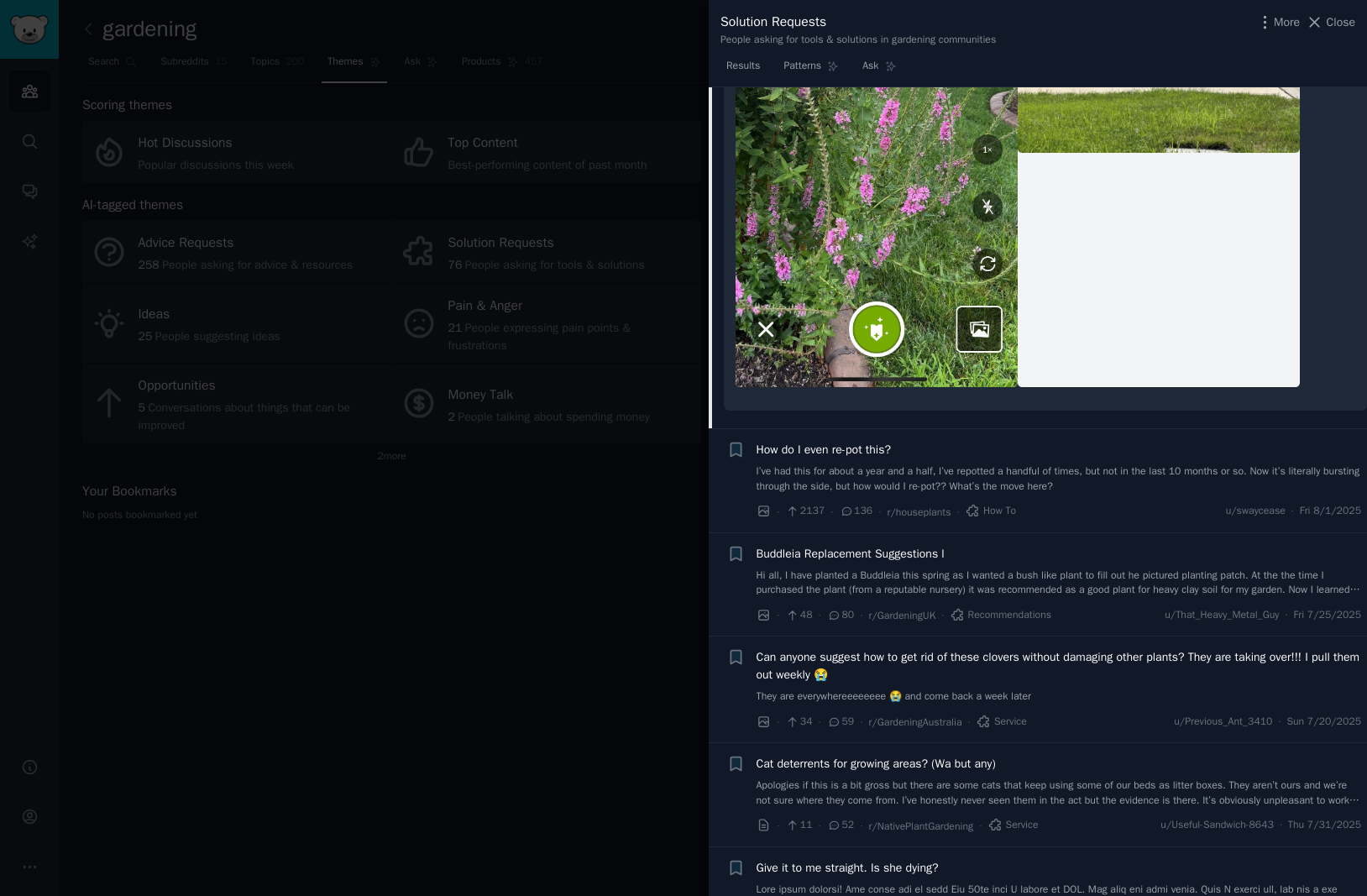 click on "I’ve had this for about a year and a half, I’ve repotted a handful of times, but not in the last 10 months or so. Now it’s literally bursting through the side, but how would I re-pot?? What’s the move here?" at bounding box center (1059, 479) 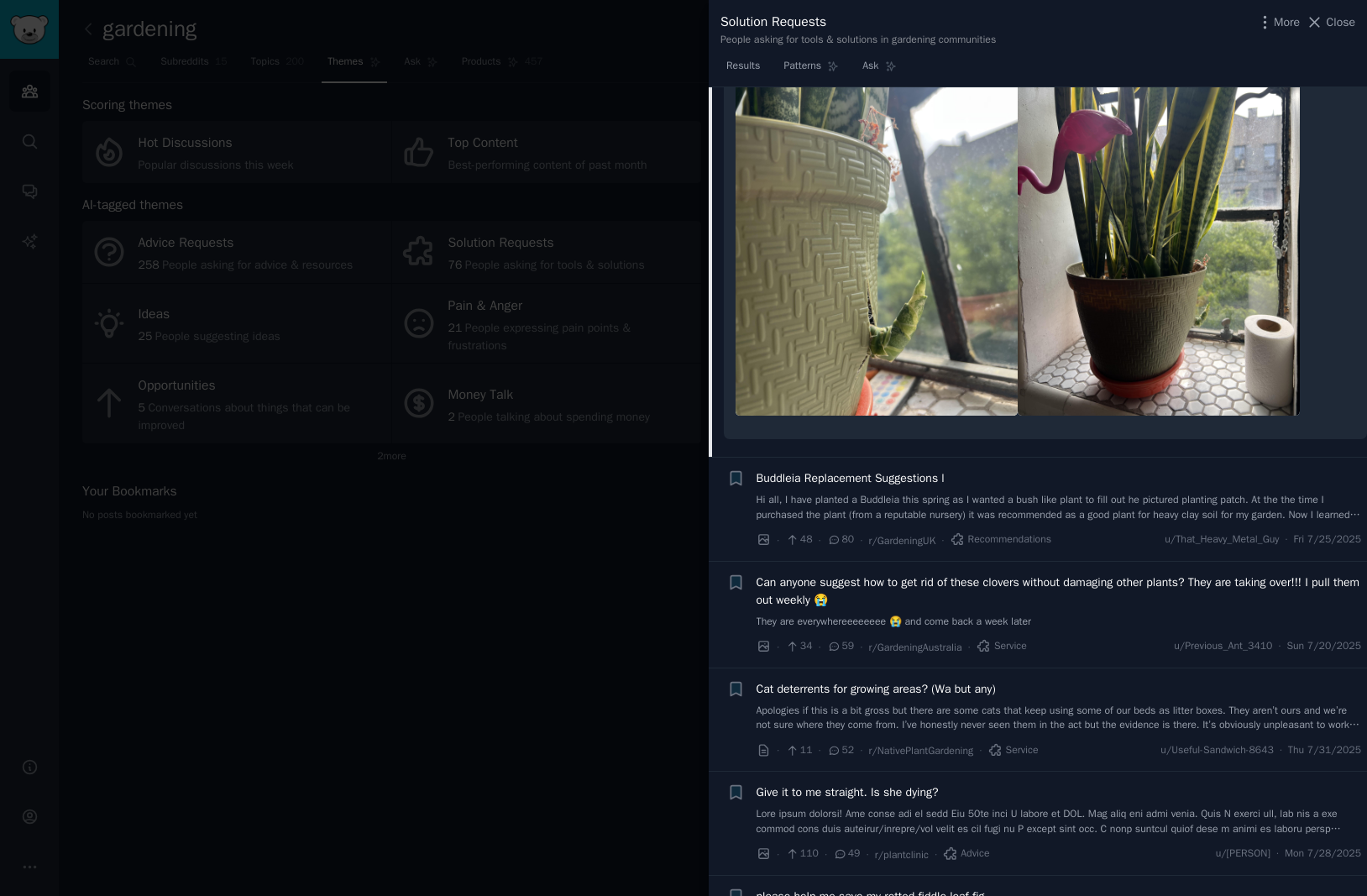 scroll, scrollTop: 539, scrollLeft: 0, axis: vertical 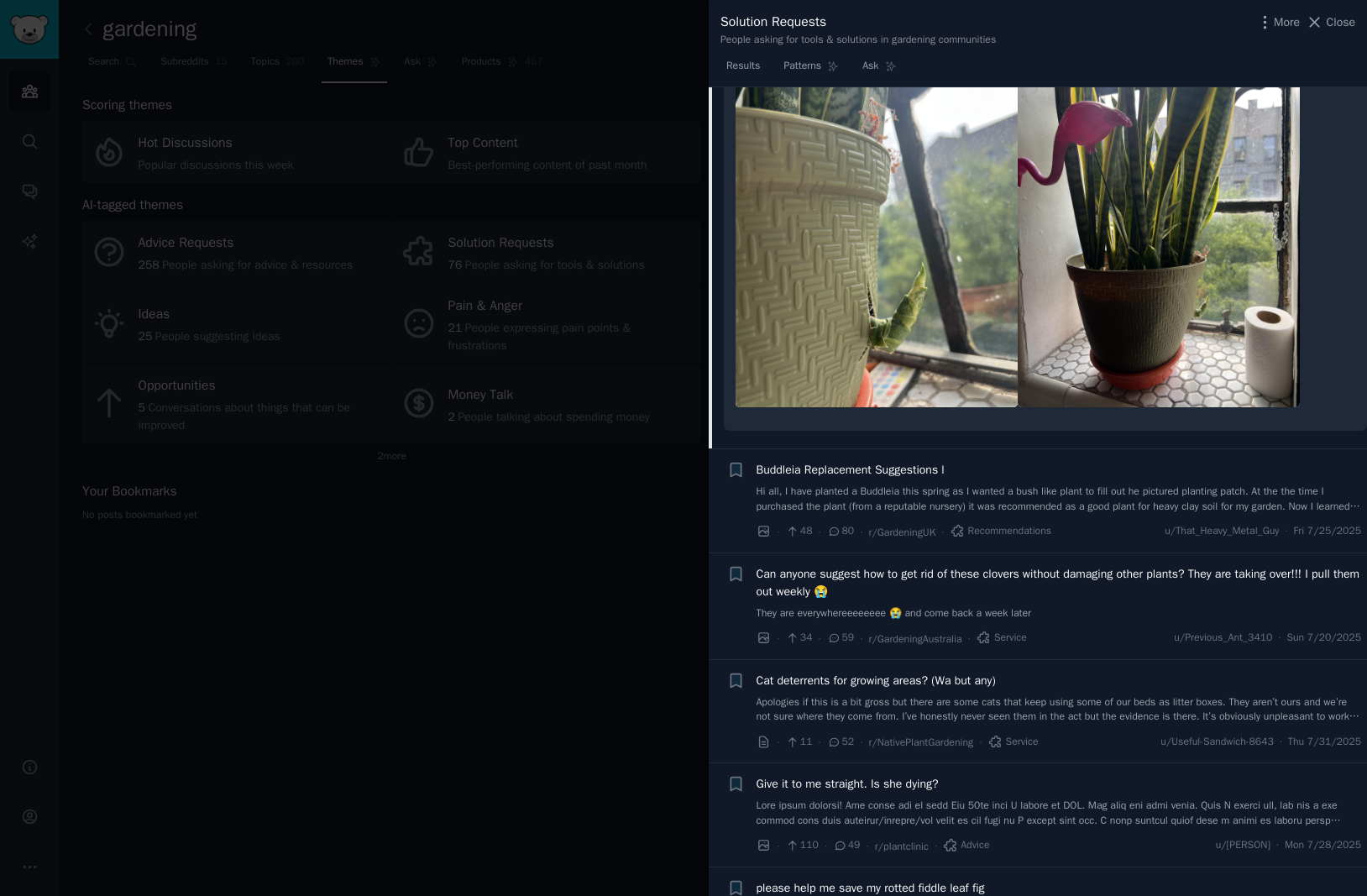 click on "Hi all,
I have planted a Buddleia this spring as I wanted a bush like plant to fill out he pictured planting patch.
At the the time I purchased the plant (from a reputable nursery) it was recommended as a good plant for heavy clay soil for my garden.
Now I learned that it is an invasive plant that needs controlling and that the roots are strong enough to damage buildings so decided to take it  out before it gets out of control.
Would any of you have suggestions what I could replace the plant with? Ideally something that will not take down my house and that grows to a decent height circa 1.5m." at bounding box center (1059, 499) 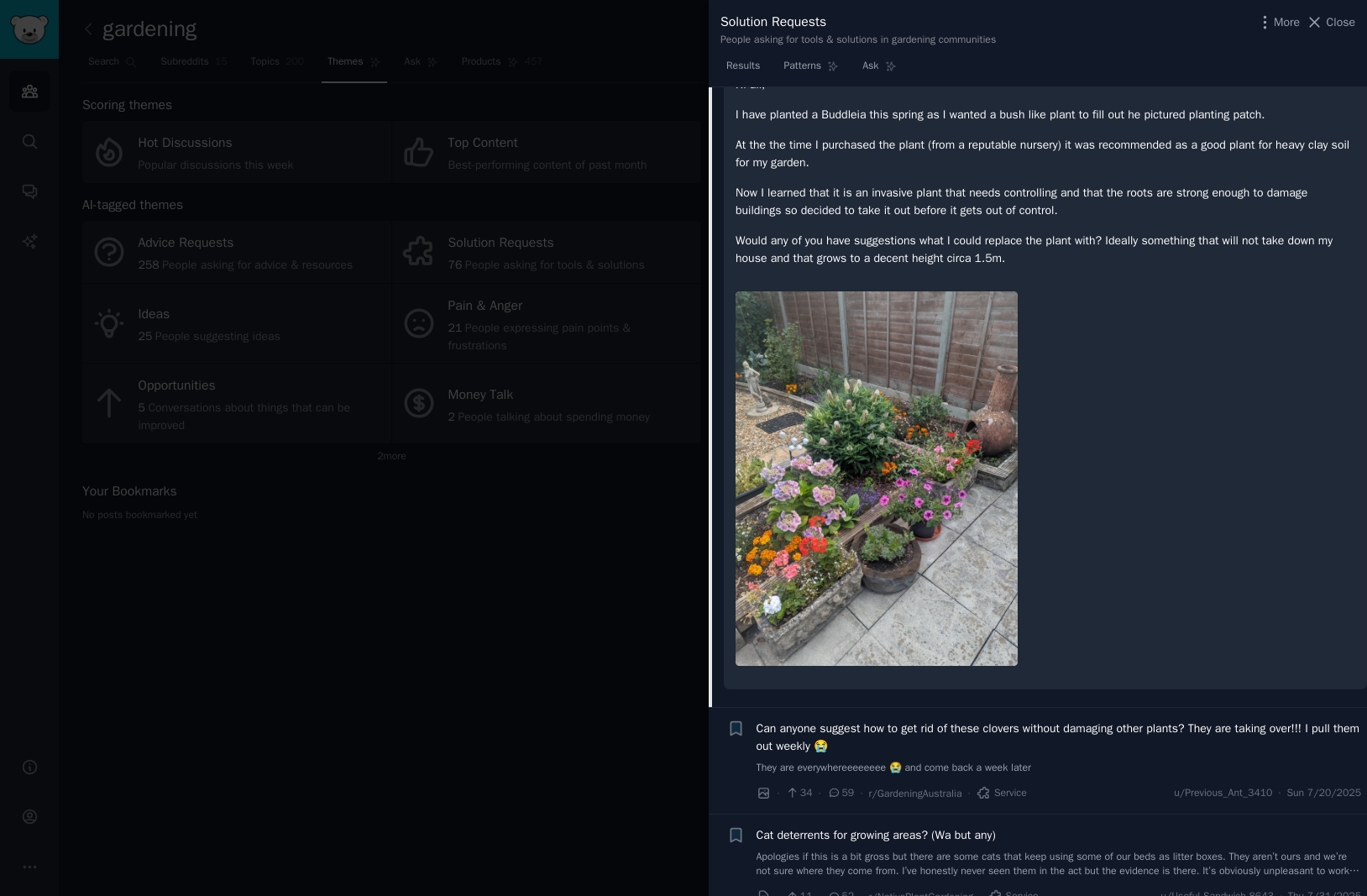 scroll, scrollTop: 341, scrollLeft: 0, axis: vertical 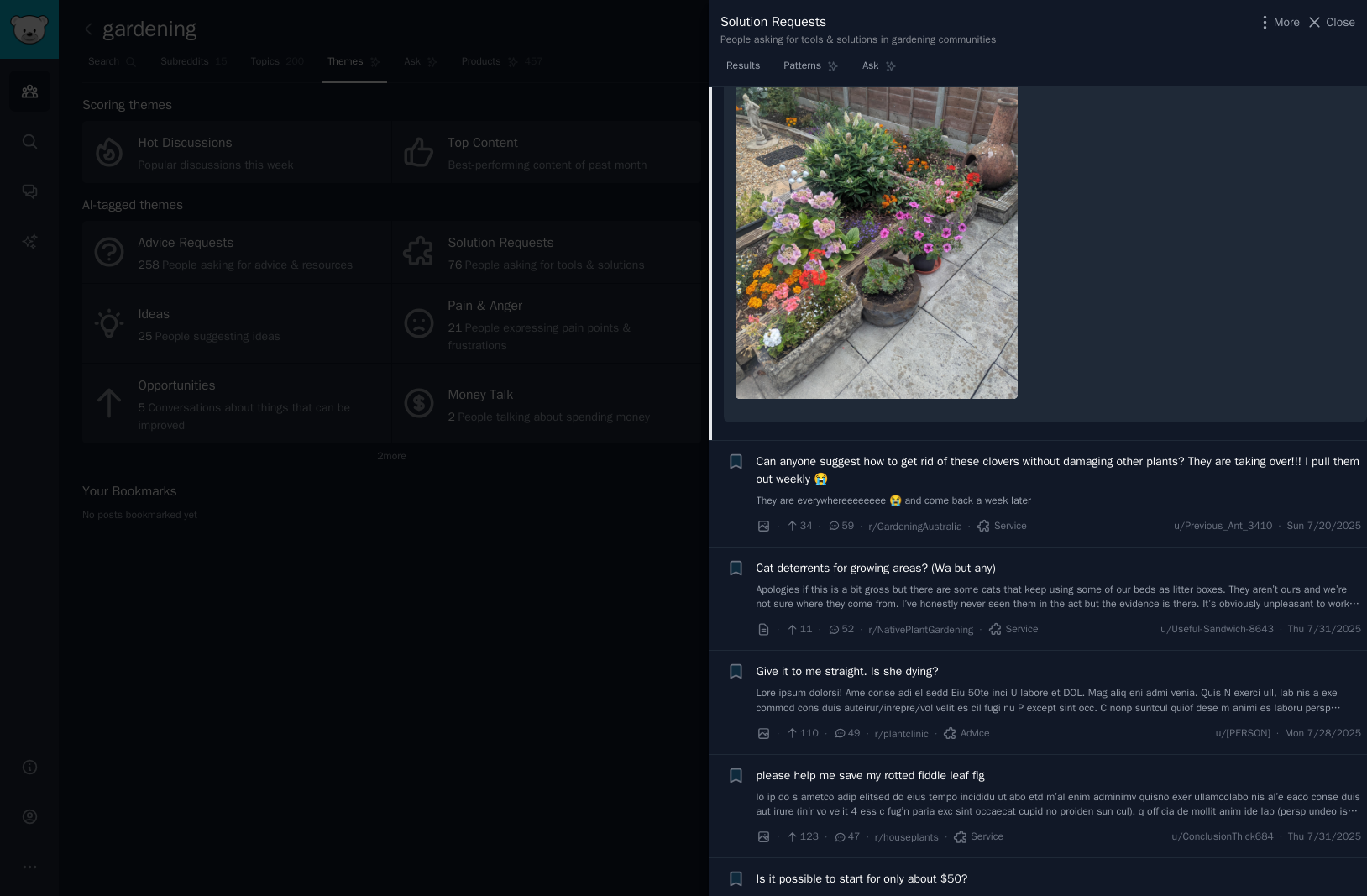 click on "Can anyone suggest how to get rid of these clovers without damaging other plants? They are taking over!!! I pull them out weekly 😭" at bounding box center (1059, 470) 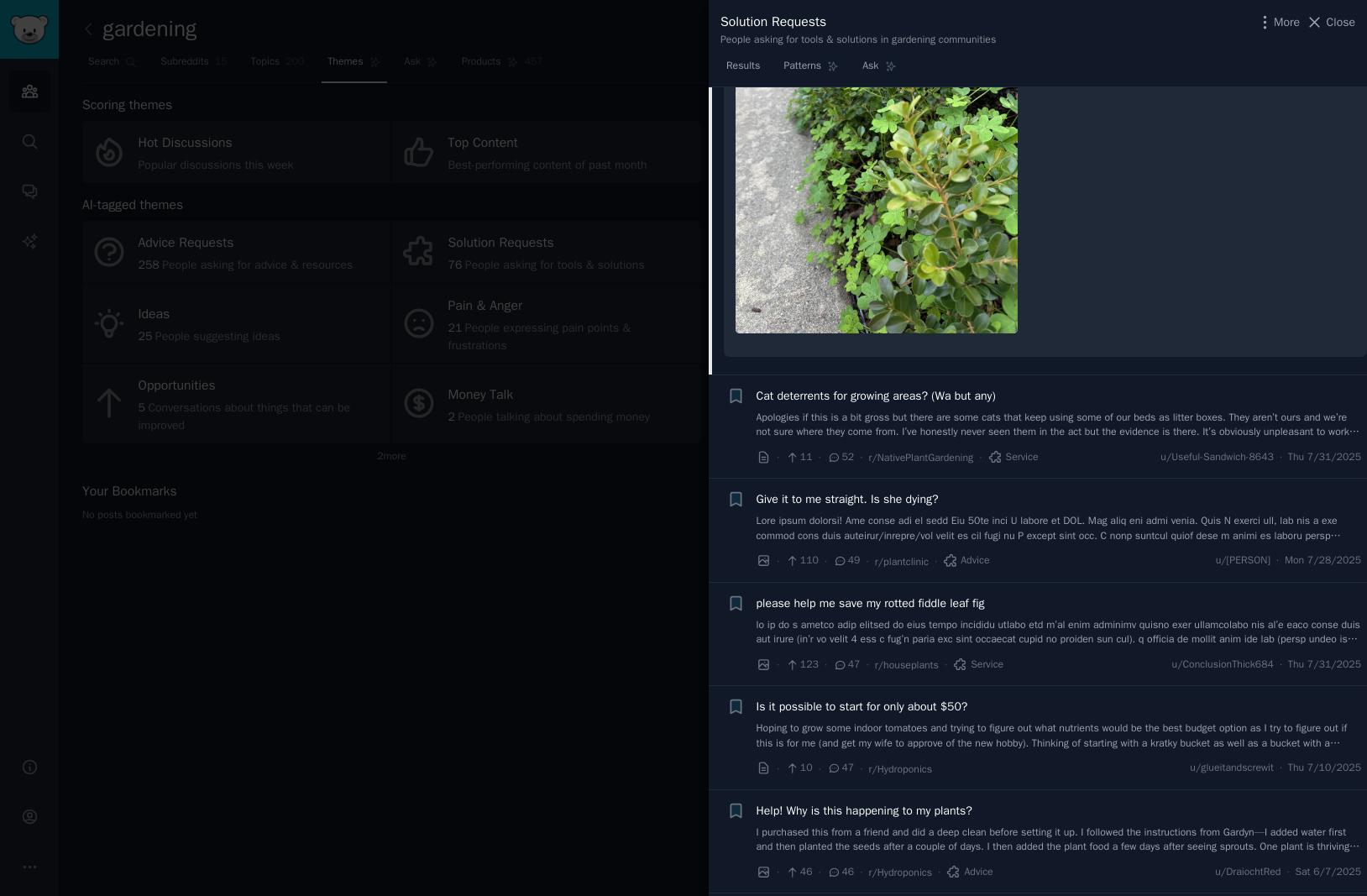 scroll, scrollTop: 444, scrollLeft: 0, axis: vertical 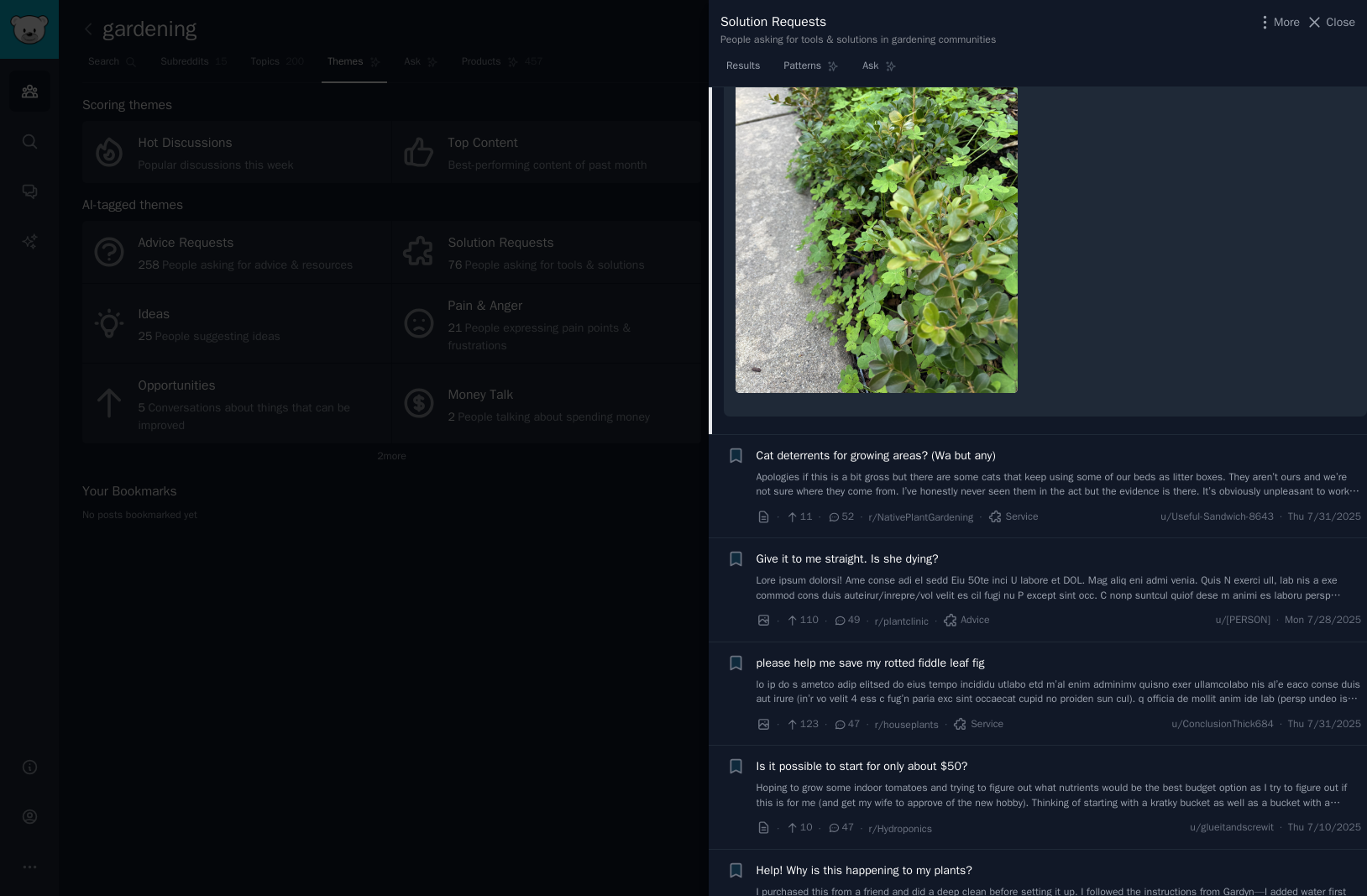 click on "Apologies if this is a bit gross but there are some cats that keep using some of our beds as litter boxes. They aren’t ours and we’re not sure where they come from. I’ve honestly never seen them in the act but the evidence is there. It’s obviously unpleasant to work beds that have been soiled, but also I have to assume that’s bad for anything we’re trying to grow in those spaces. Anyone have any successful methods of keeping them out? Cats are essentially water so fencing doesn’t seem too practical. Netting seems a challenge for taller things and would keep the bees and stuff out that we want in there. Would like to do something that’s not harmful to the cats or other wildlife." at bounding box center (1059, 485) 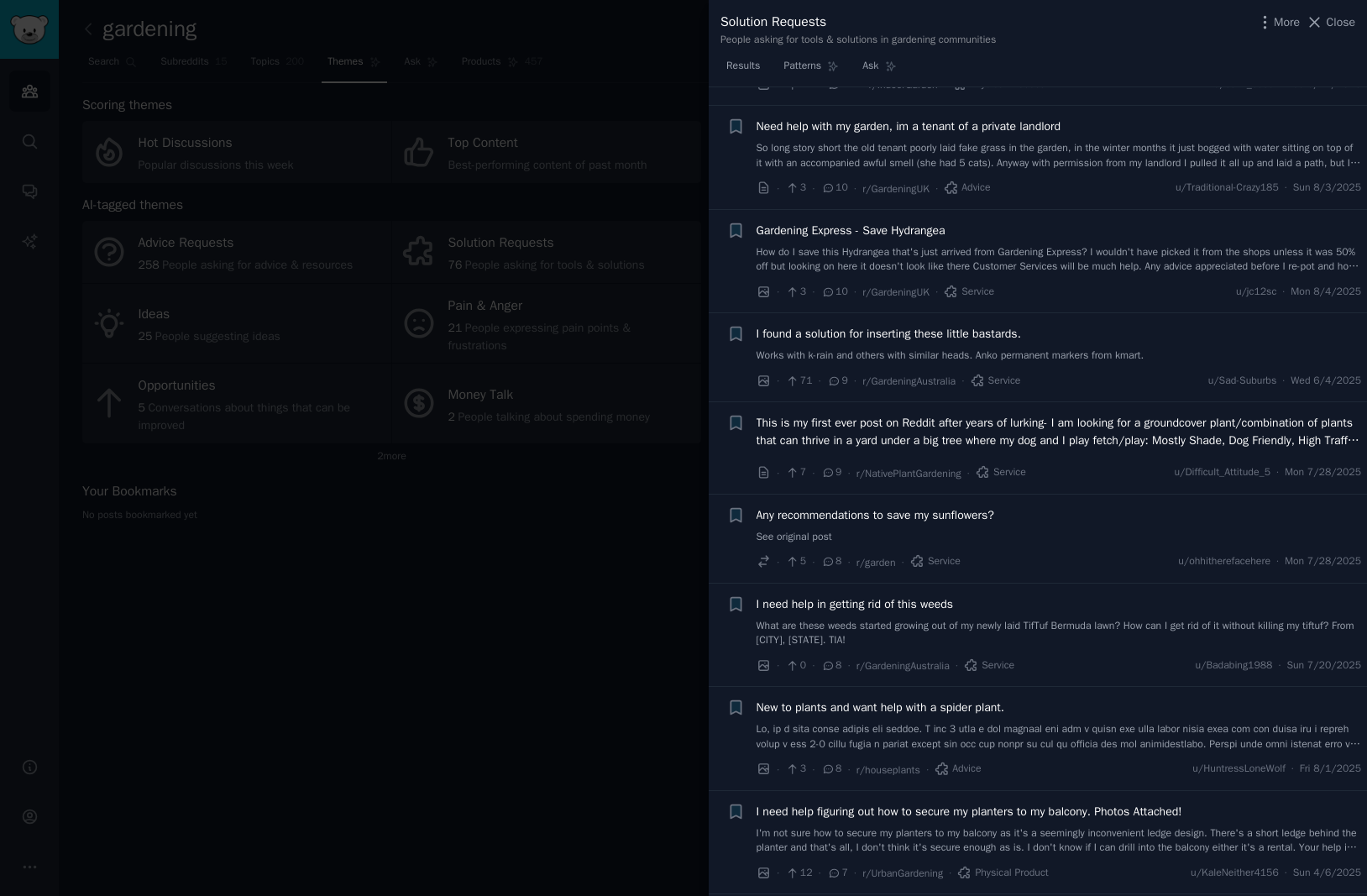 scroll, scrollTop: 2869, scrollLeft: 0, axis: vertical 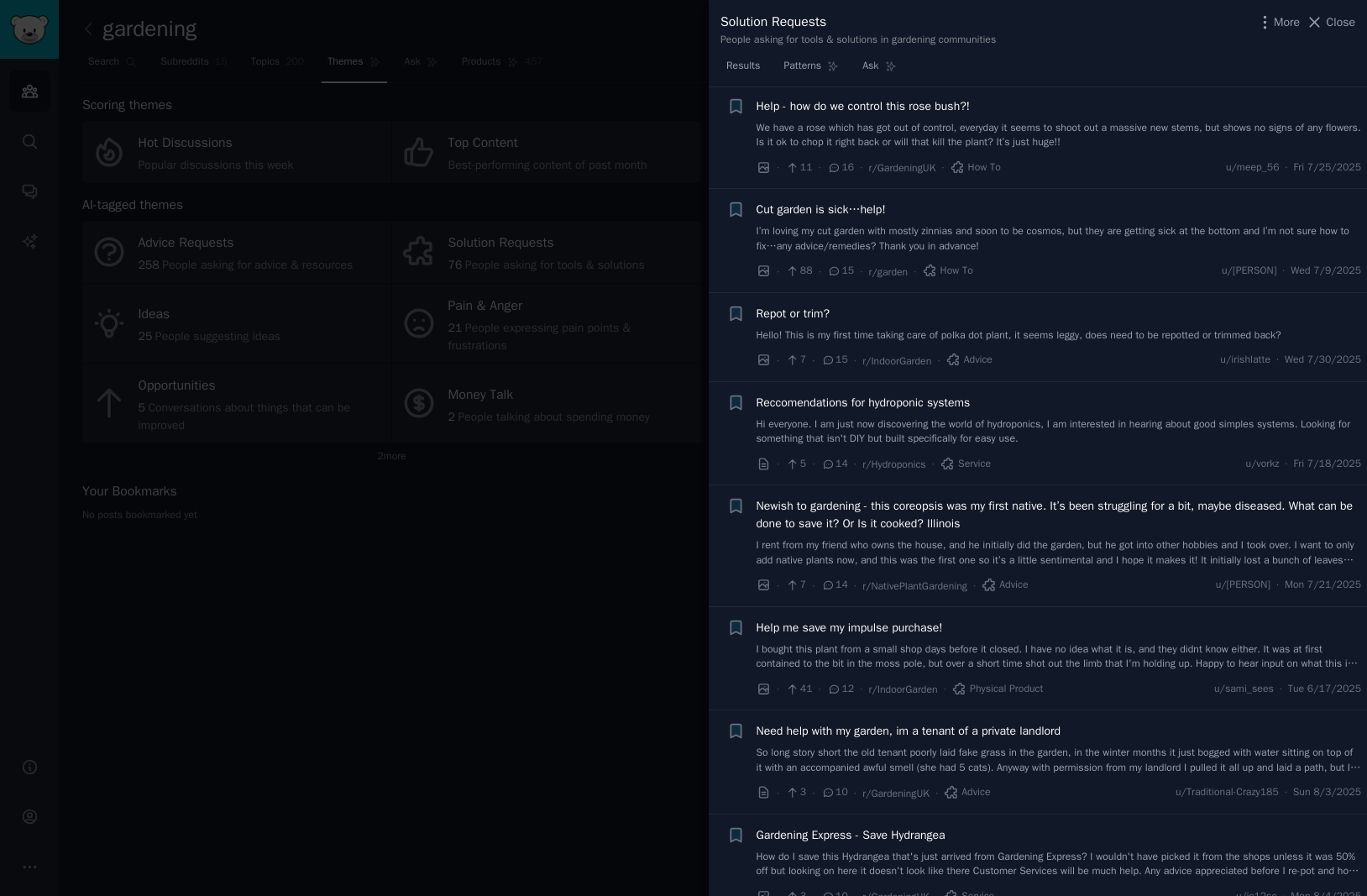 click on "Solution Requests People asking for tools & solutions in gardening communities More Close" at bounding box center [1038, 26] 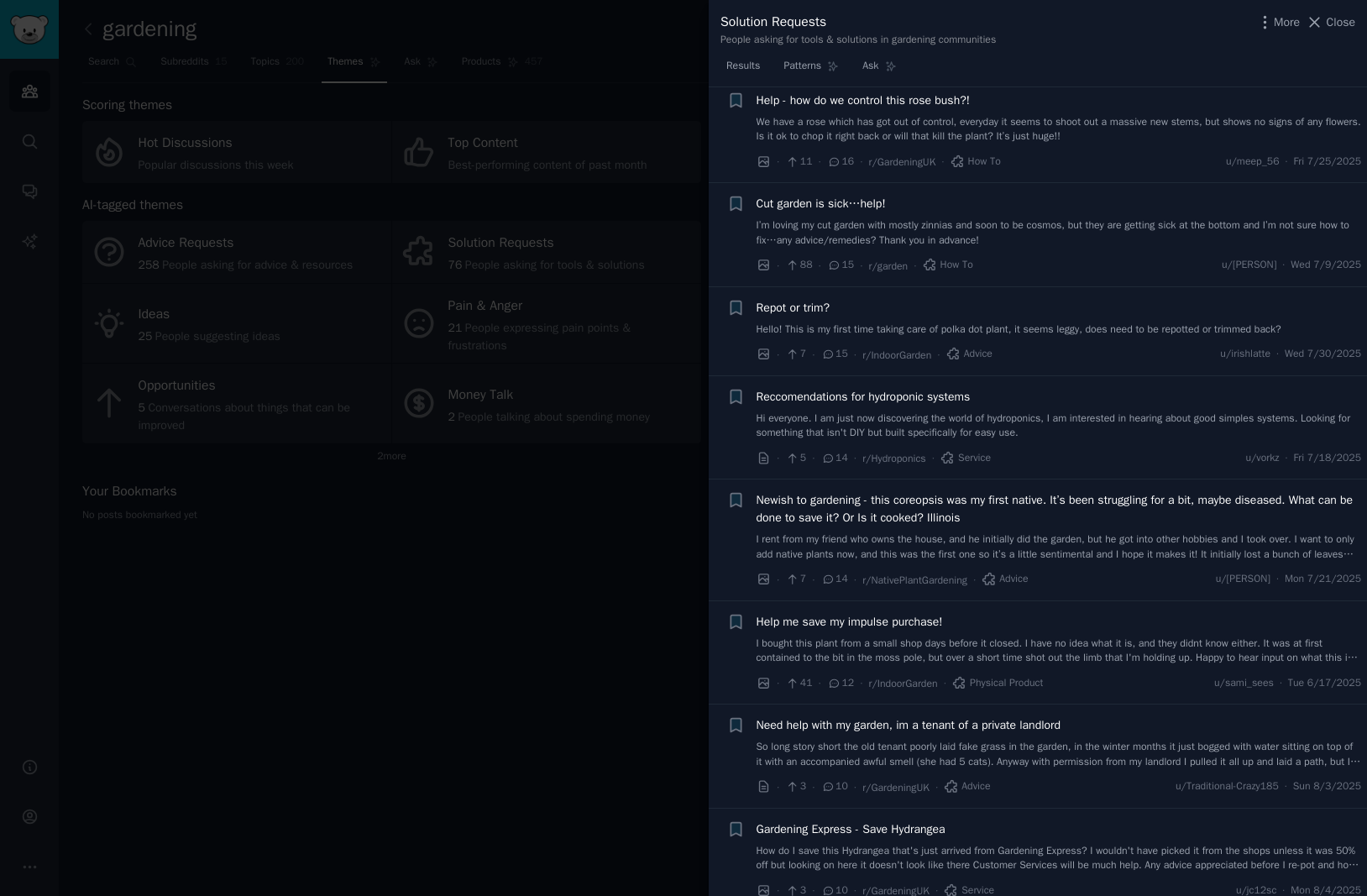 scroll, scrollTop: 2969, scrollLeft: 0, axis: vertical 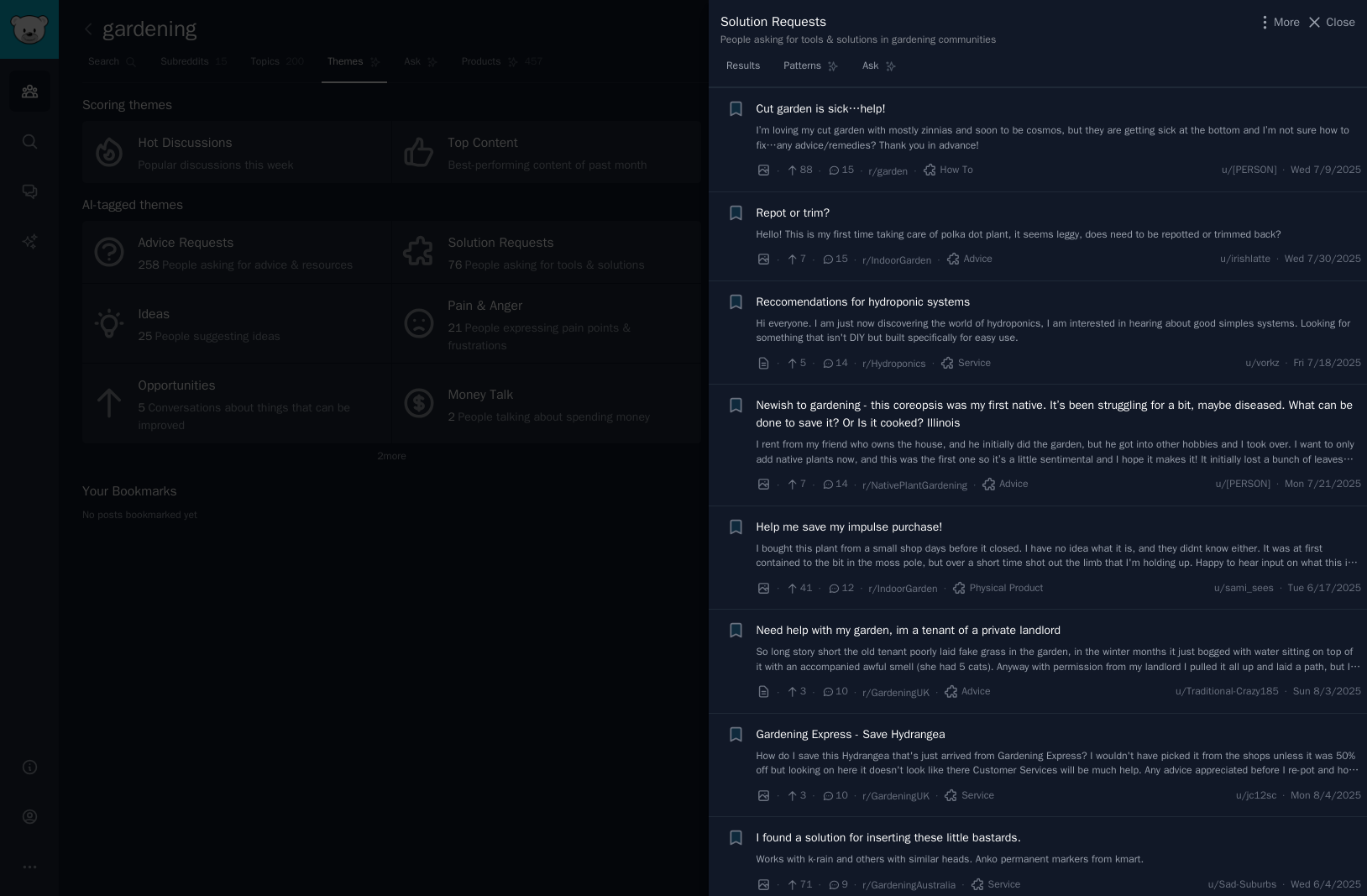click on "Hi everyone. I am just now discovering the world of hydroponics, I am interested in hearing about good simples systems. Looking for something that isn't DIY but built specifically for easy use." at bounding box center (1059, 331) 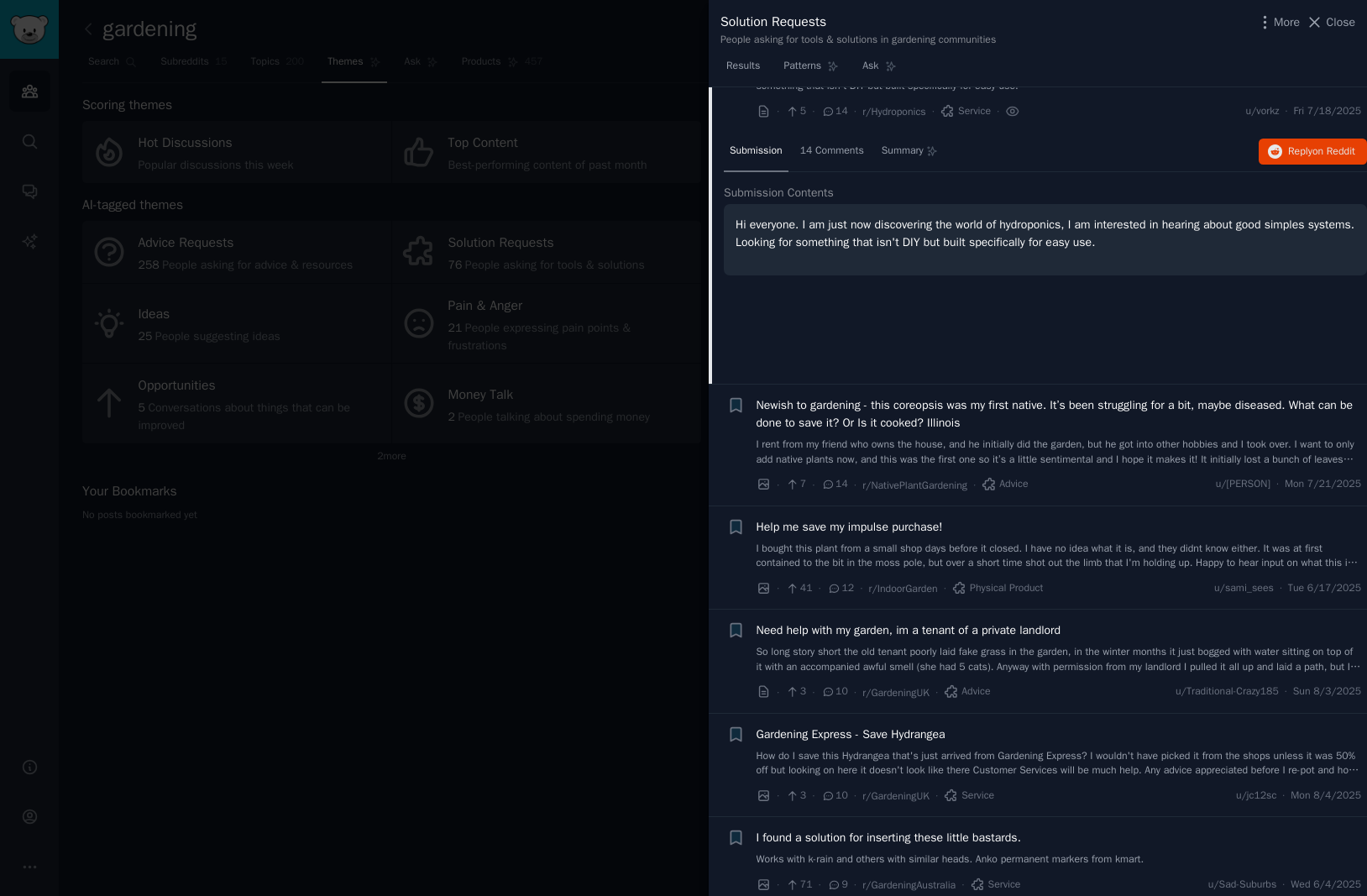 scroll, scrollTop: 2941, scrollLeft: 0, axis: vertical 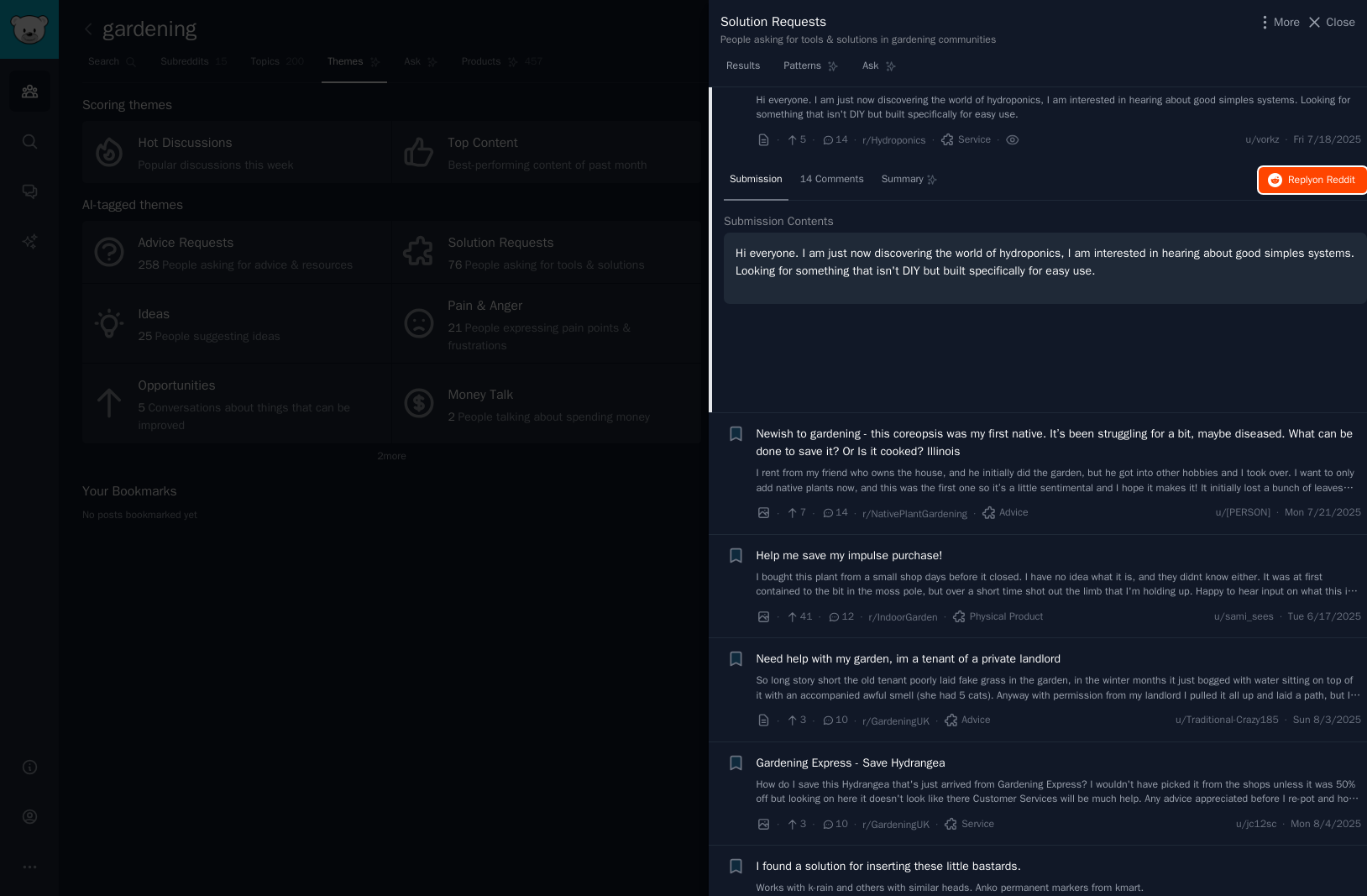 click on "Reply  on Reddit" at bounding box center (1322, 181) 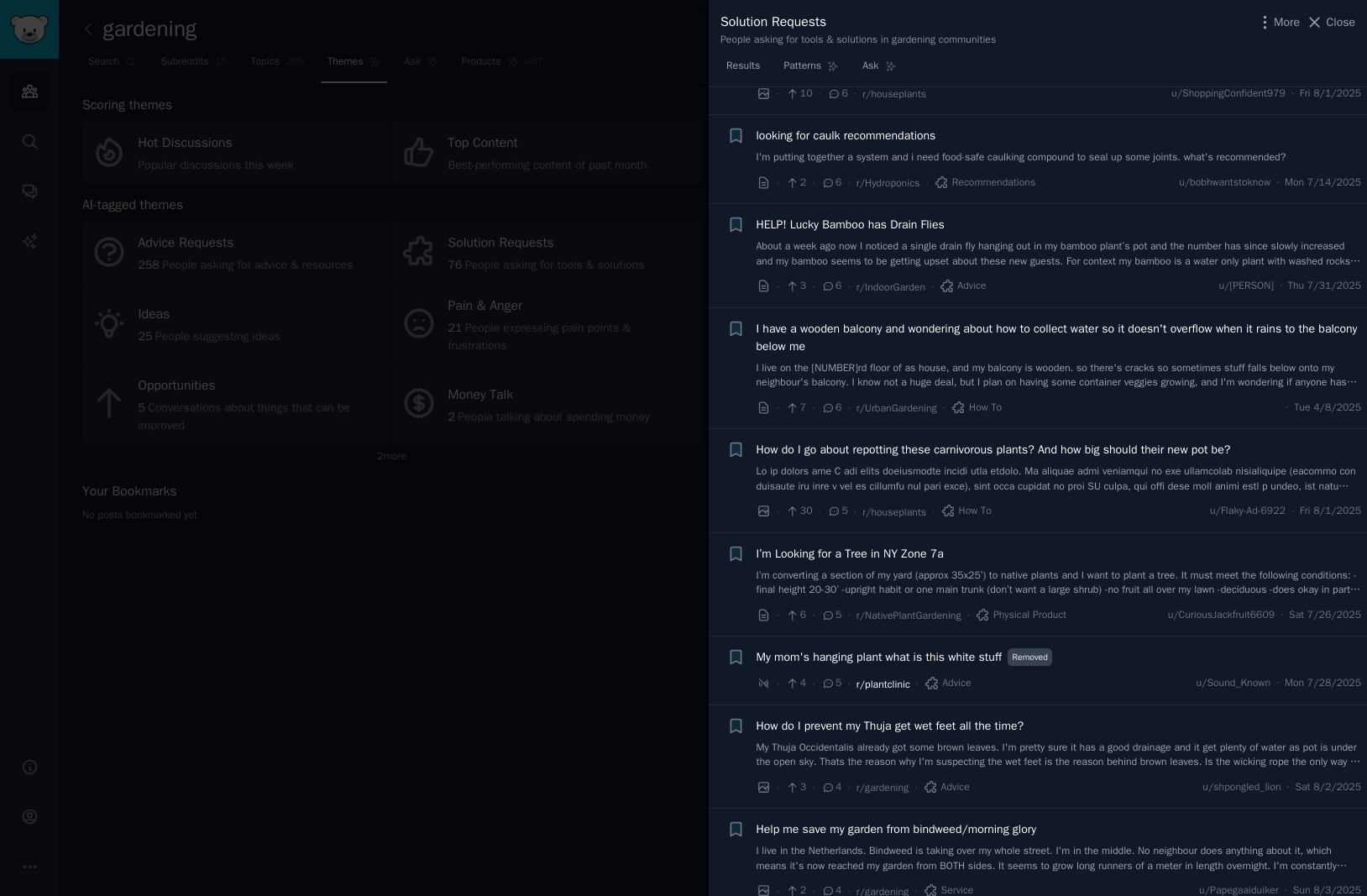 scroll, scrollTop: 4352, scrollLeft: 0, axis: vertical 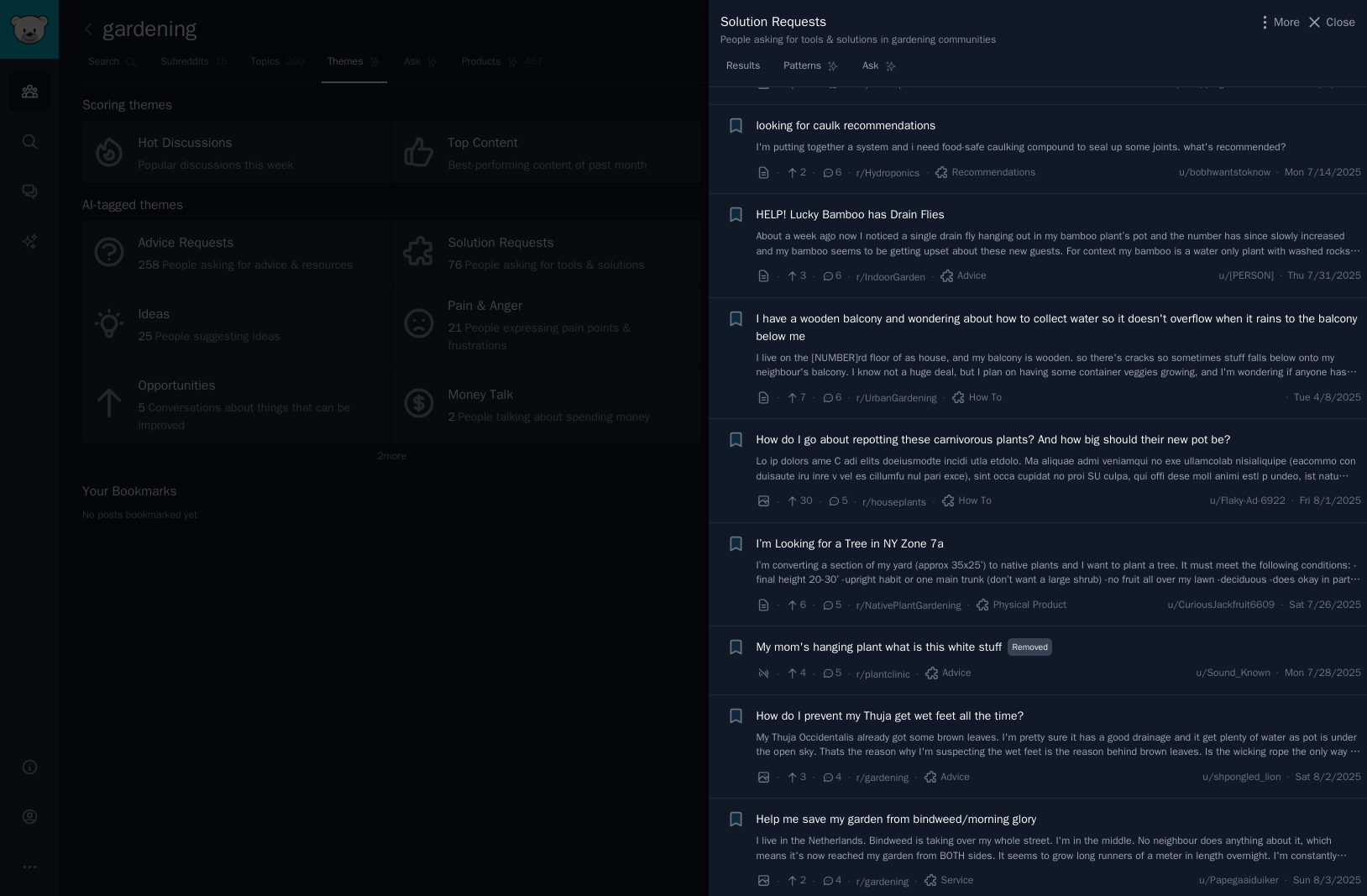 click on "I’m converting a section of my yard (approx 35x25’) to native plants and I want to plant a tree. It must meet the following conditions:
-final height 20-30’
-upright habit or one main trunk (don’t want a large shrub)
-no fruit all over my lawn
-deciduous
-does okay in part shade
Would be nice if it were fast-growing. Right now I’m considering a striped maple (supposedly slow growing in shade but faster with no canopy overhead) but am open to being talked out of it.
You guys got any suggestions? Thanks in advance!" at bounding box center [1059, 573] 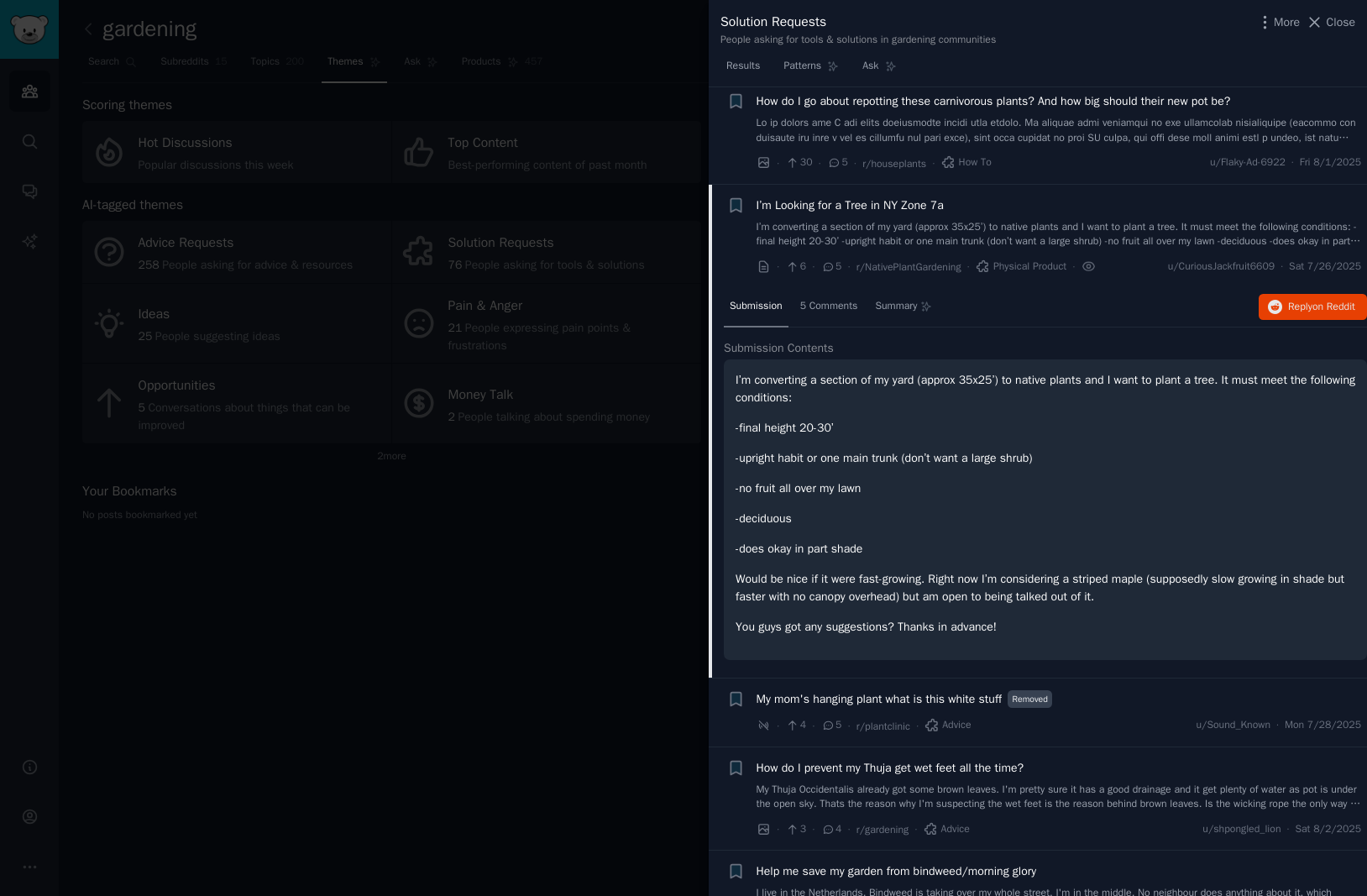 scroll, scrollTop: 4565, scrollLeft: 0, axis: vertical 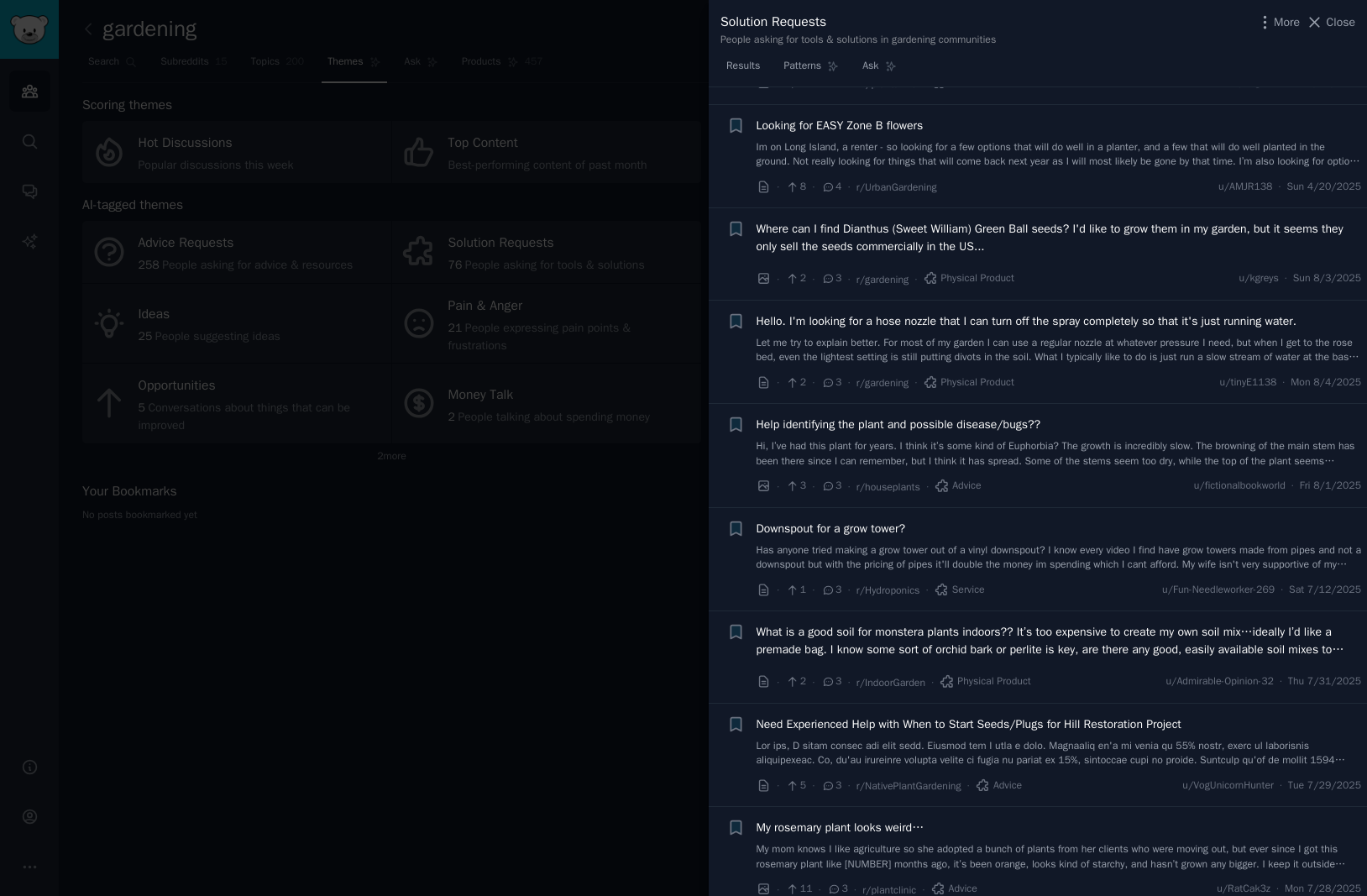 click on "Hi, I’ve had this plant for years. I think it’s some kind of Euphorbia?
The growth is incredibly slow. The browning of the main stem has been there since I can remember, but I think it has spread. Some of the stems seem too dry, while the top of the plant seems healthier. I think it might be scales?
Should I maybe just cut the top half off, treat it and propagate it? It seems that the bottom of the plant is maybe a bit too far gone? Any suggestions on what to do, how to treat it and the best way to propagate?" at bounding box center (1059, 453) 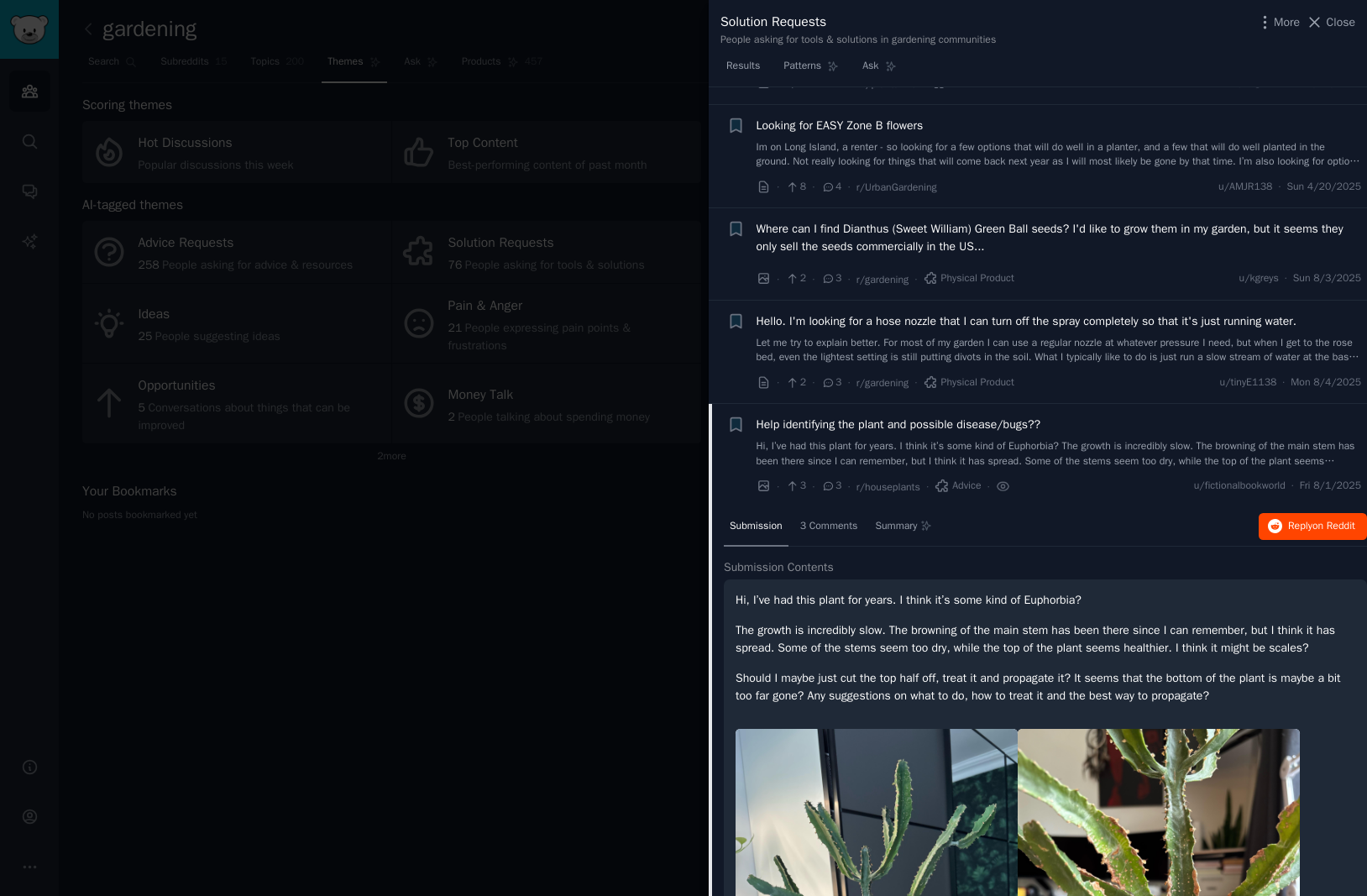 scroll, scrollTop: 5831, scrollLeft: 0, axis: vertical 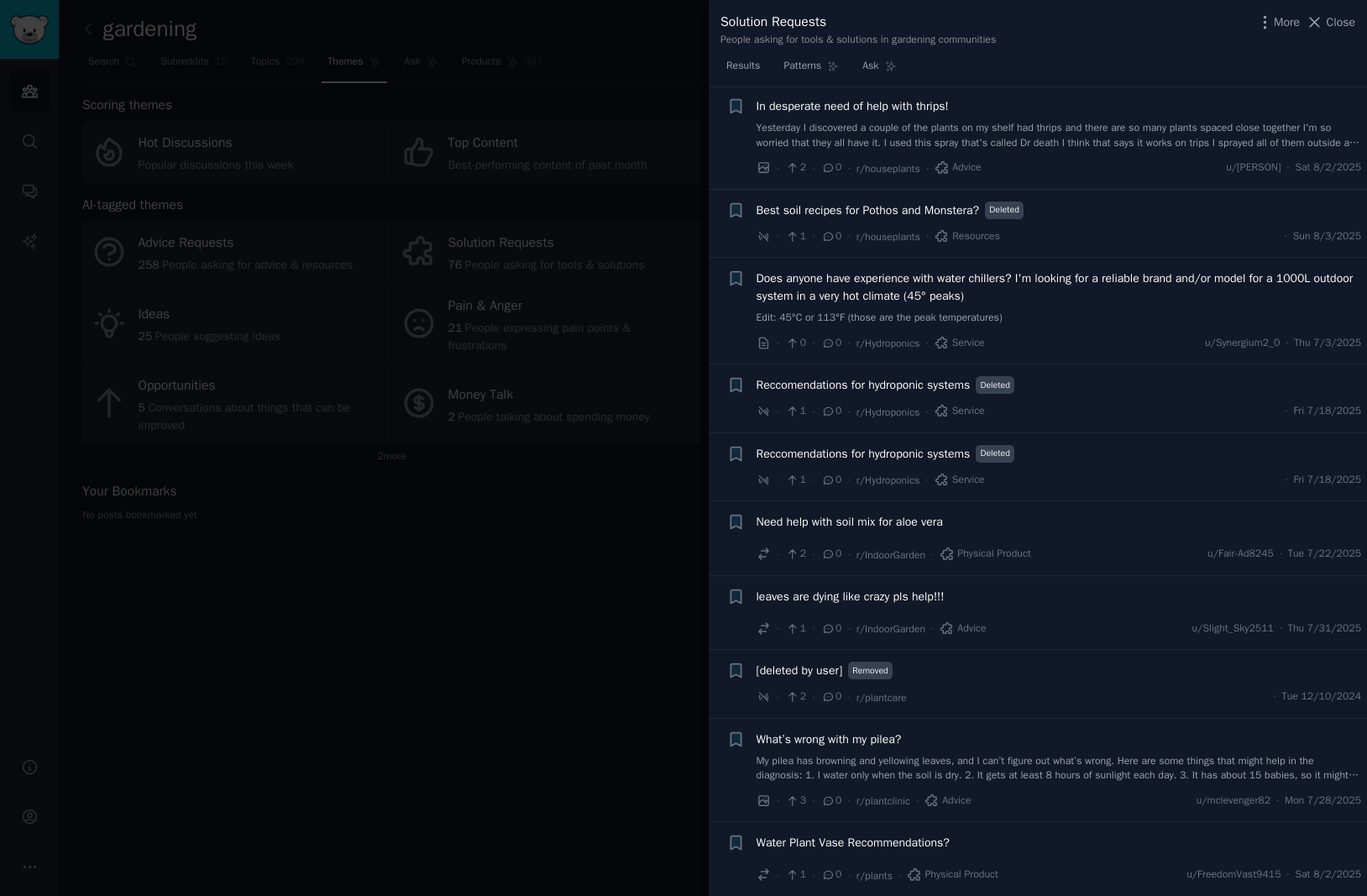 click at bounding box center [684, 448] 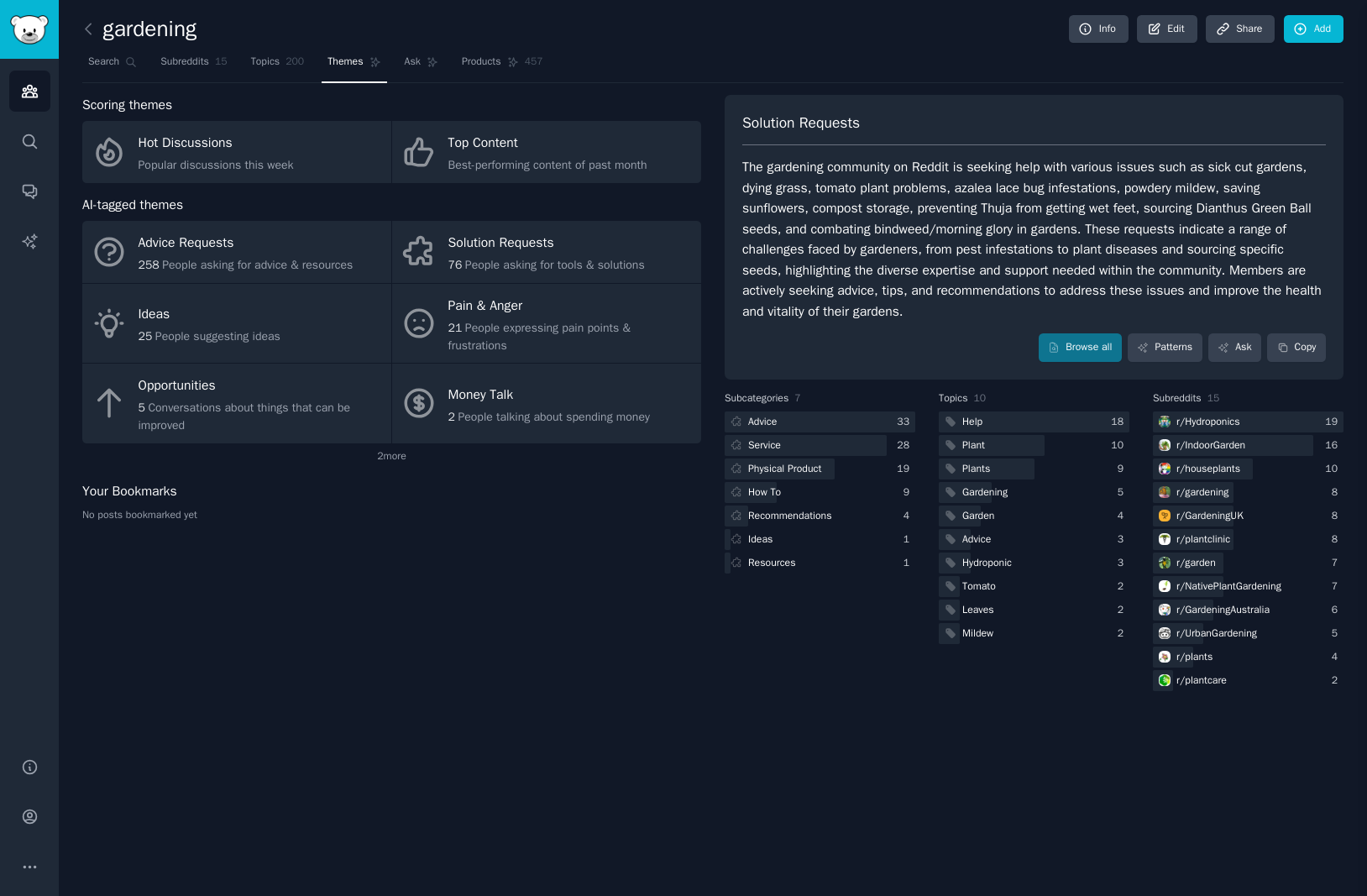 click at bounding box center (684, 448) 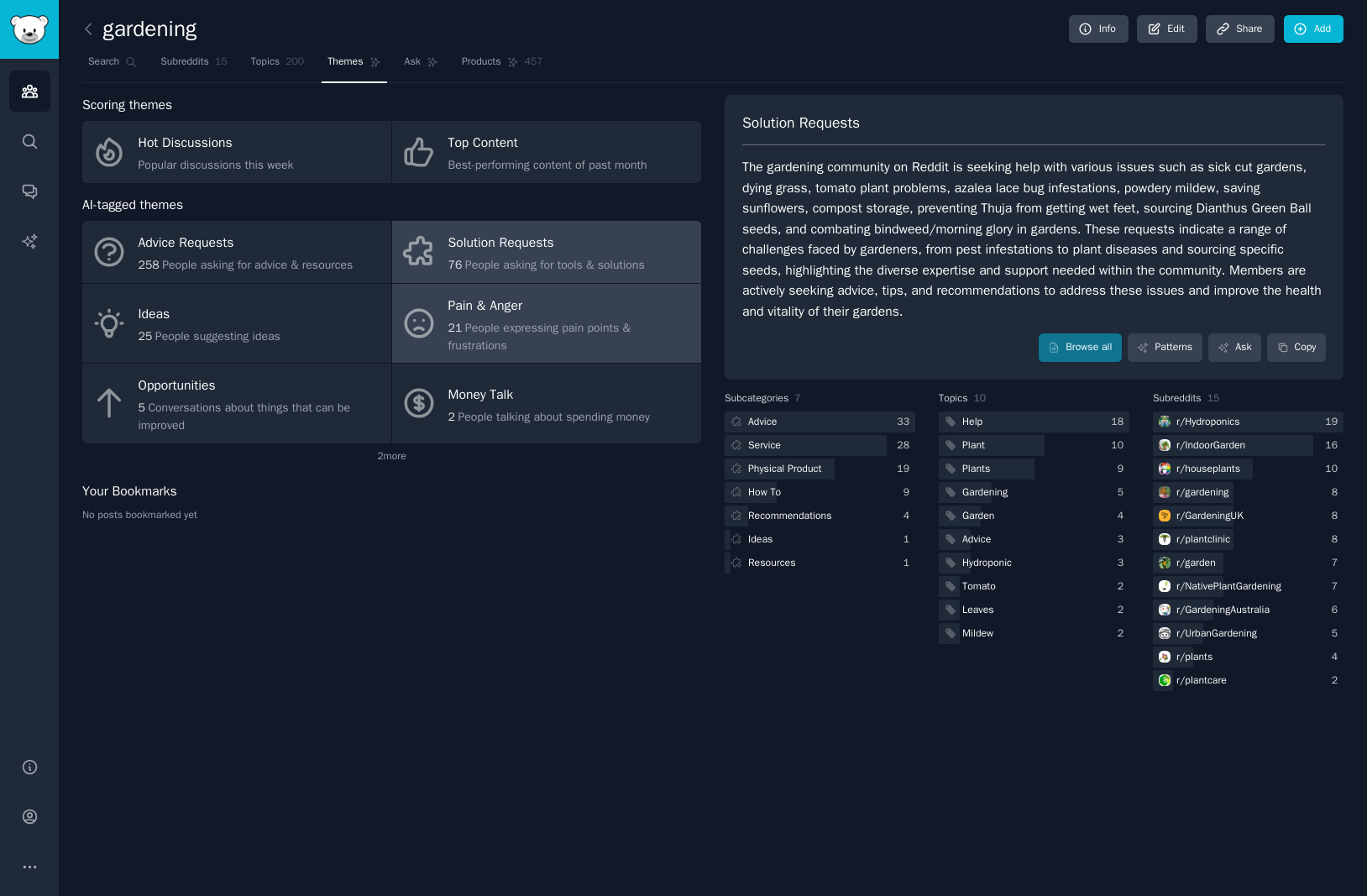 click on "21 People expressing pain points & frustrations" at bounding box center (570, 337) 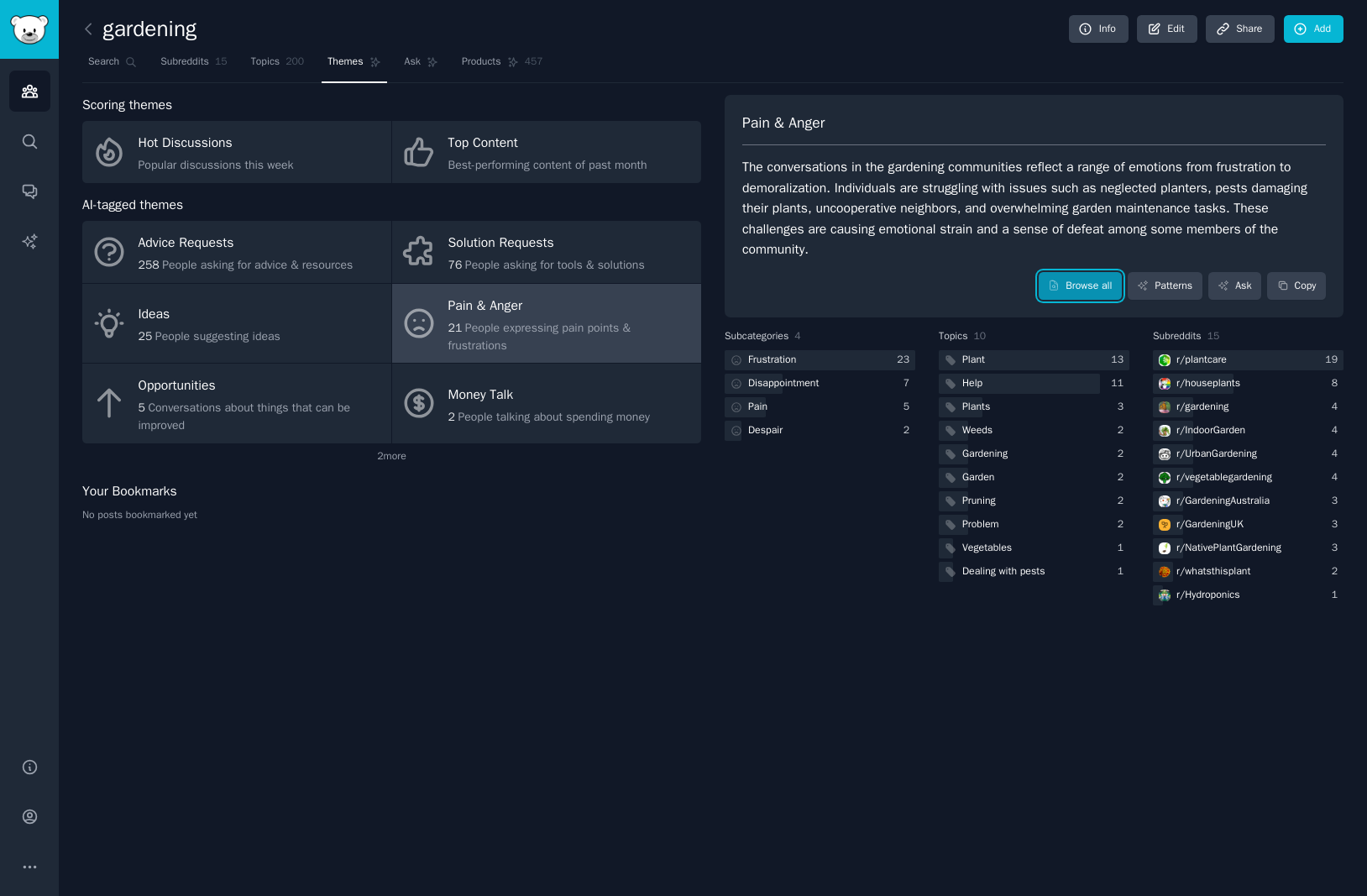 click on "Browse all" at bounding box center (1080, 286) 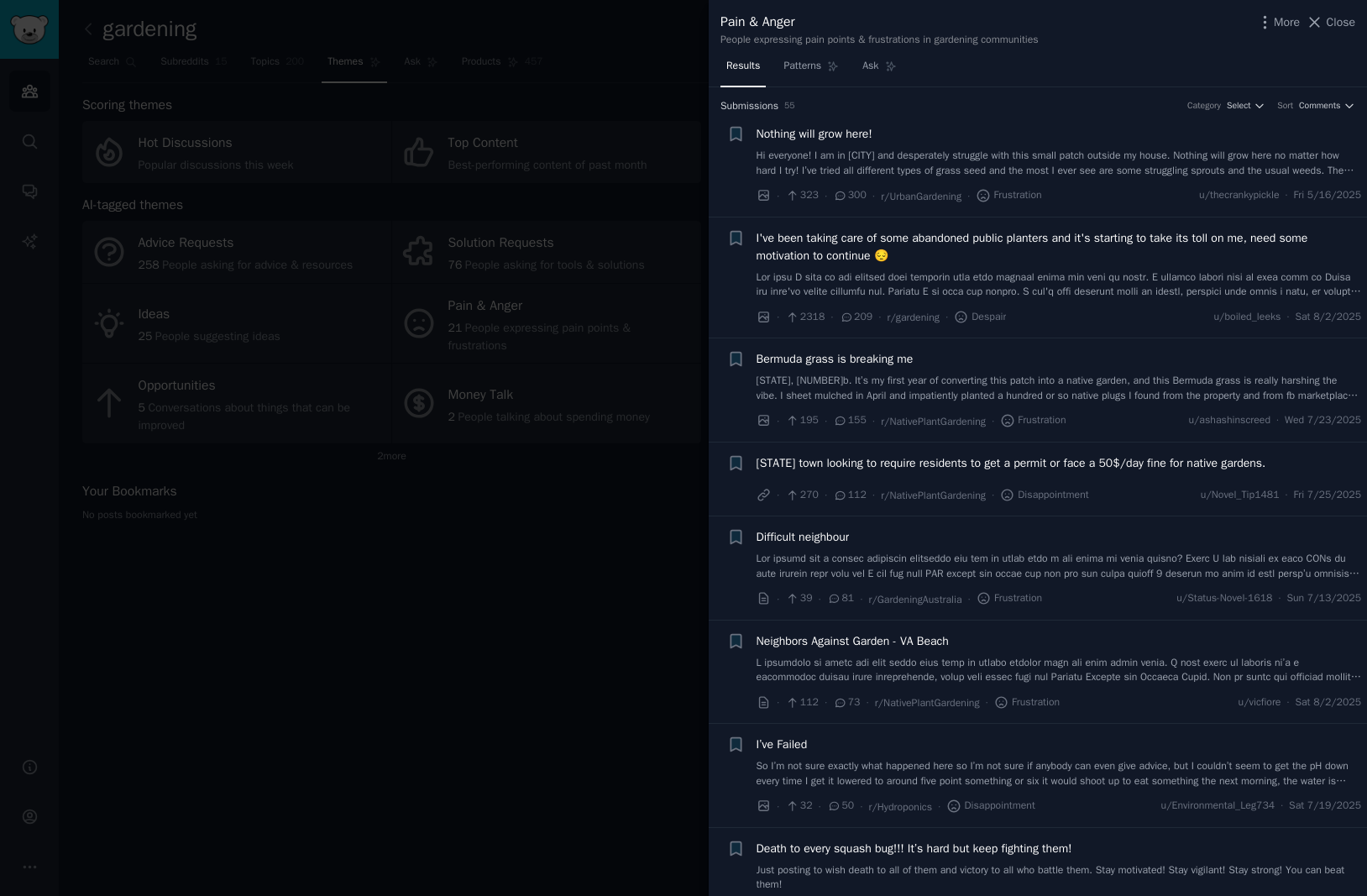 click at bounding box center [1059, 285] 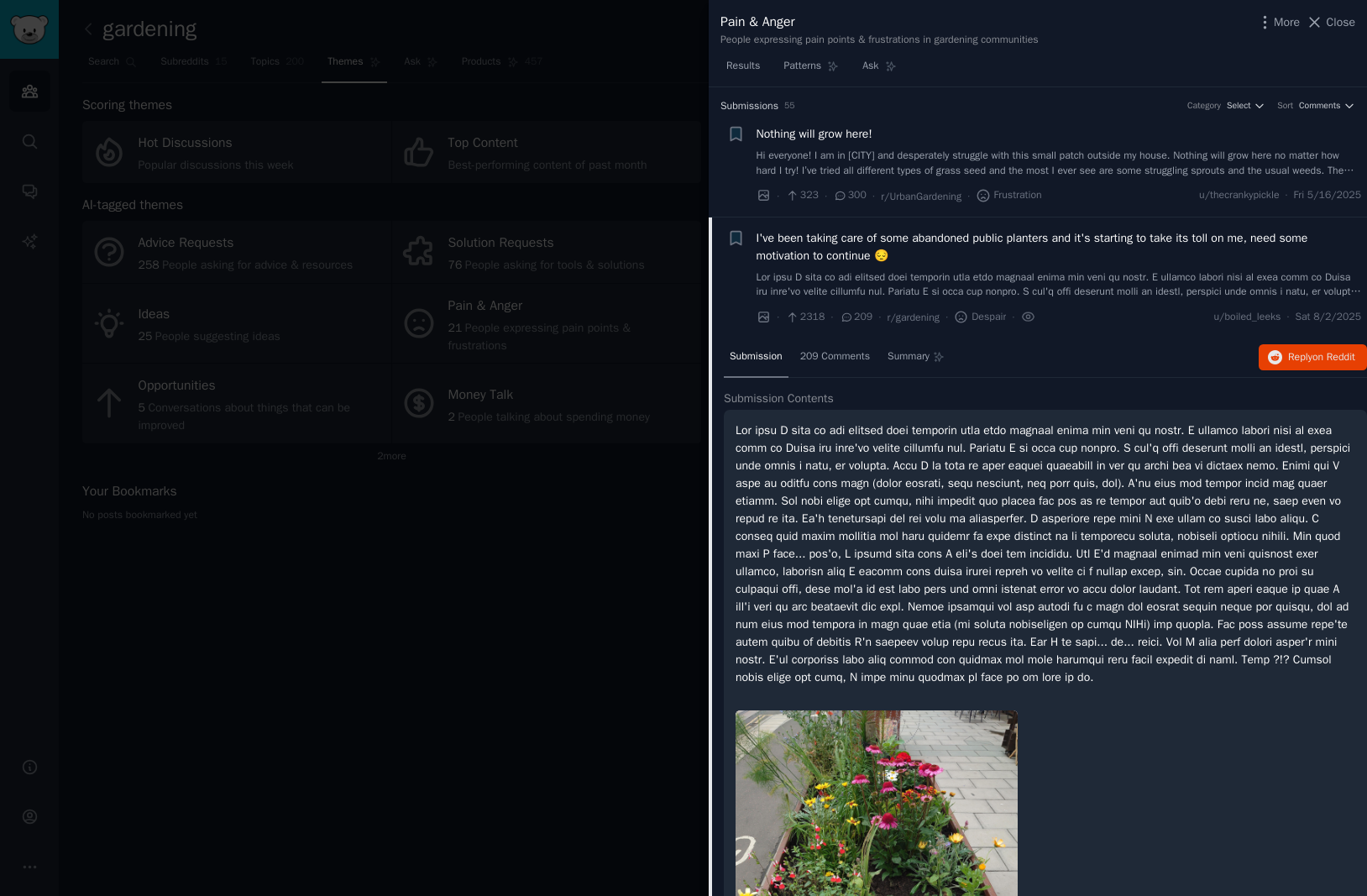 scroll, scrollTop: 130, scrollLeft: 0, axis: vertical 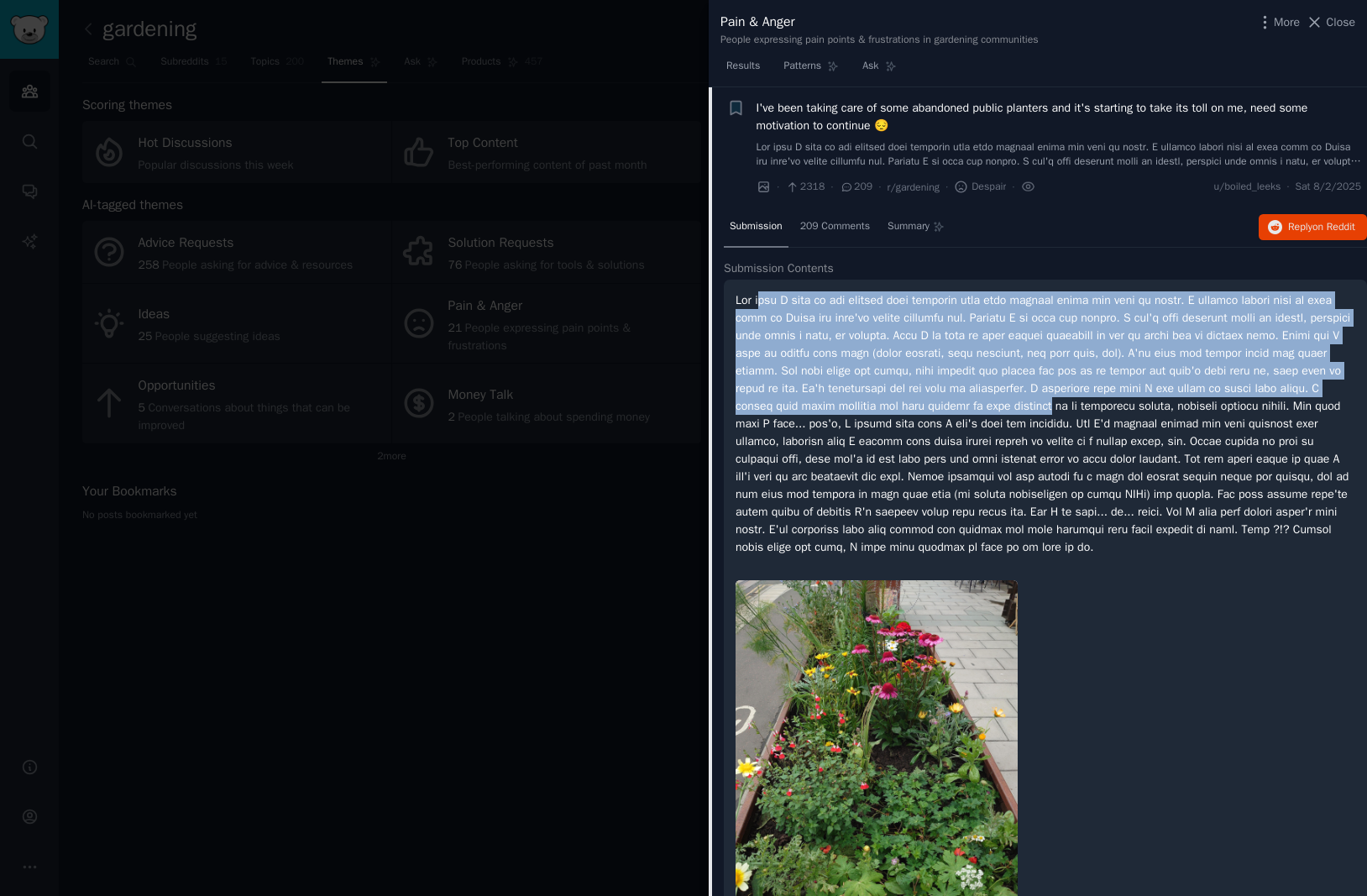 drag, startPoint x: 761, startPoint y: 301, endPoint x: 1048, endPoint y: 404, distance: 304.923 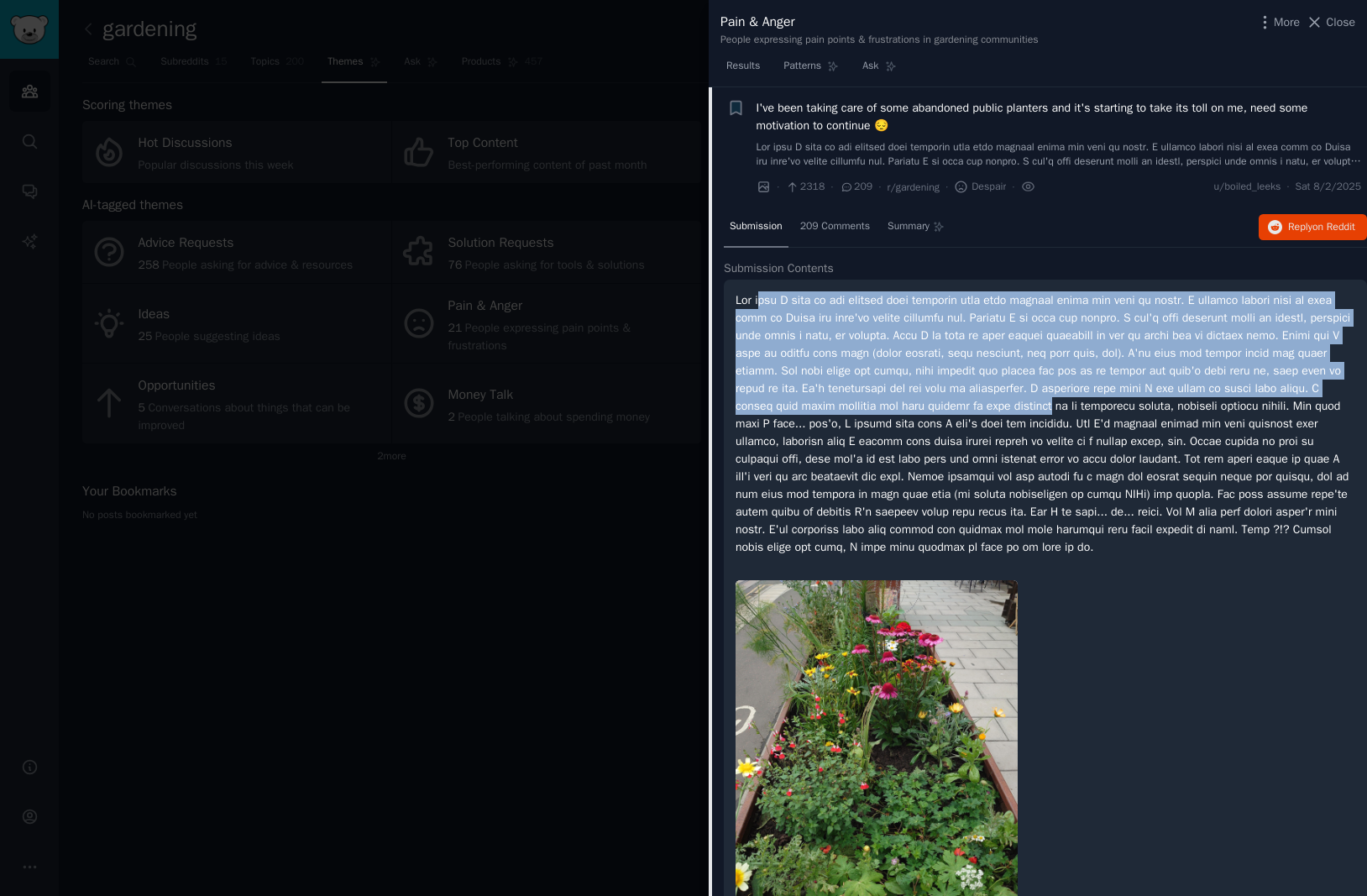 click 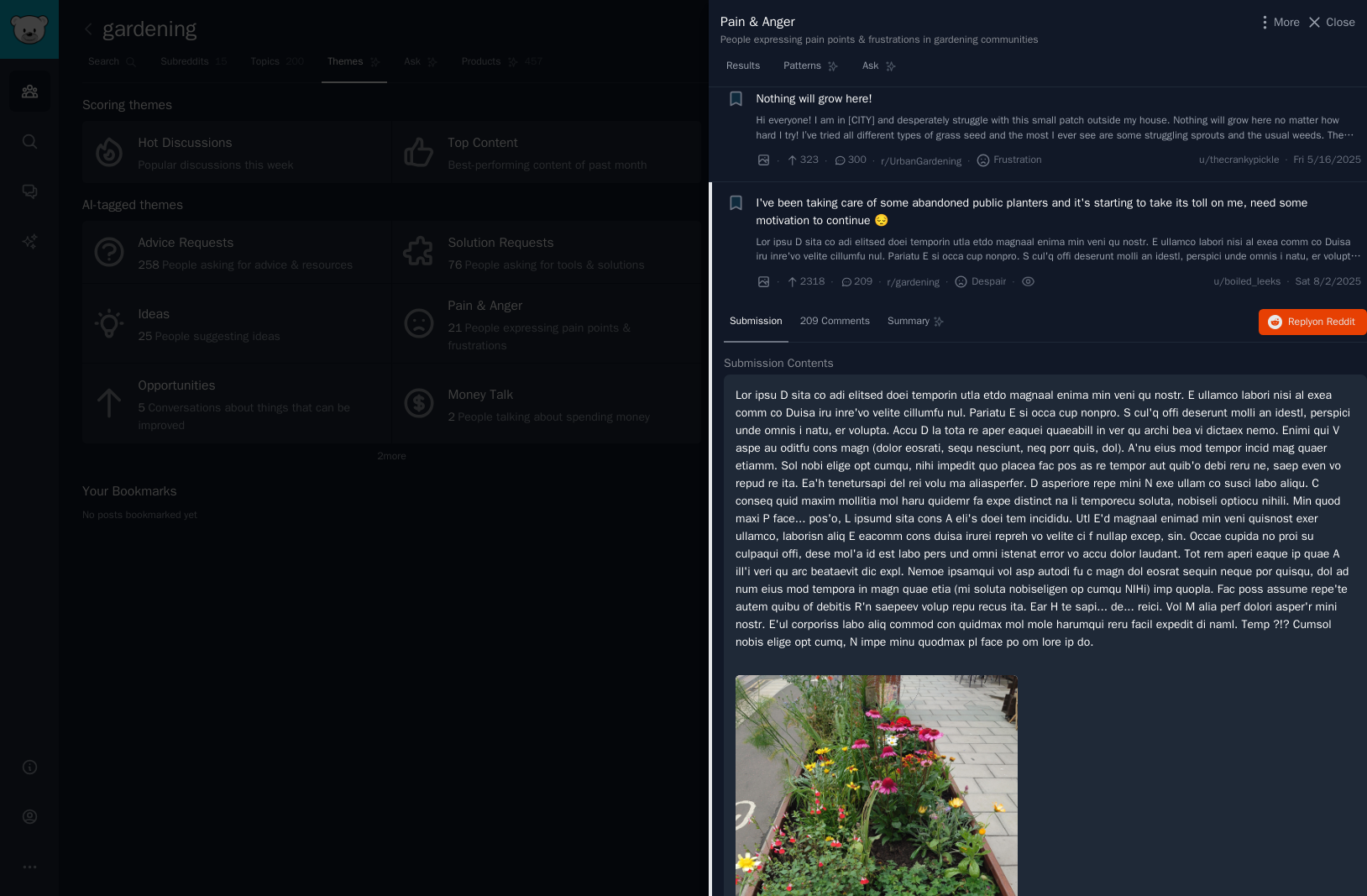 scroll, scrollTop: 0, scrollLeft: 0, axis: both 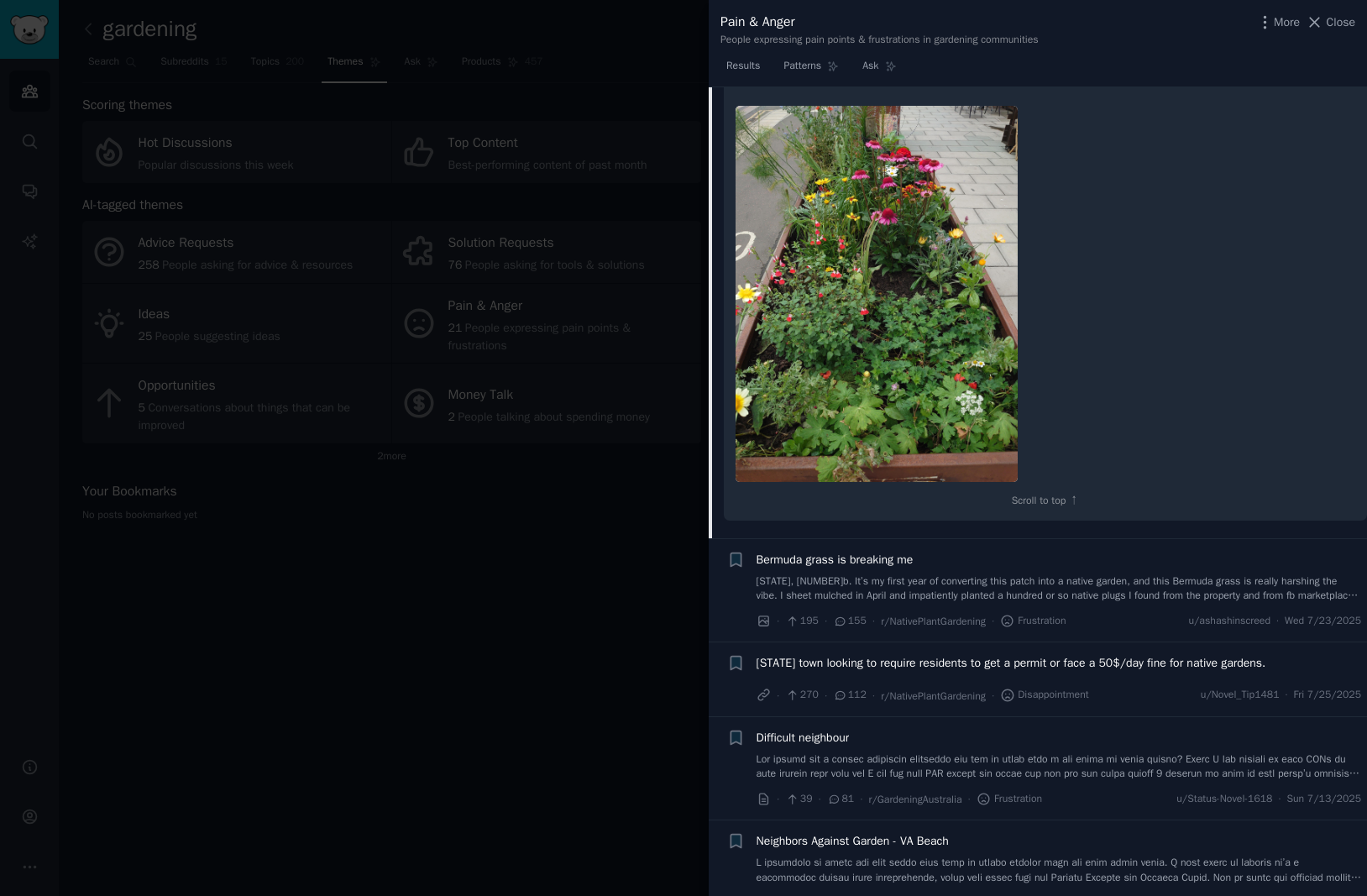 click on "[STATE], [NUMBER]b.
It’s my first year of converting this patch into a native garden, and this Bermuda grass is really harshing the vibe.
I sheet mulched in April and impatiently planted a hundred or so native plugs I found from the property and from fb marketplace. They’ve been doing surprisingly well…but this Bermuda grass is constantly encroaching on them. It’s already killed my wild indigo by shading it out, and I don’t even want to know about the mess of rhizomes underneath, hogging nutrients away from the rest.
I’m out there almost every day pulling it up. The first photo is what it looks like when left alone for about a week.
It’s driving me nuts!" at bounding box center (1059, 589) 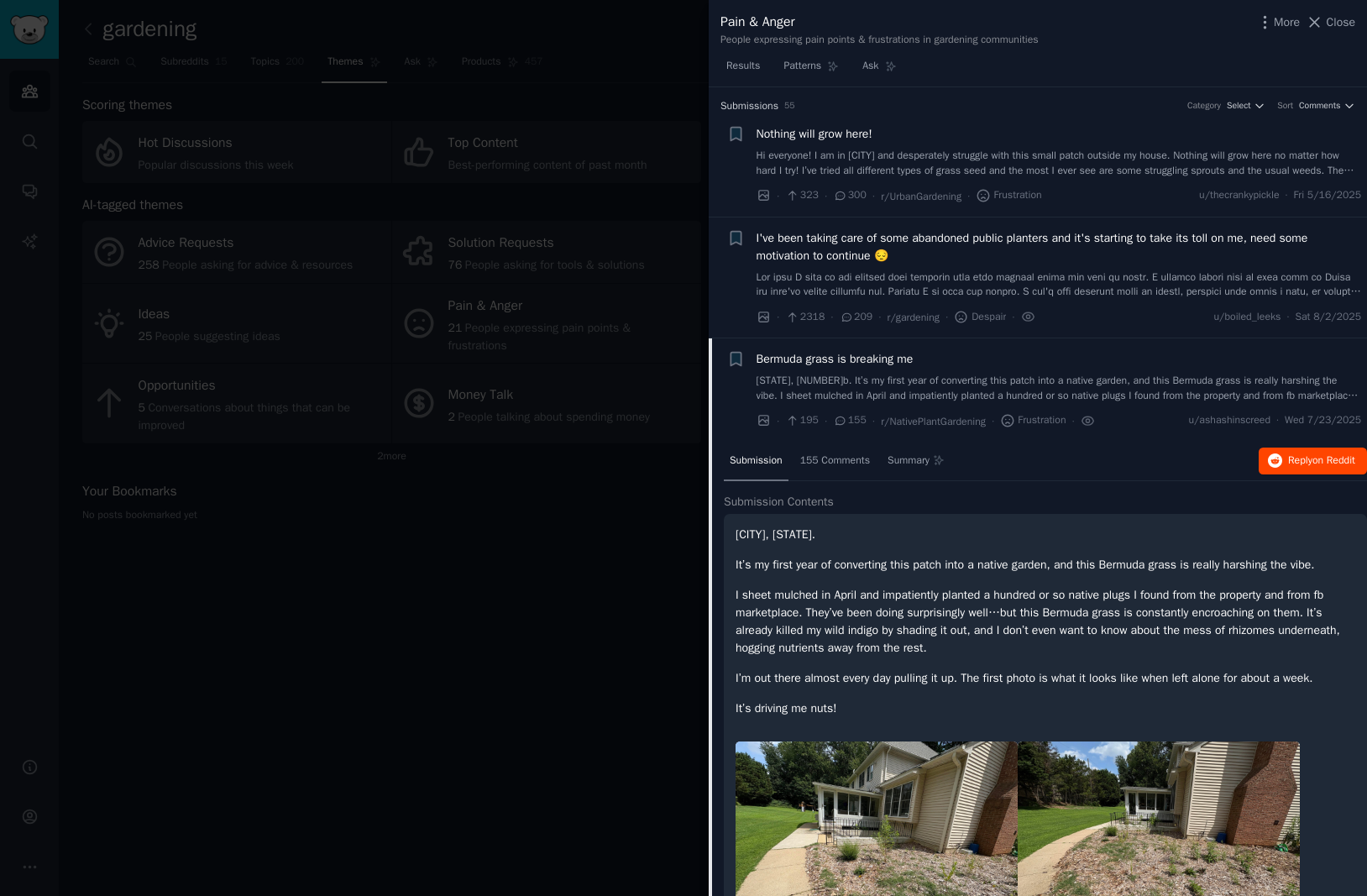 scroll, scrollTop: 806, scrollLeft: 0, axis: vertical 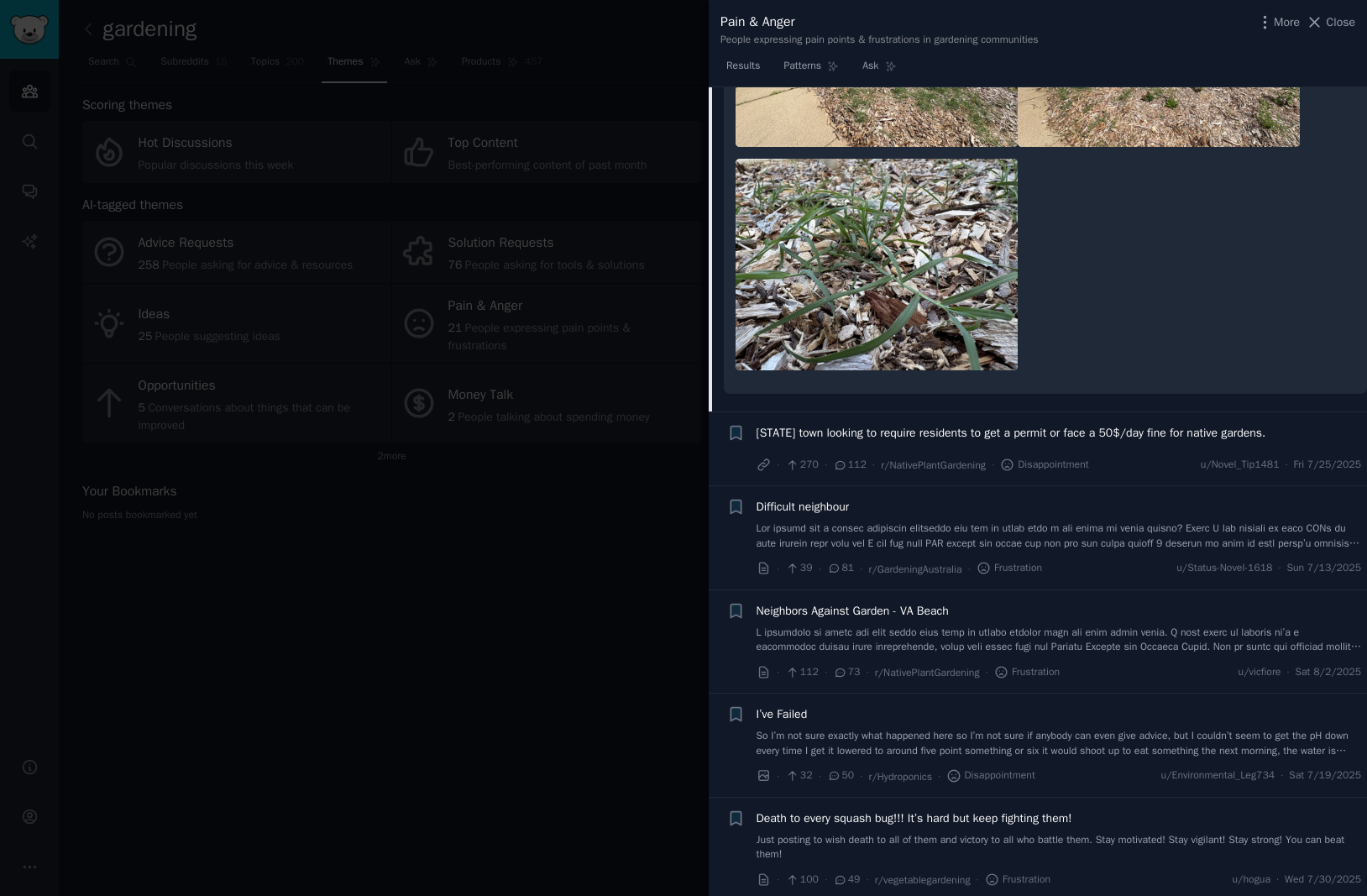 click at bounding box center [684, 448] 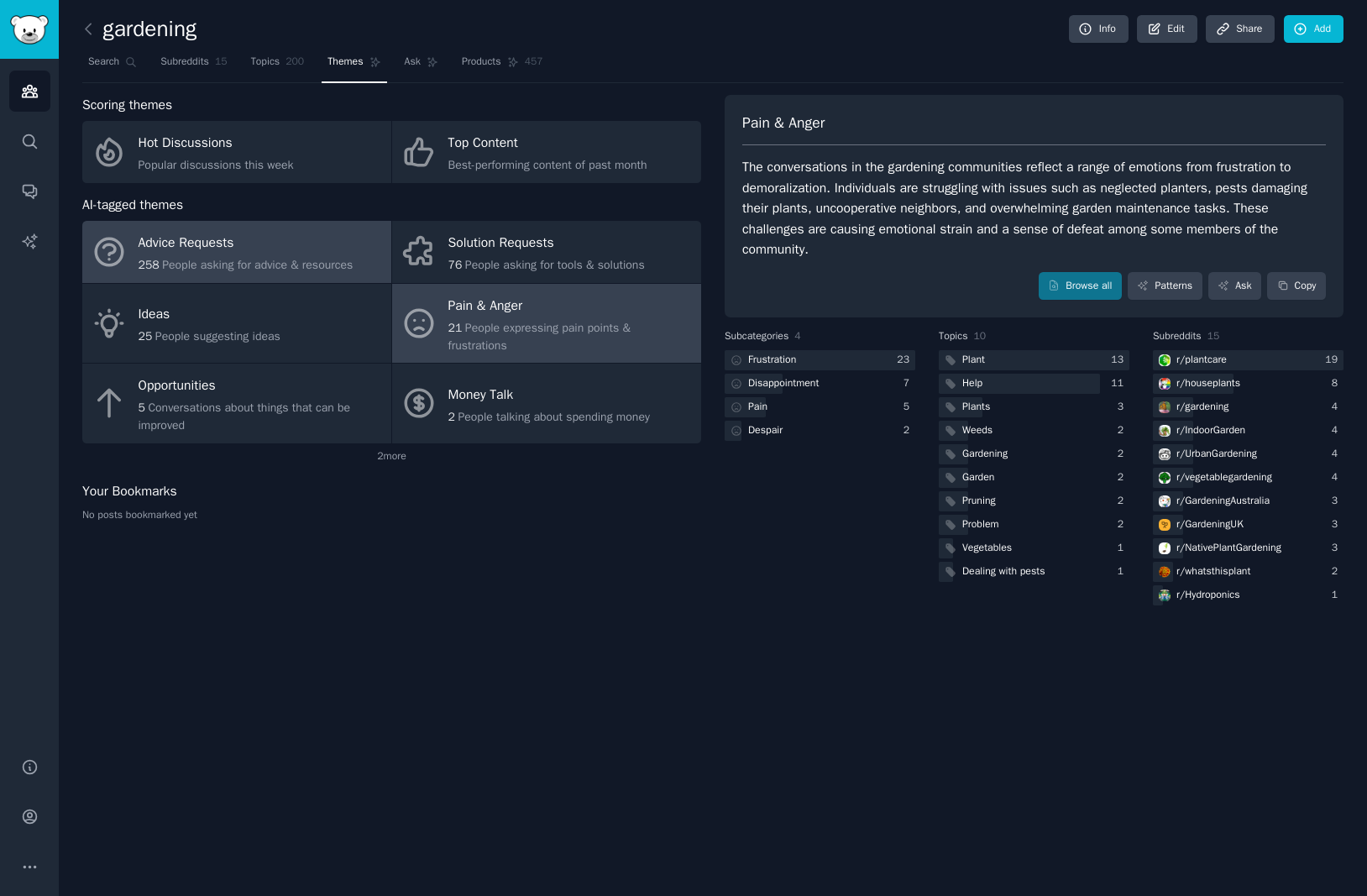click on "People asking for advice & resources" at bounding box center (257, 265) 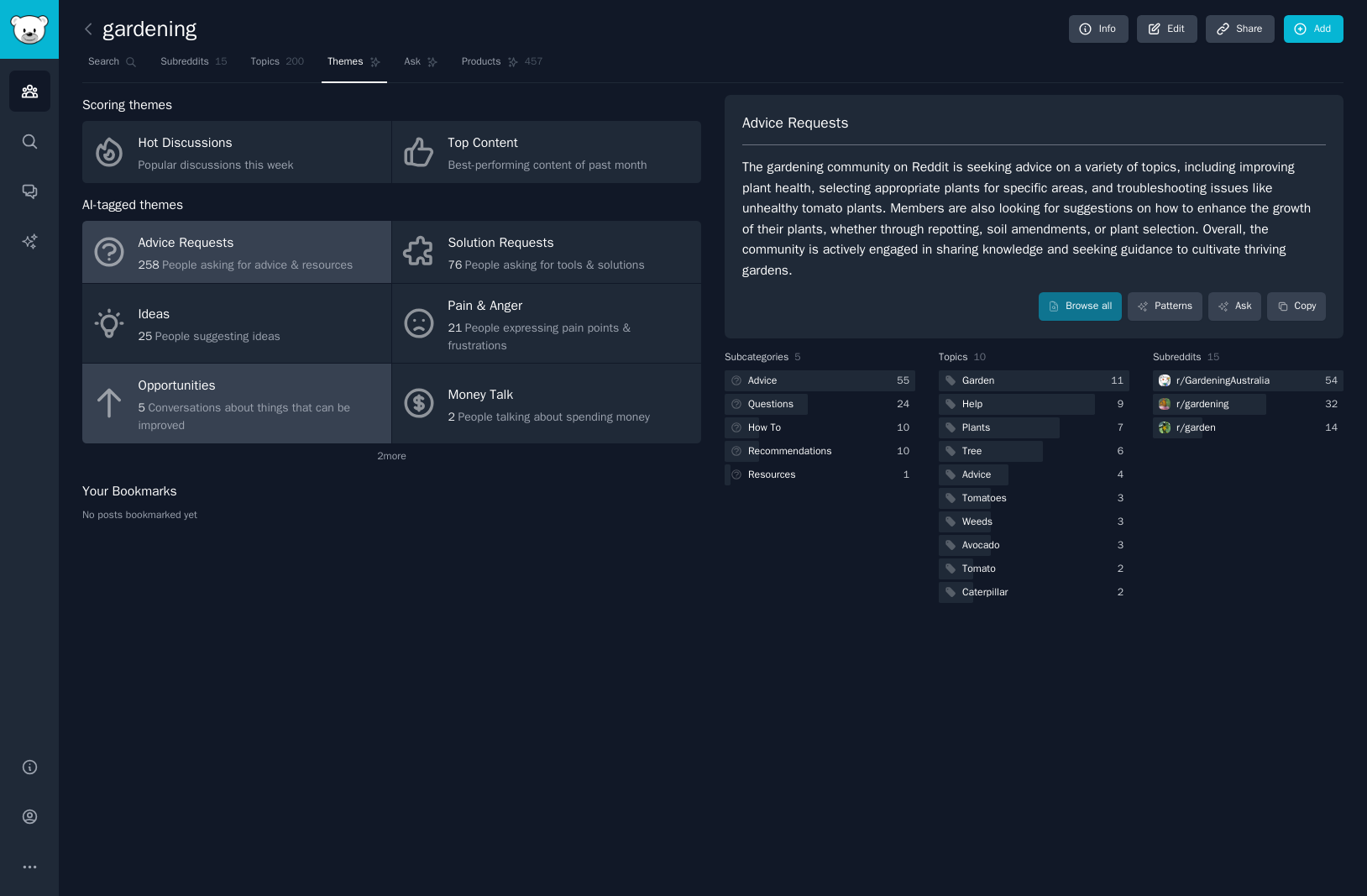 click on "5 Conversations about things that can be improved" at bounding box center [260, 417] 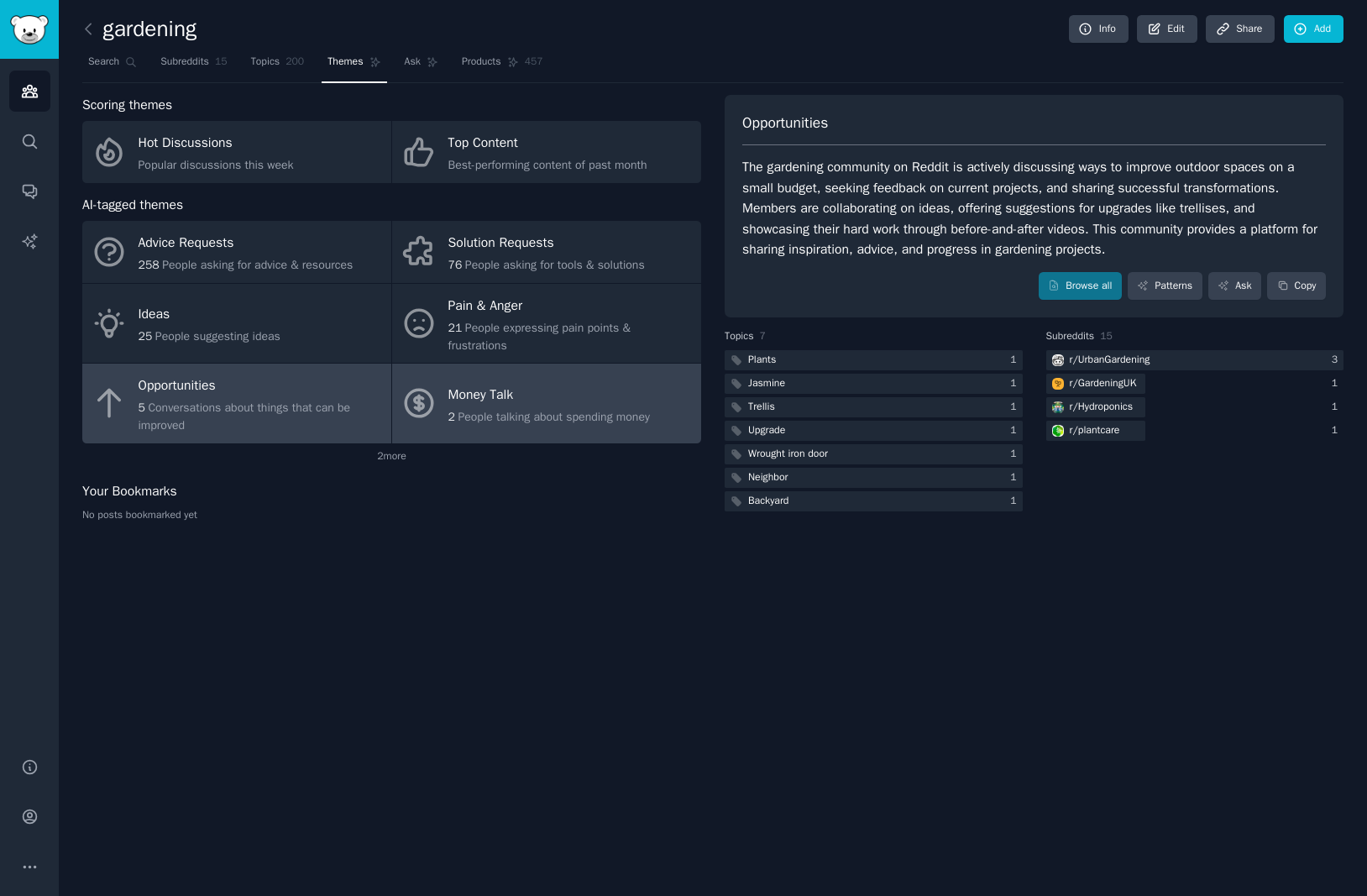 click on "Money Talk" at bounding box center [549, 395] 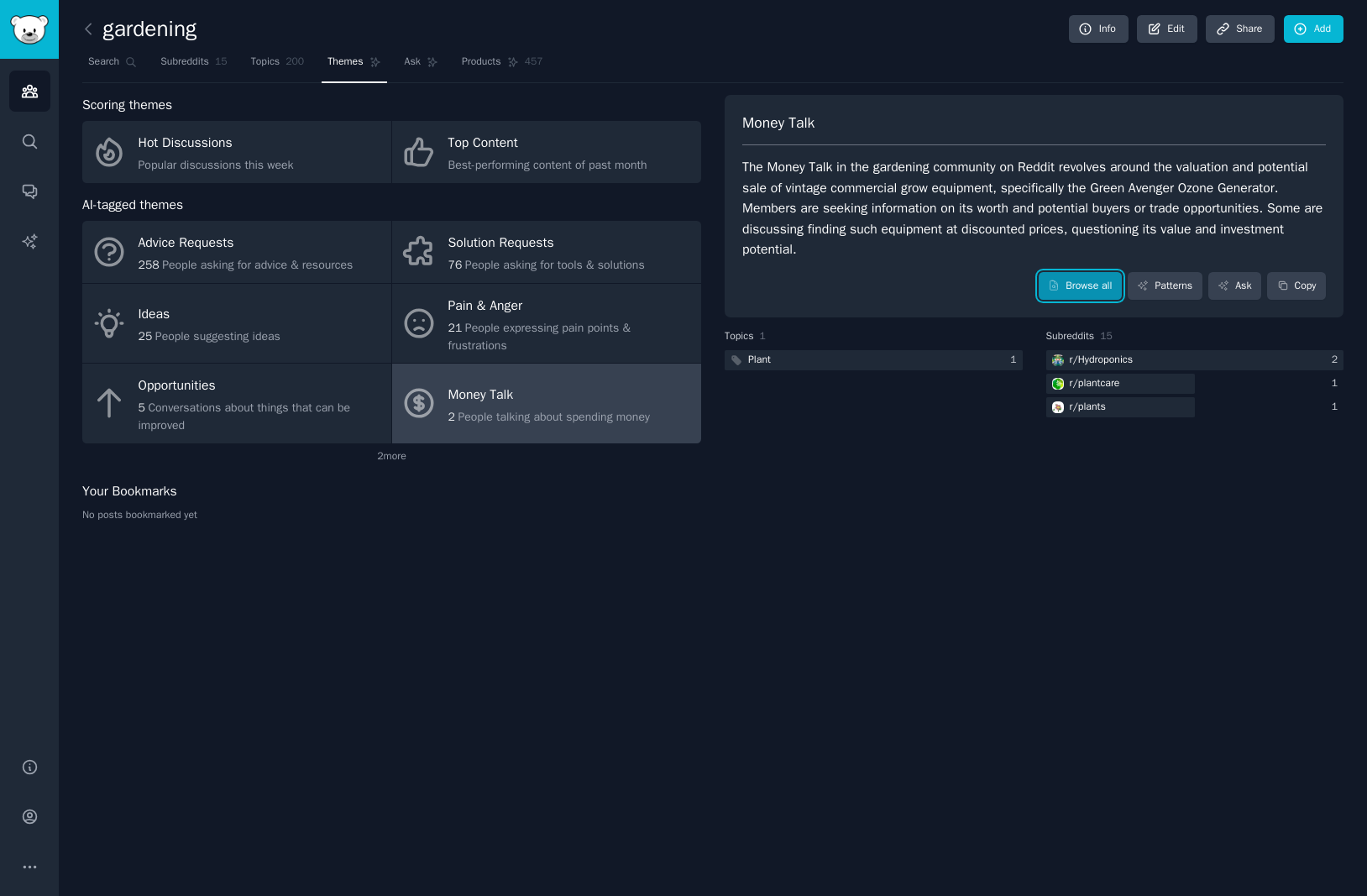 click on "Browse all" at bounding box center (1080, 286) 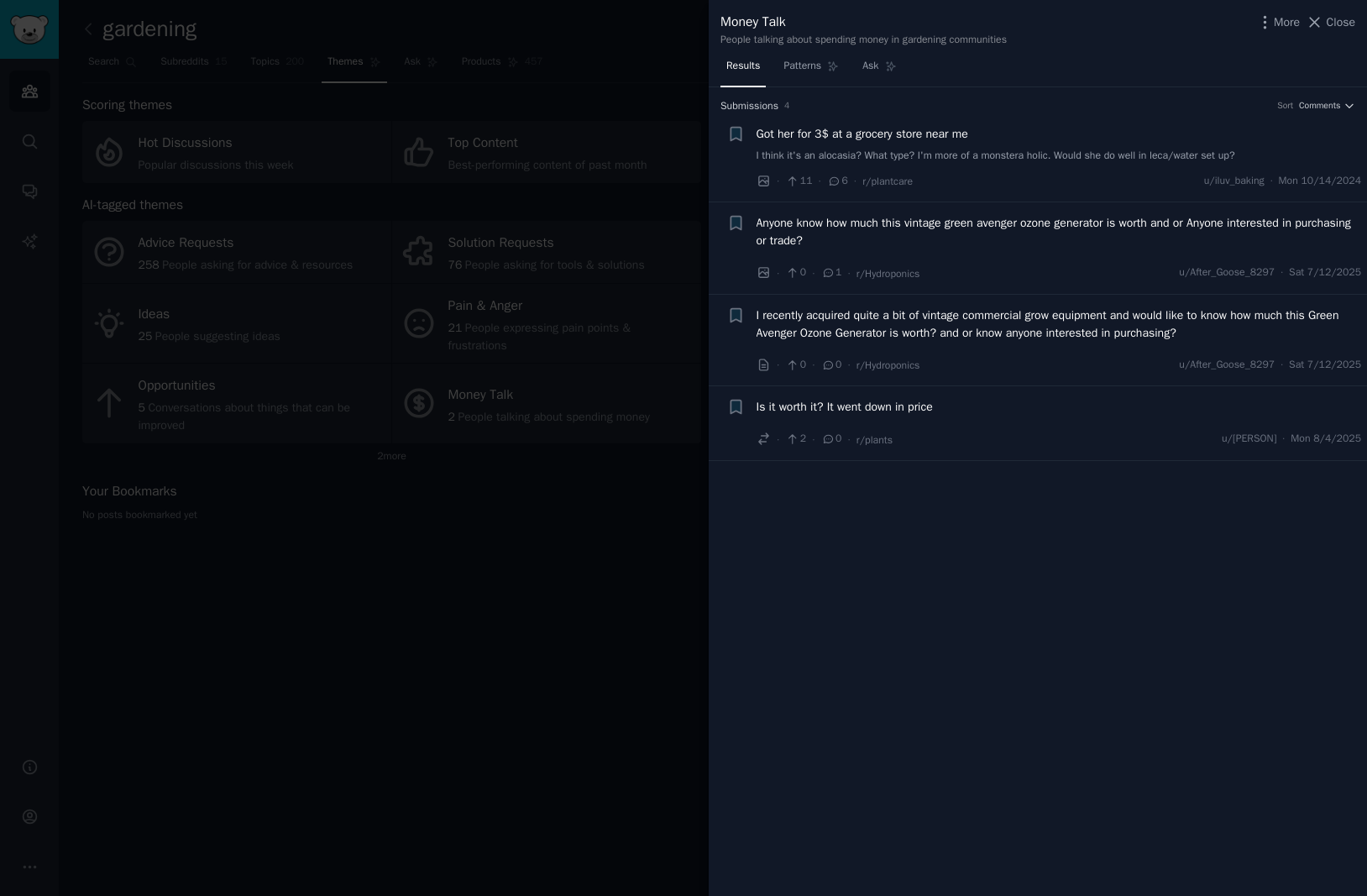 click at bounding box center [684, 448] 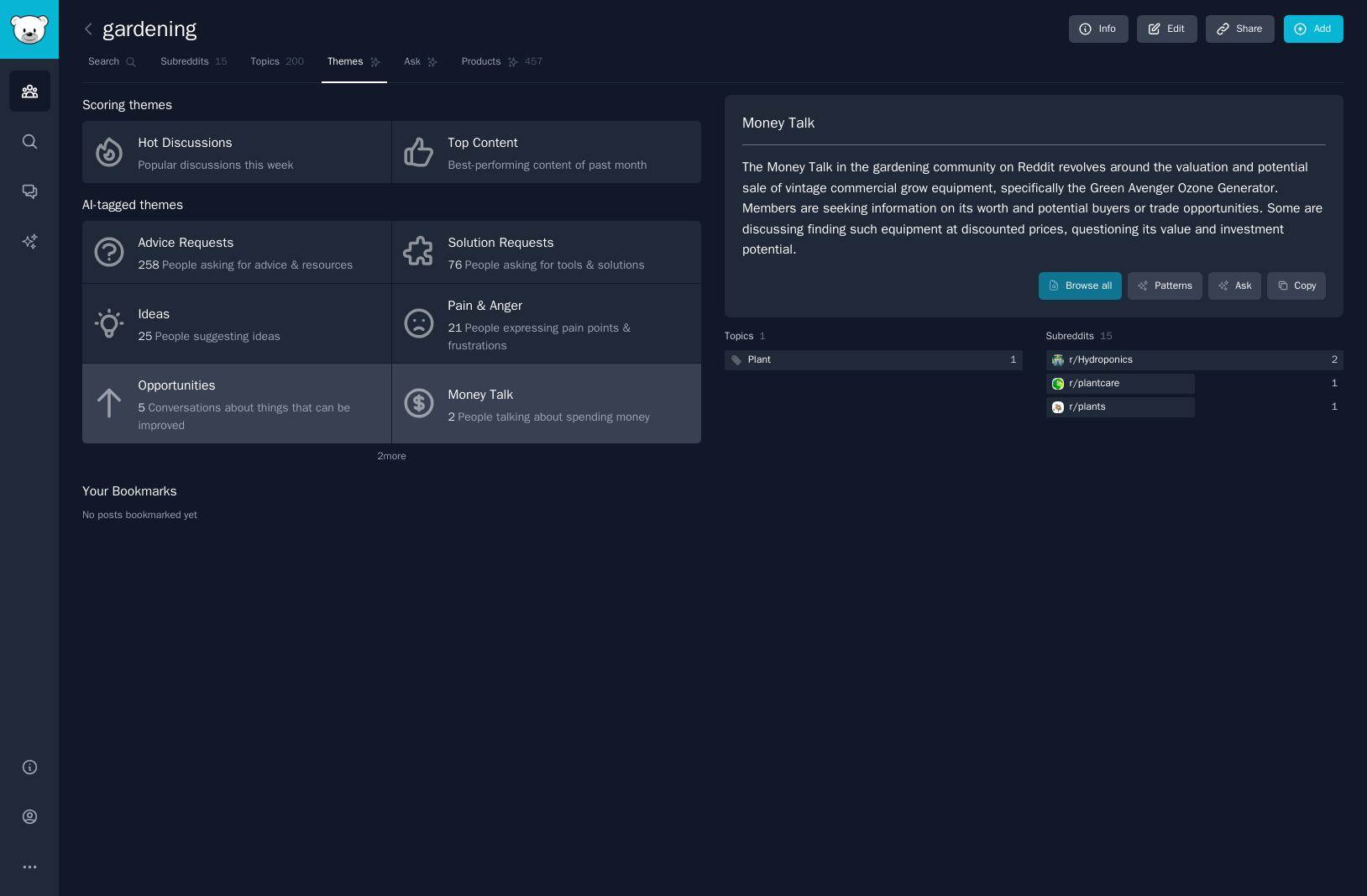 click on "5 Conversations about things that can be improved" at bounding box center (260, 417) 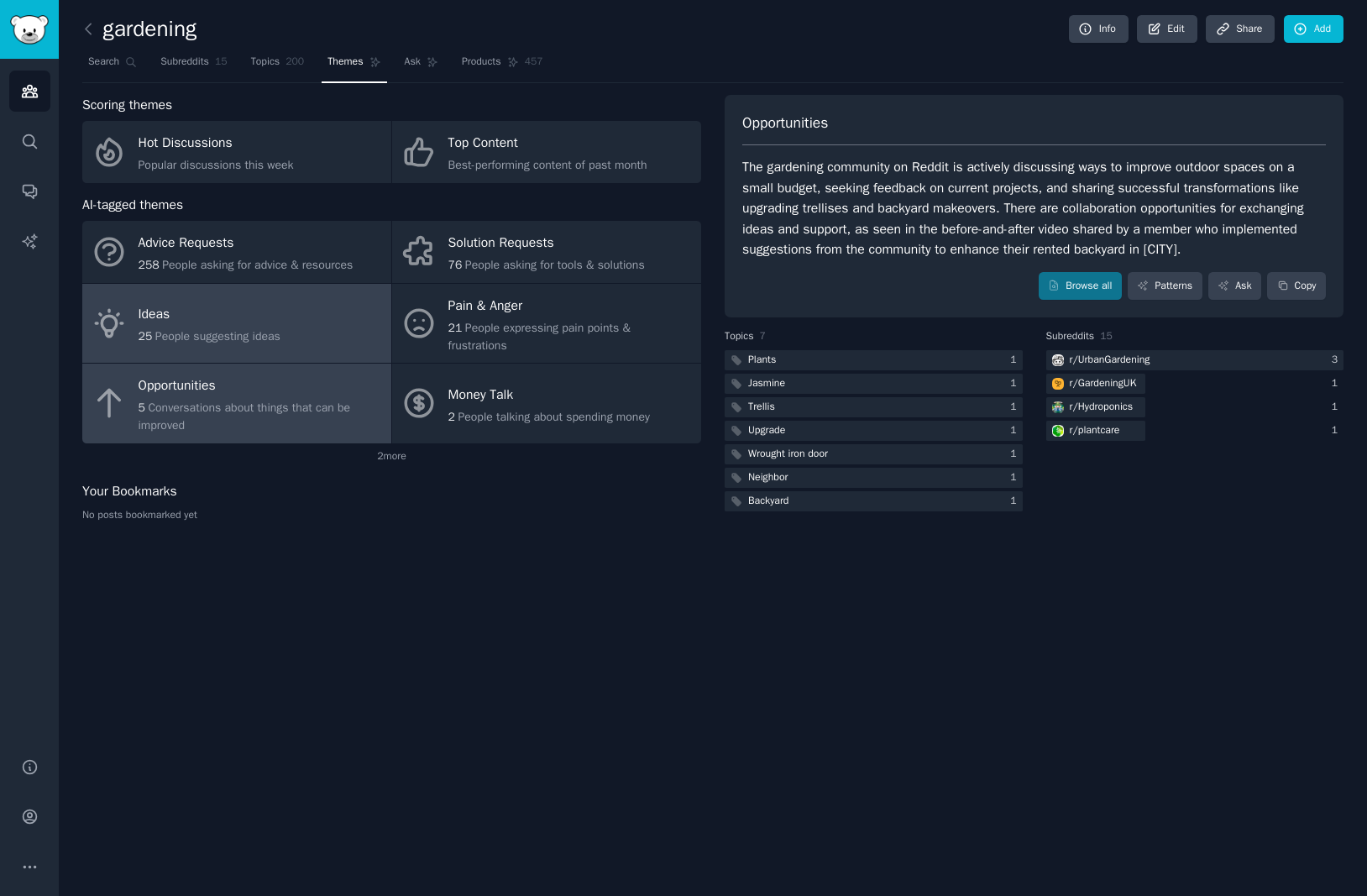 click on "Ideas 25 People suggesting ideas" at bounding box center [237, 323] 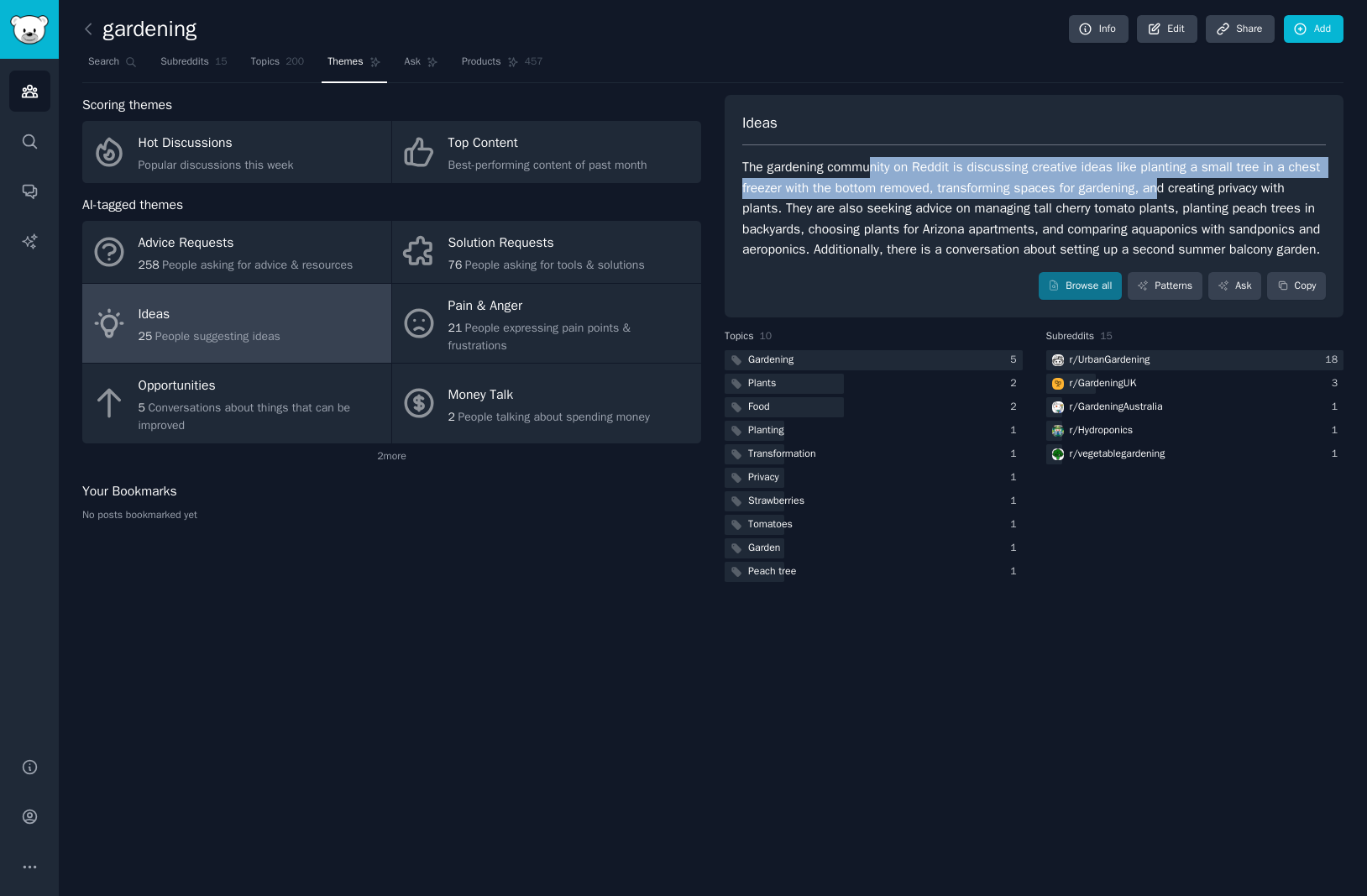 drag, startPoint x: 877, startPoint y: 175, endPoint x: 1176, endPoint y: 194, distance: 299.60307 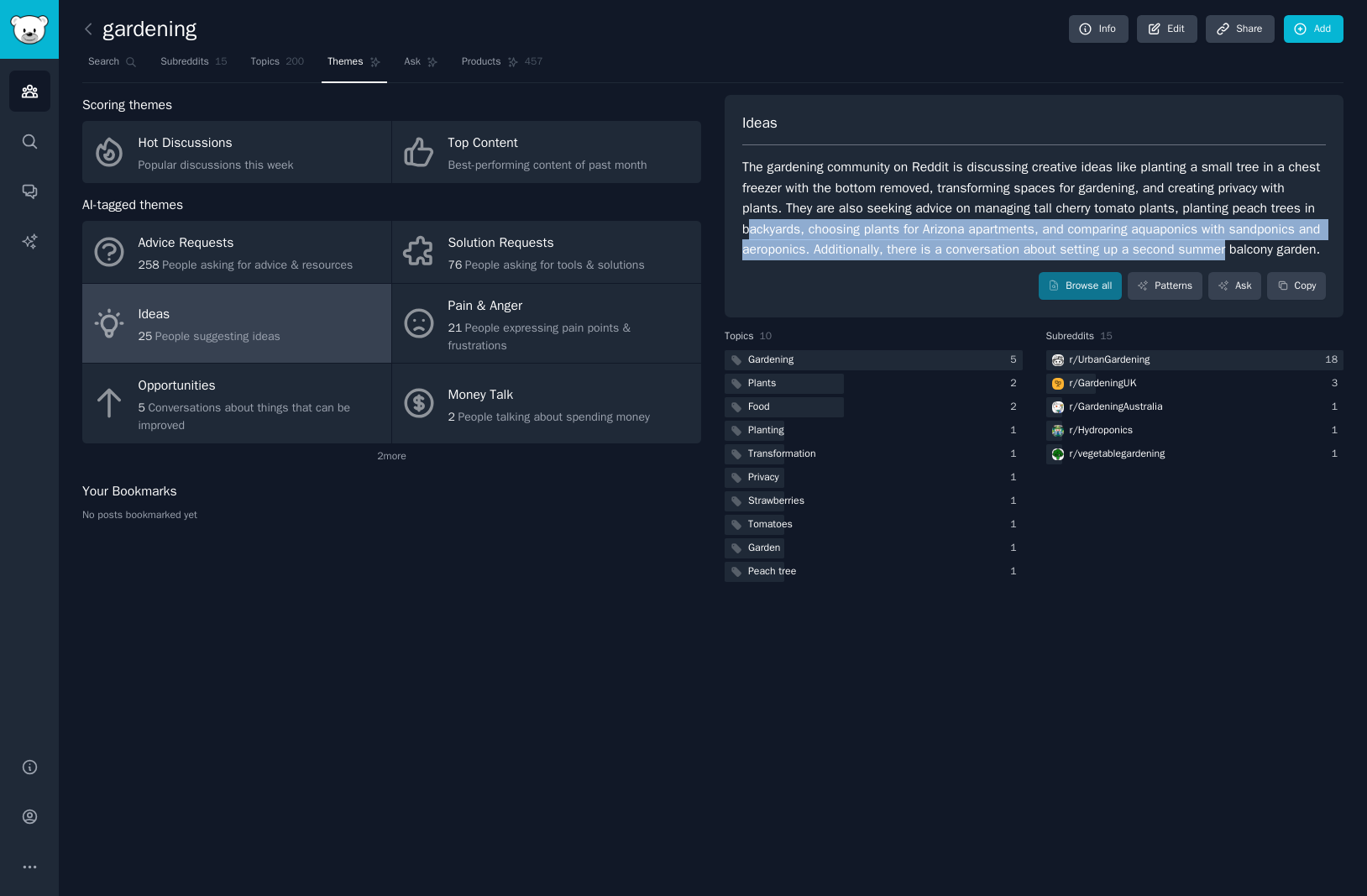 drag, startPoint x: 793, startPoint y: 223, endPoint x: 1256, endPoint y: 249, distance: 463.7294 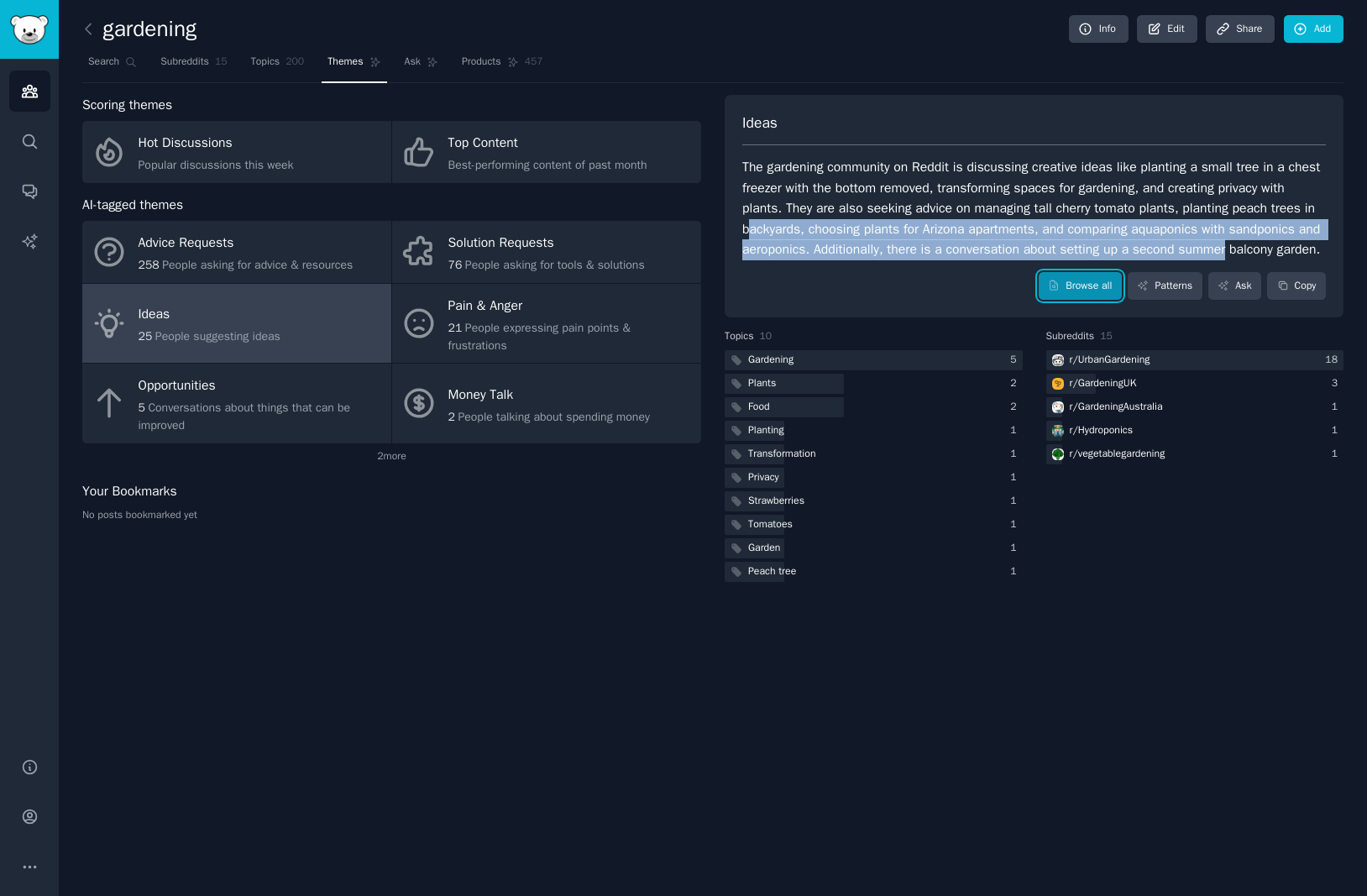 click on "Browse all" at bounding box center (1080, 286) 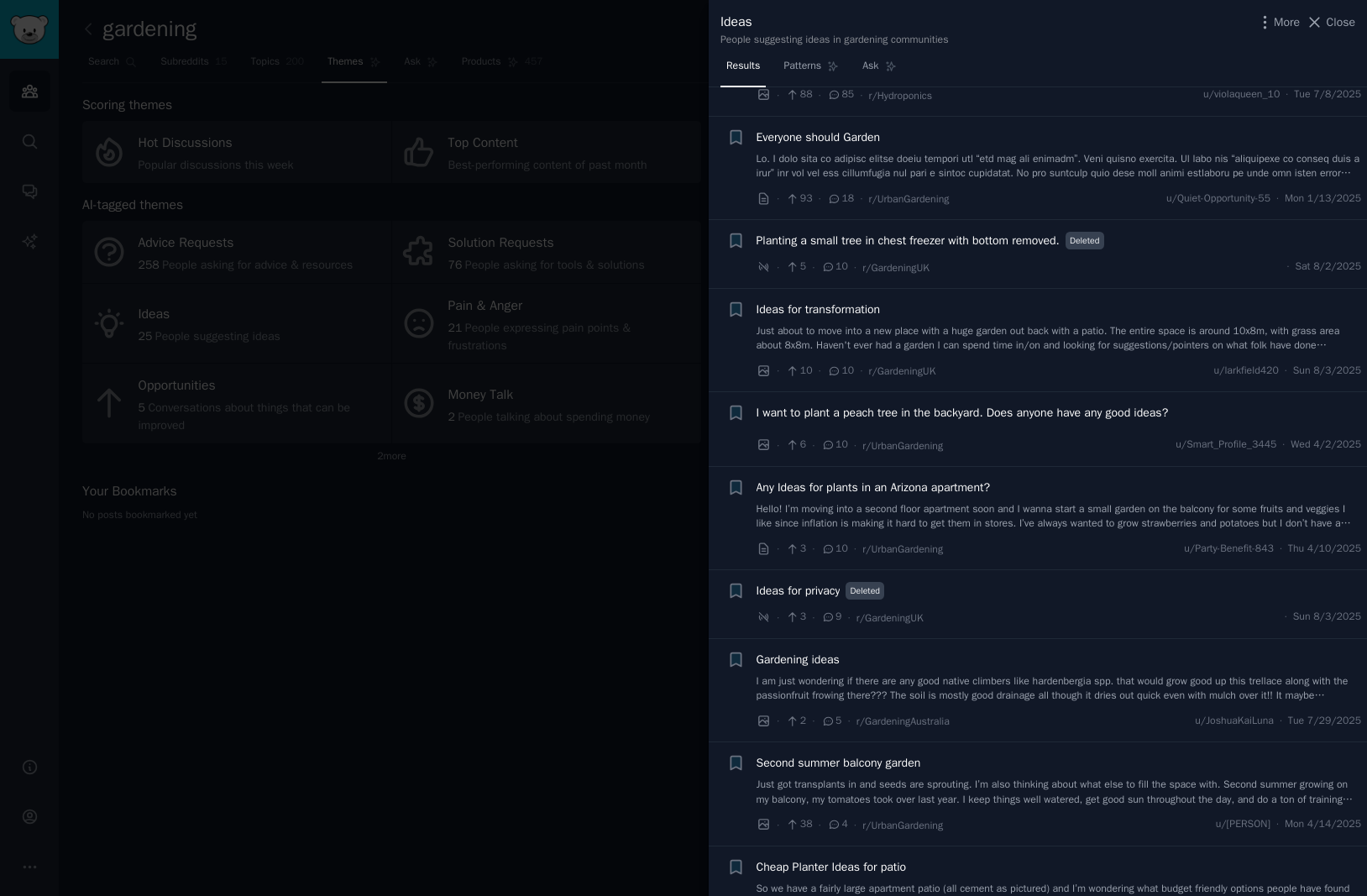 scroll, scrollTop: 202, scrollLeft: 0, axis: vertical 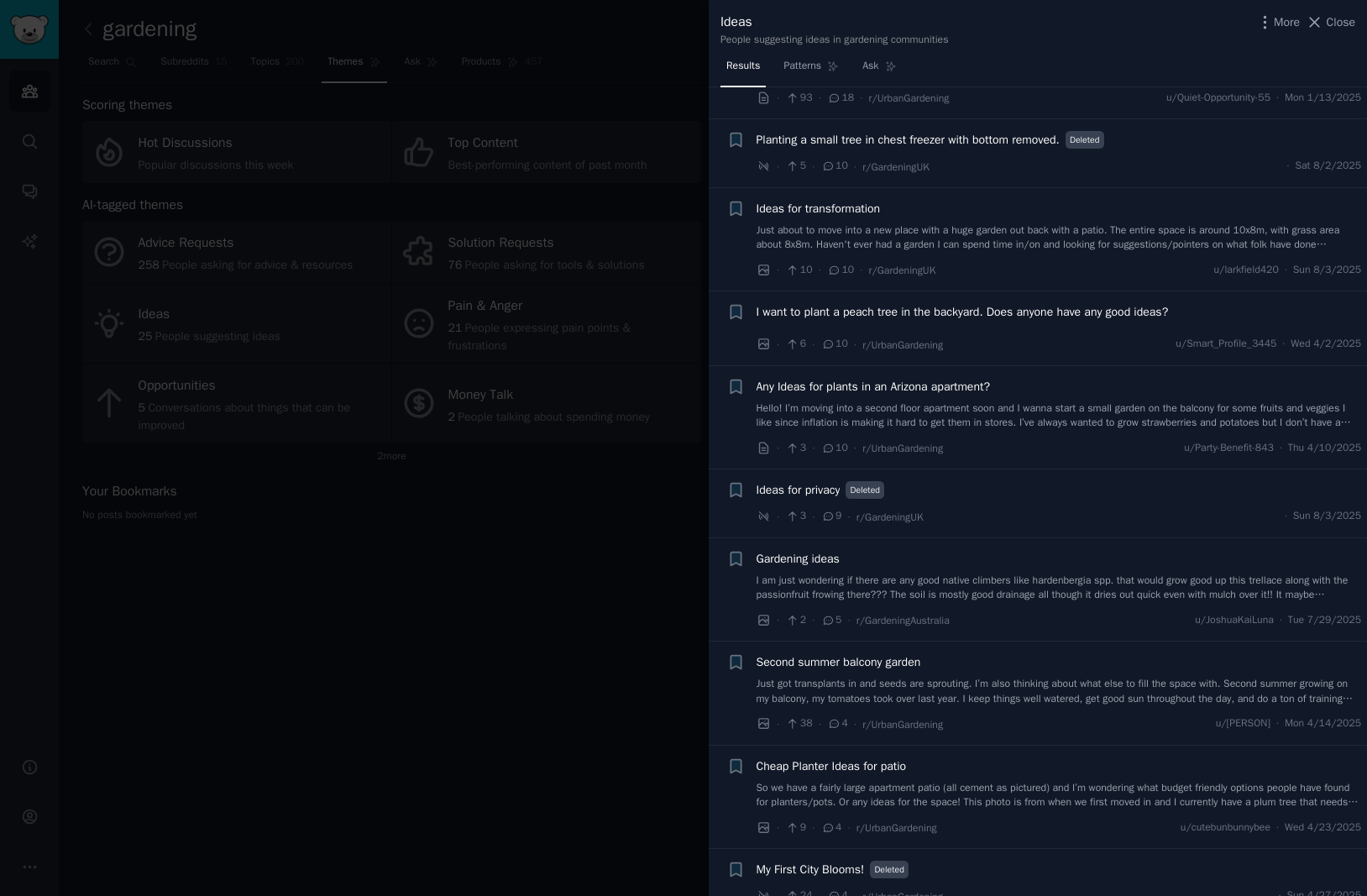 click on "Just about to move into a new place with a huge garden out back with a patio. The entire space is around 10x8m, with grass area about 8x8m.
Haven't ever had a garden I can spend time in/on and looking for suggestions/pointers on what folk have done previously with such size, or what you would do if you had this canvas?
I'm thinking of a natural edge after cutting (and seeding the mess in the far-left corner) plus weed killing the slabs and pressure cleaning. However, I am stuck on a direction to take on planting and layout. Is it too late to start planting?" at bounding box center [1059, 238] 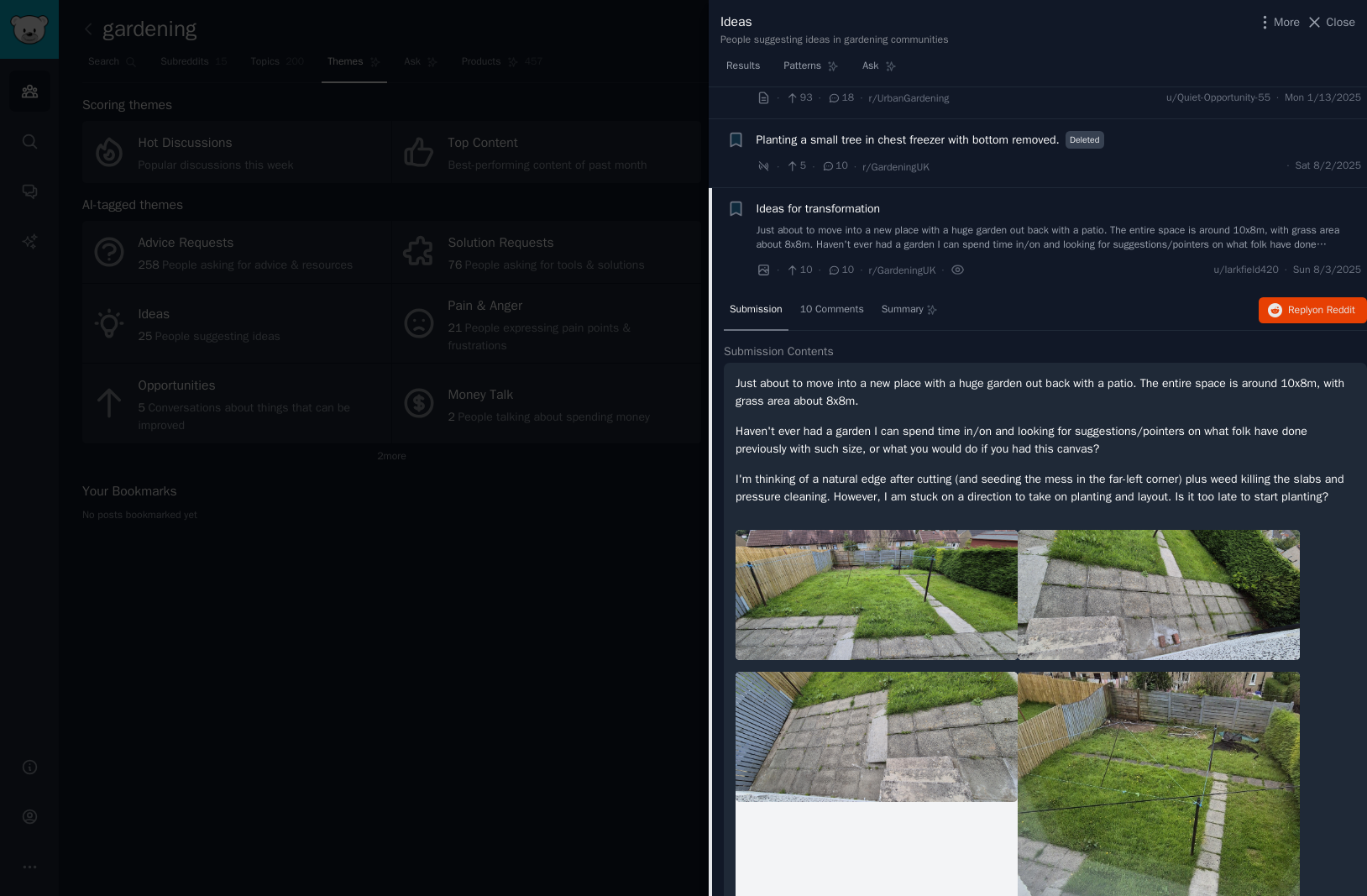 scroll, scrollTop: 302, scrollLeft: 0, axis: vertical 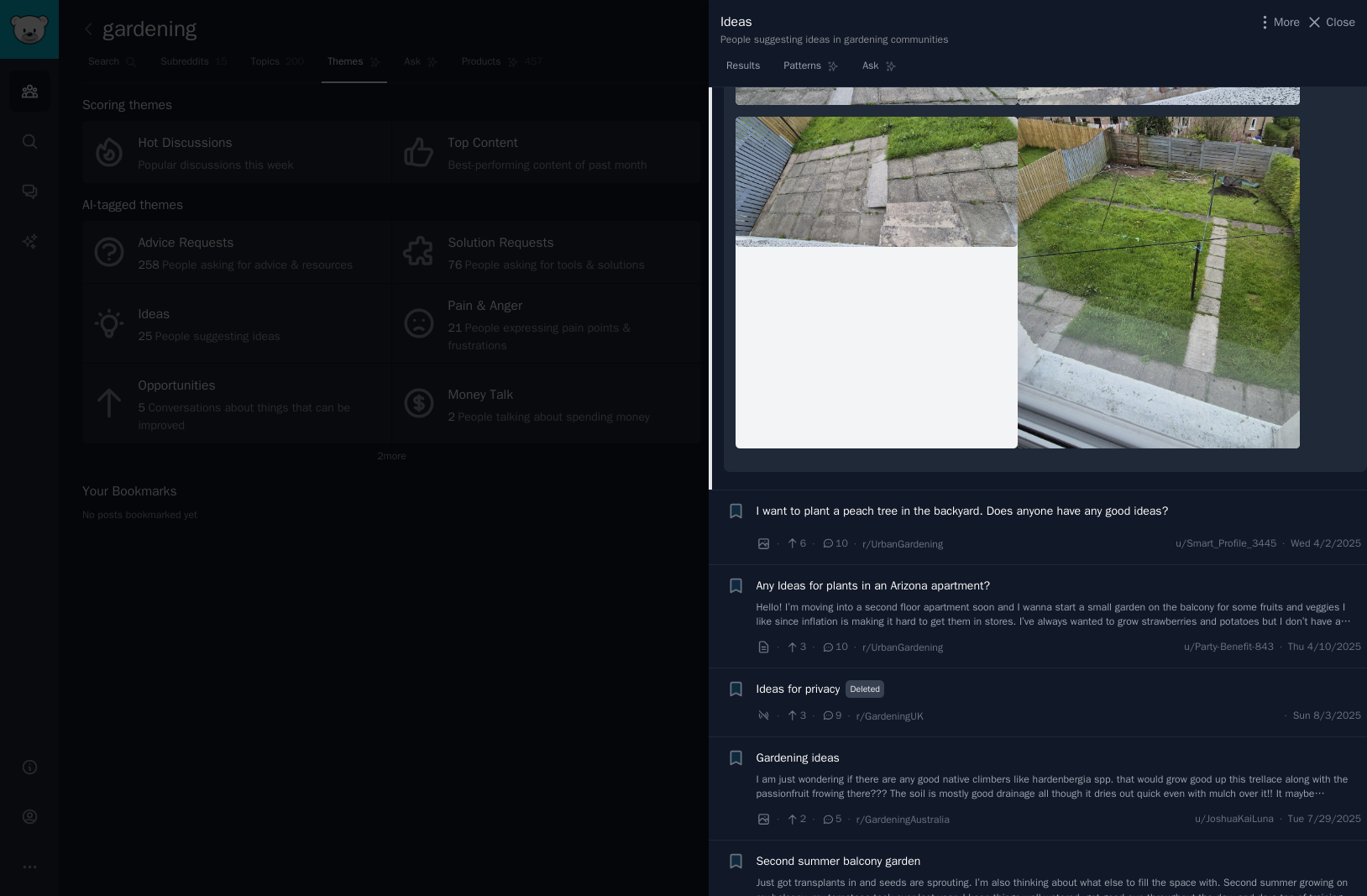 click on "Hello! I’m moving into a second floor apartment soon and I wanna start a small garden on the balcony for some fruits and veggies I like since inflation is making it hard to get them in stores. I’ve always wanted to grow strawberries and potatoes but I don’t have a green thumb at all and the 100°+ summers don’t help. Any idea on plants to grow in a small dessert apartment or tips on how to start/manage plants (assuming I finally am able to get them started)?" at bounding box center (1059, 615) 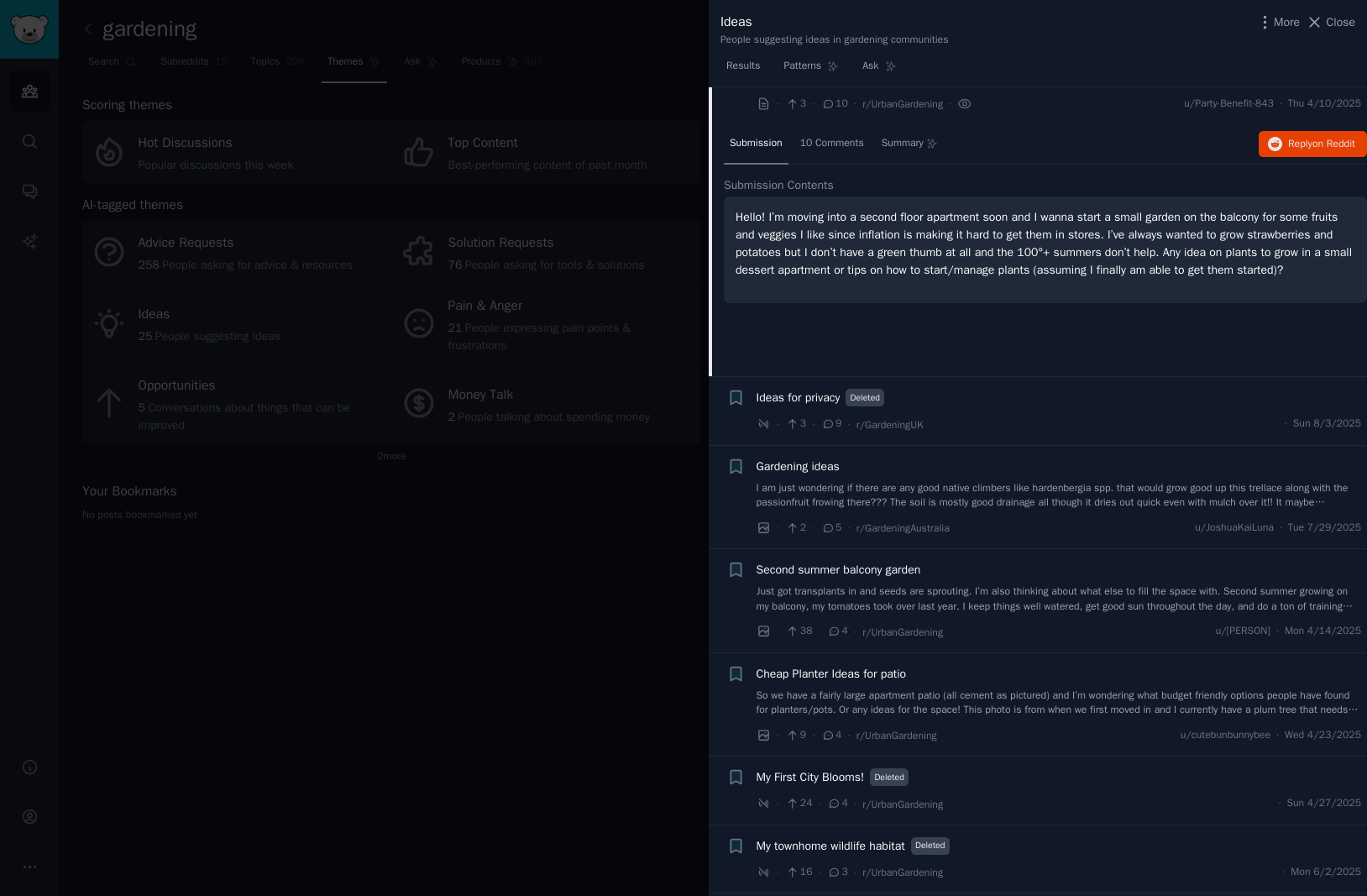 scroll, scrollTop: 480, scrollLeft: 0, axis: vertical 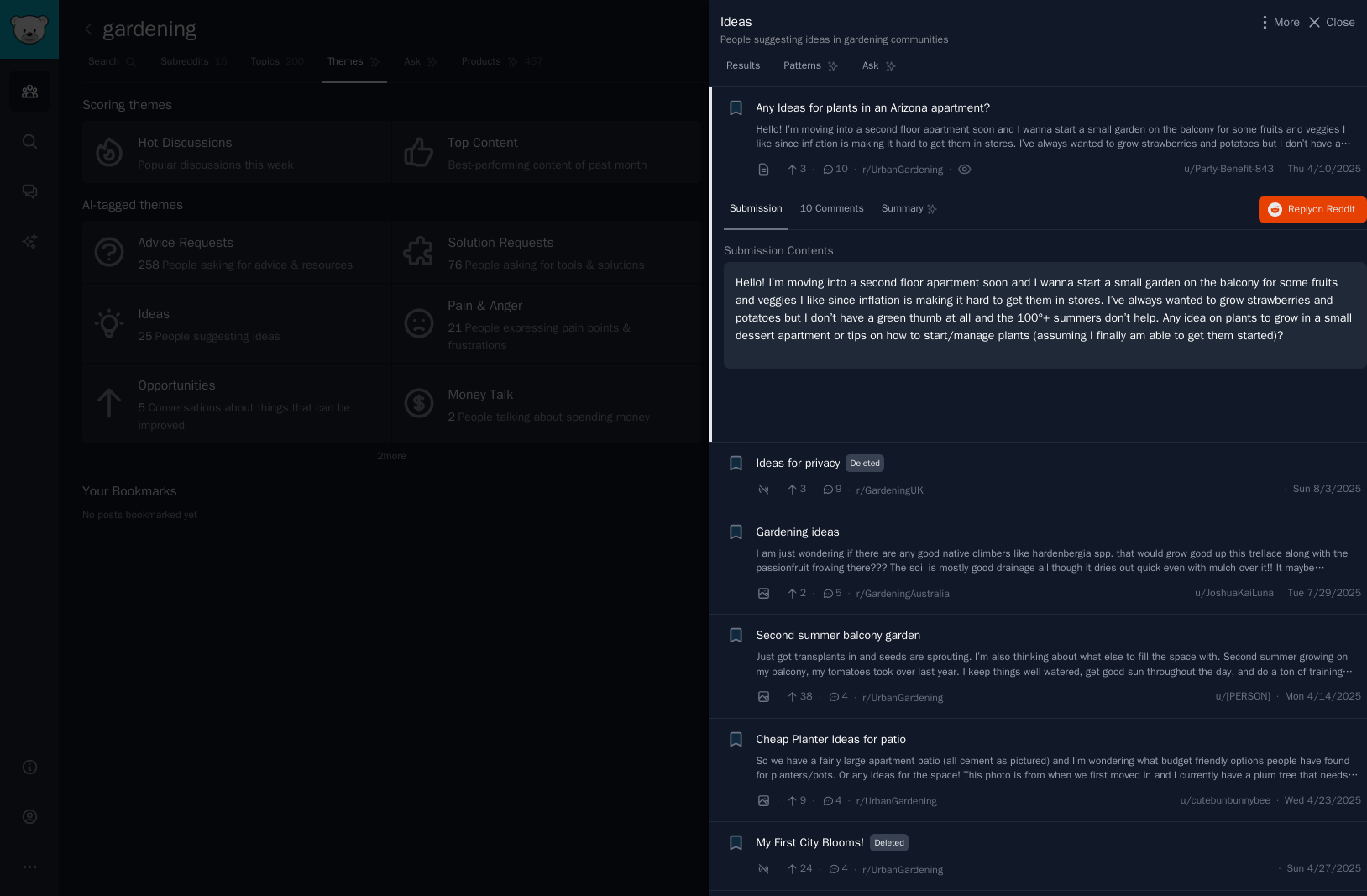 click at bounding box center (684, 448) 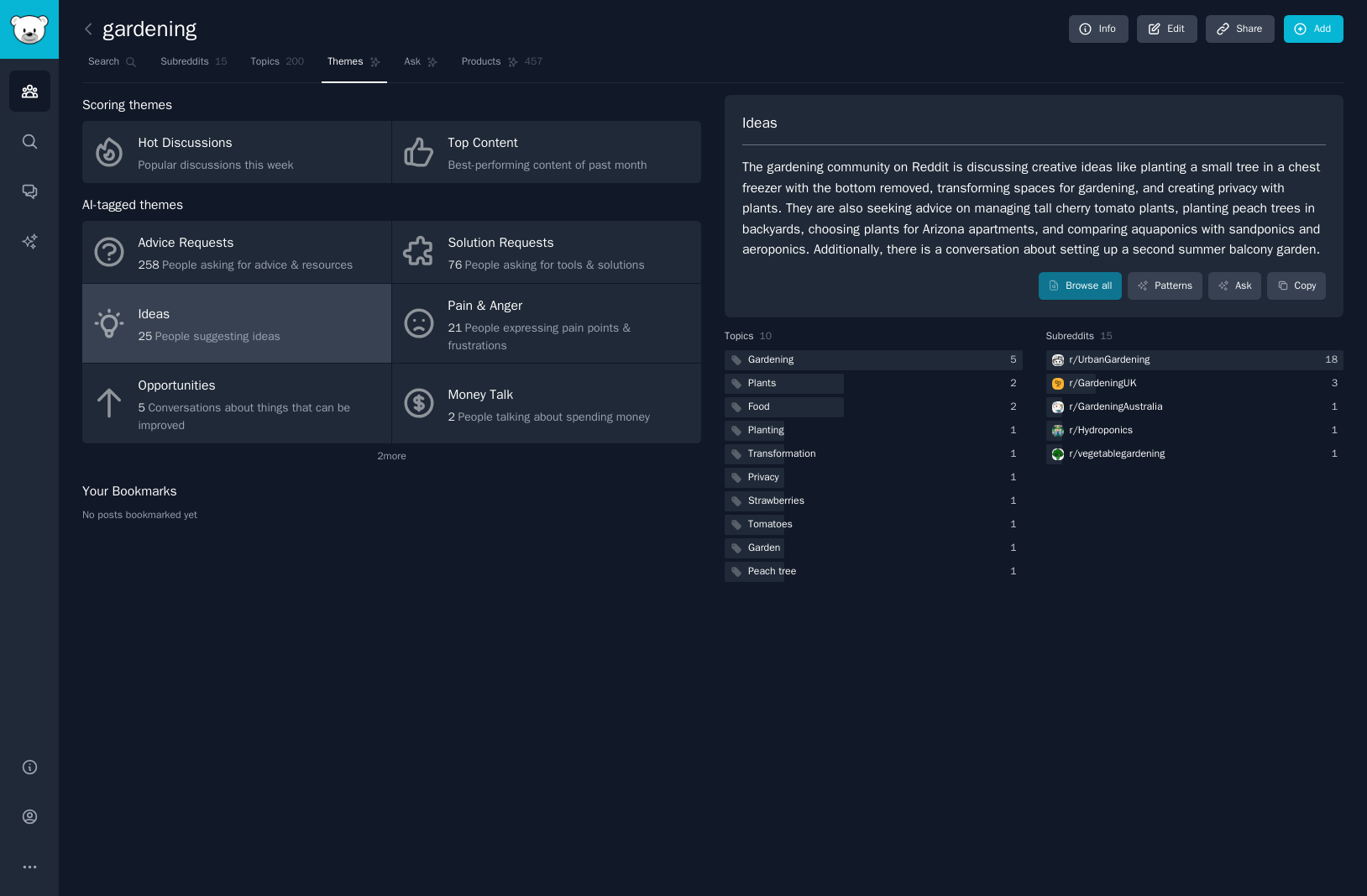 click on "gardening Info Edit Share Add Search Subreddits 15 Topics 200 Themes Ask Products 457 Scoring themes Hot Discussions Popular discussions this week Top Content Best-performing content of past month AI-tagged themes Advice Requests 258 People asking for advice & resources Solution Requests 76 People asking for tools & solutions Ideas 25 People suggesting ideas Pain & Anger 21 People expressing pain points & frustrations Opportunities 5 Conversations about things that can be improved Money Talk 2 People talking about spending money 2  more Your Bookmarks No posts bookmarked yet Ideas Browse all Patterns Ask Copy Topics 10   Gardening 5   Plants 2   Food 2   Planting 1   Transformation 1   Privacy 1   Strawberries 1   Tomatoes 1   Garden 1   Peach tree 1 Subreddits 15  r/ UrbanGardening 18  r/ GardeningUK 3  r/ GardeningAustralia 1  r/ Hydroponics 1  r/ vegetablegardening 1" 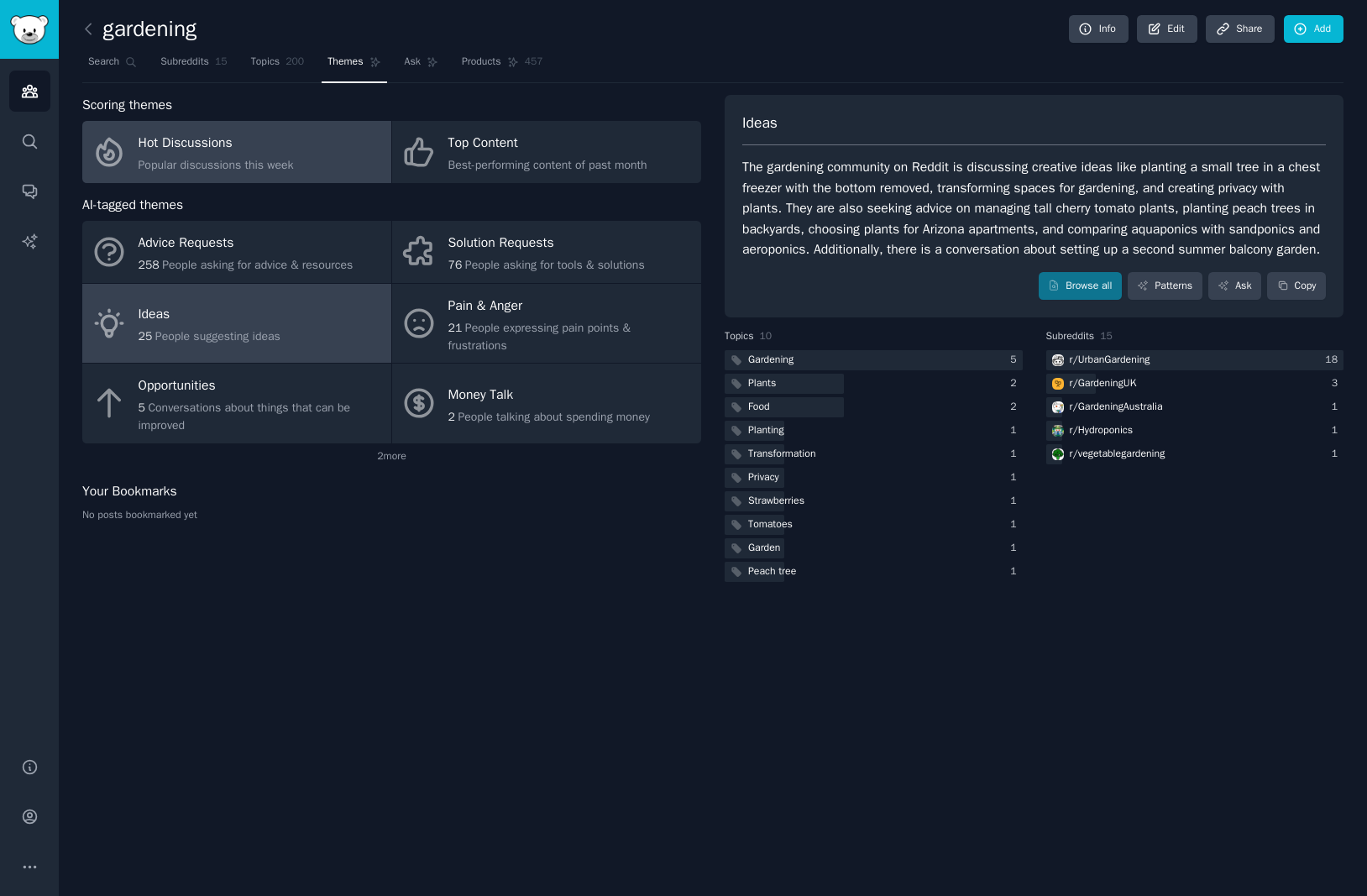 click on "Hot Discussions" at bounding box center [216, 144] 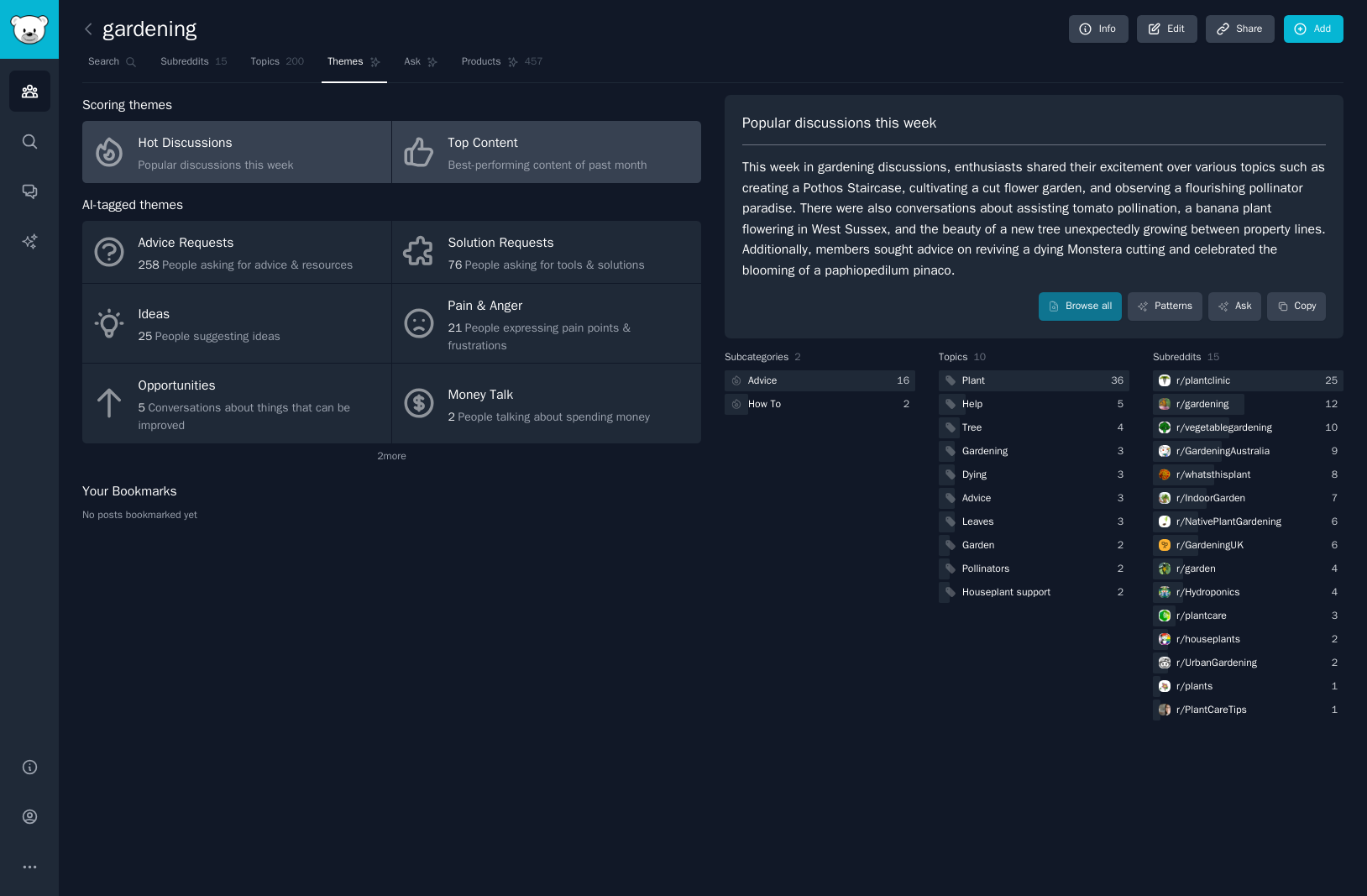 click on "Best-performing content of past month" 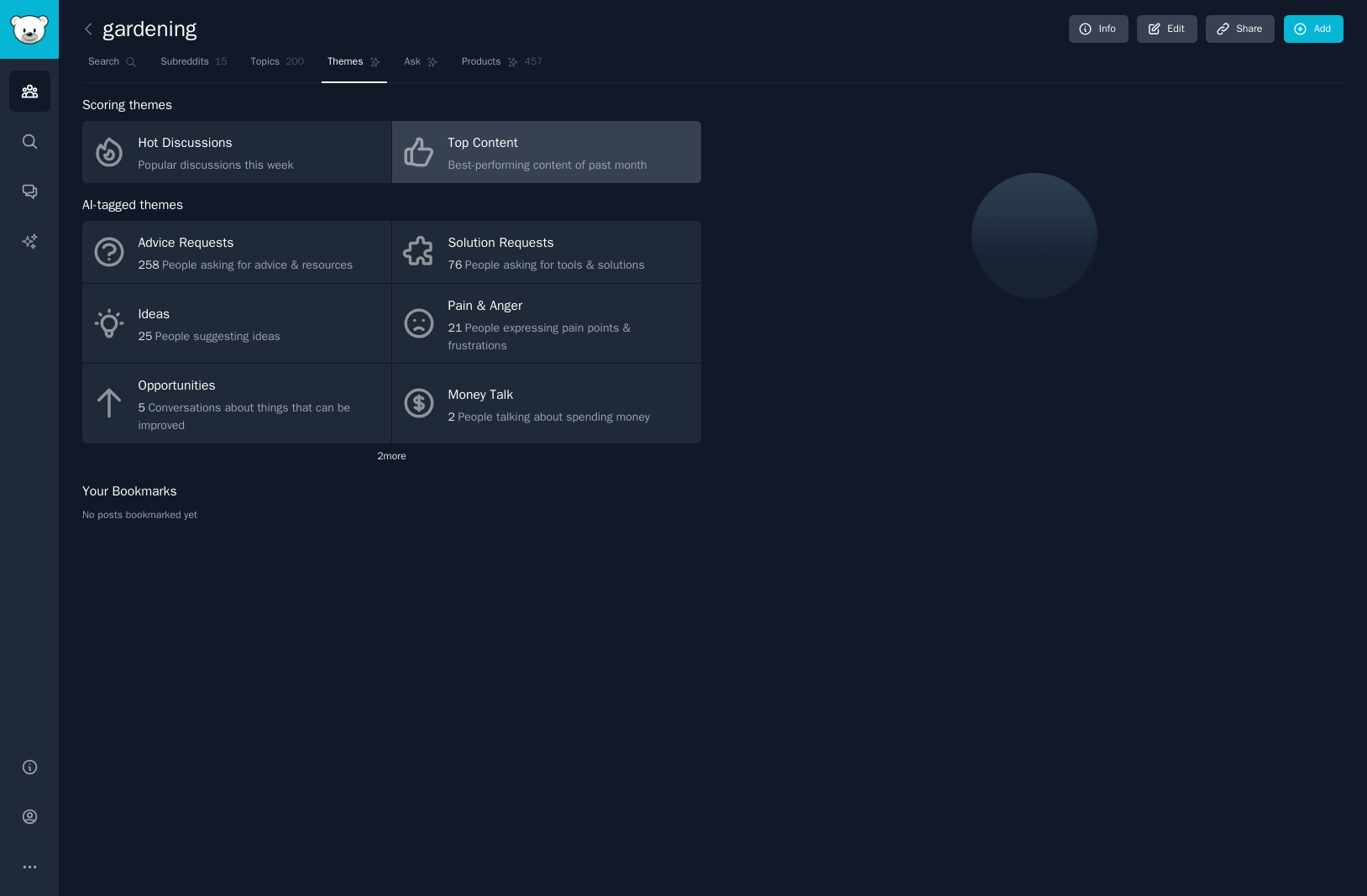 click on "2  more" 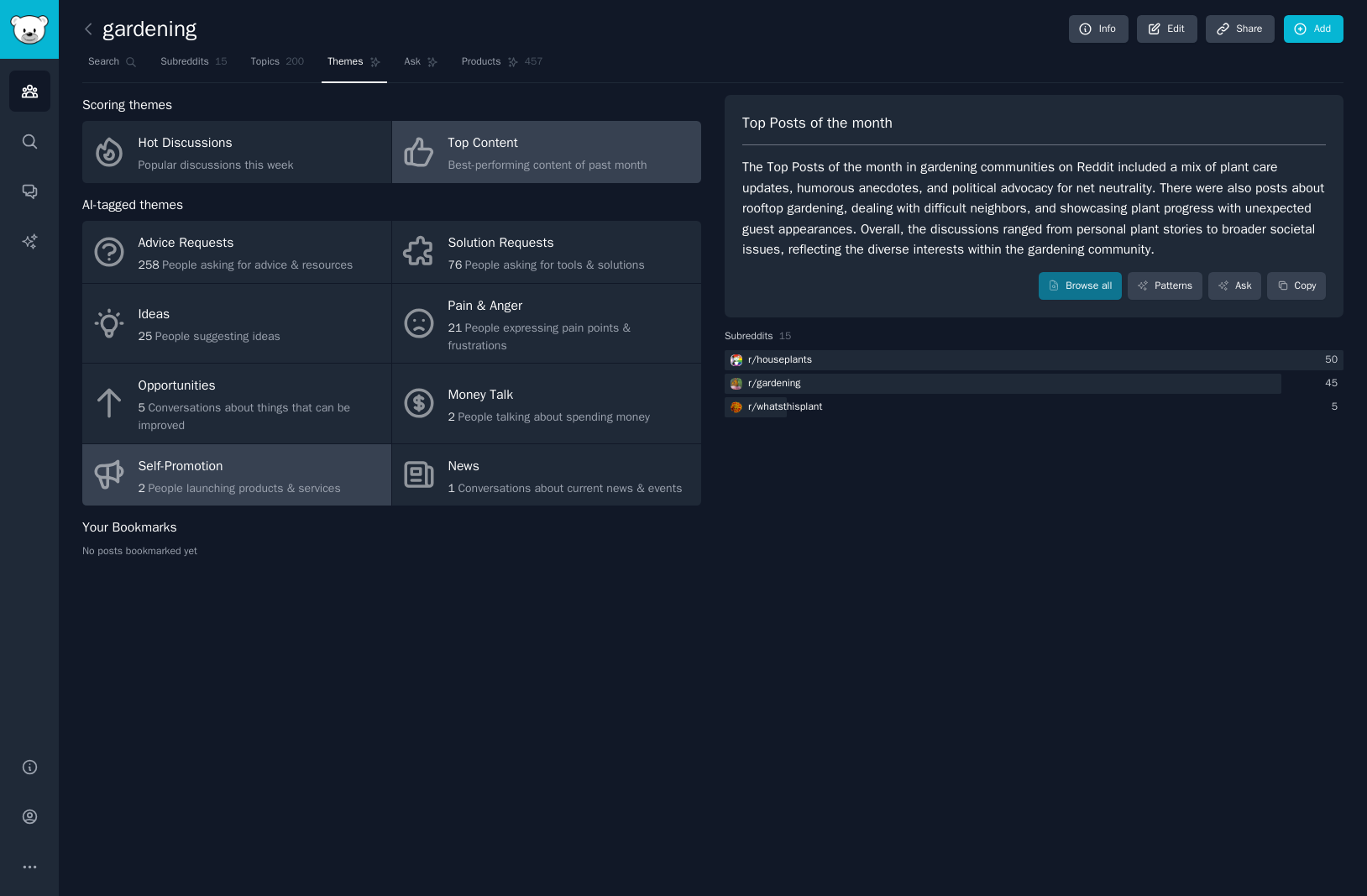 click on "People launching products & services" at bounding box center (244, 488) 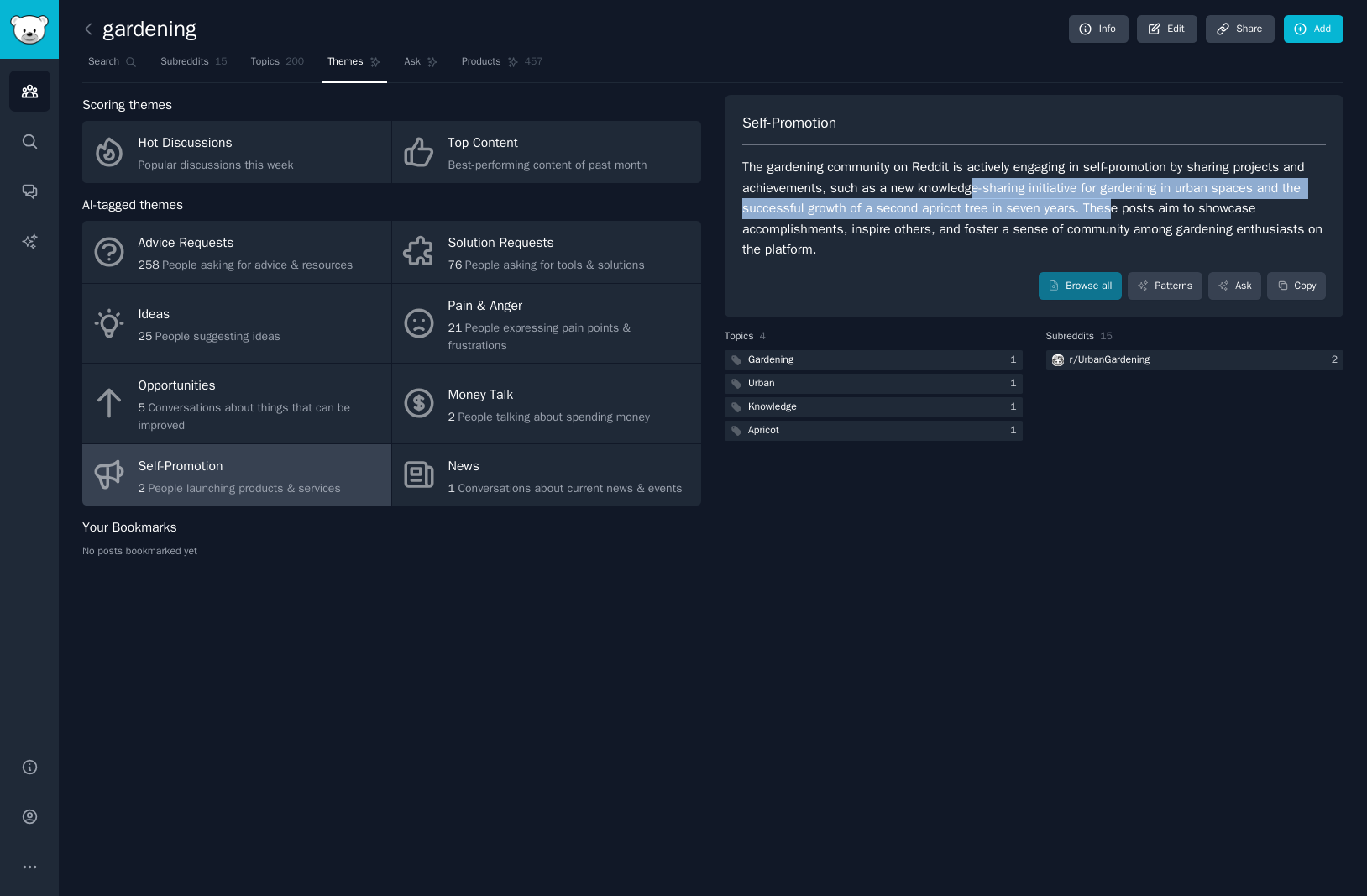 drag, startPoint x: 973, startPoint y: 186, endPoint x: 1114, endPoint y: 206, distance: 142.4114 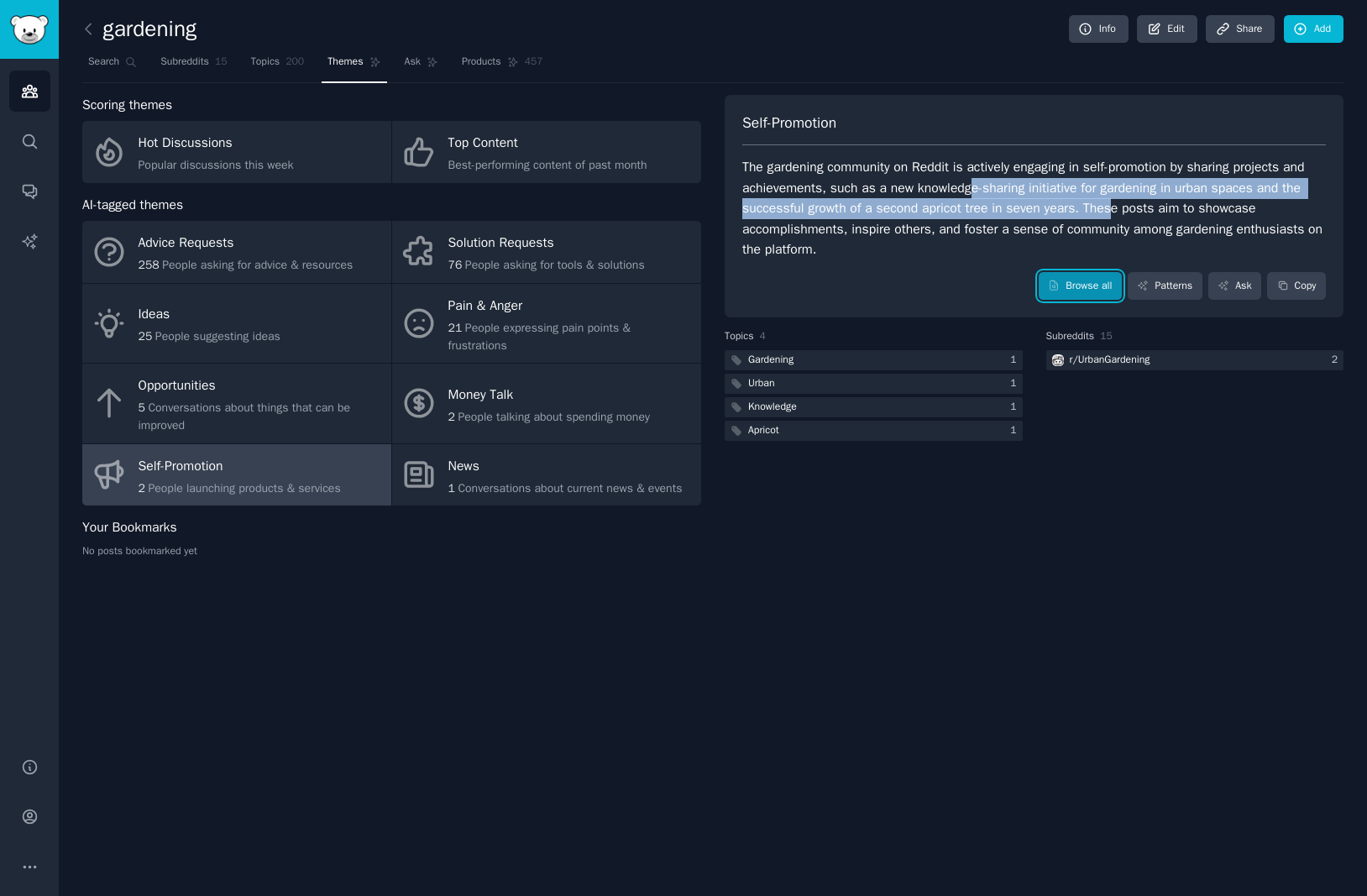 click on "Browse all" at bounding box center [1080, 286] 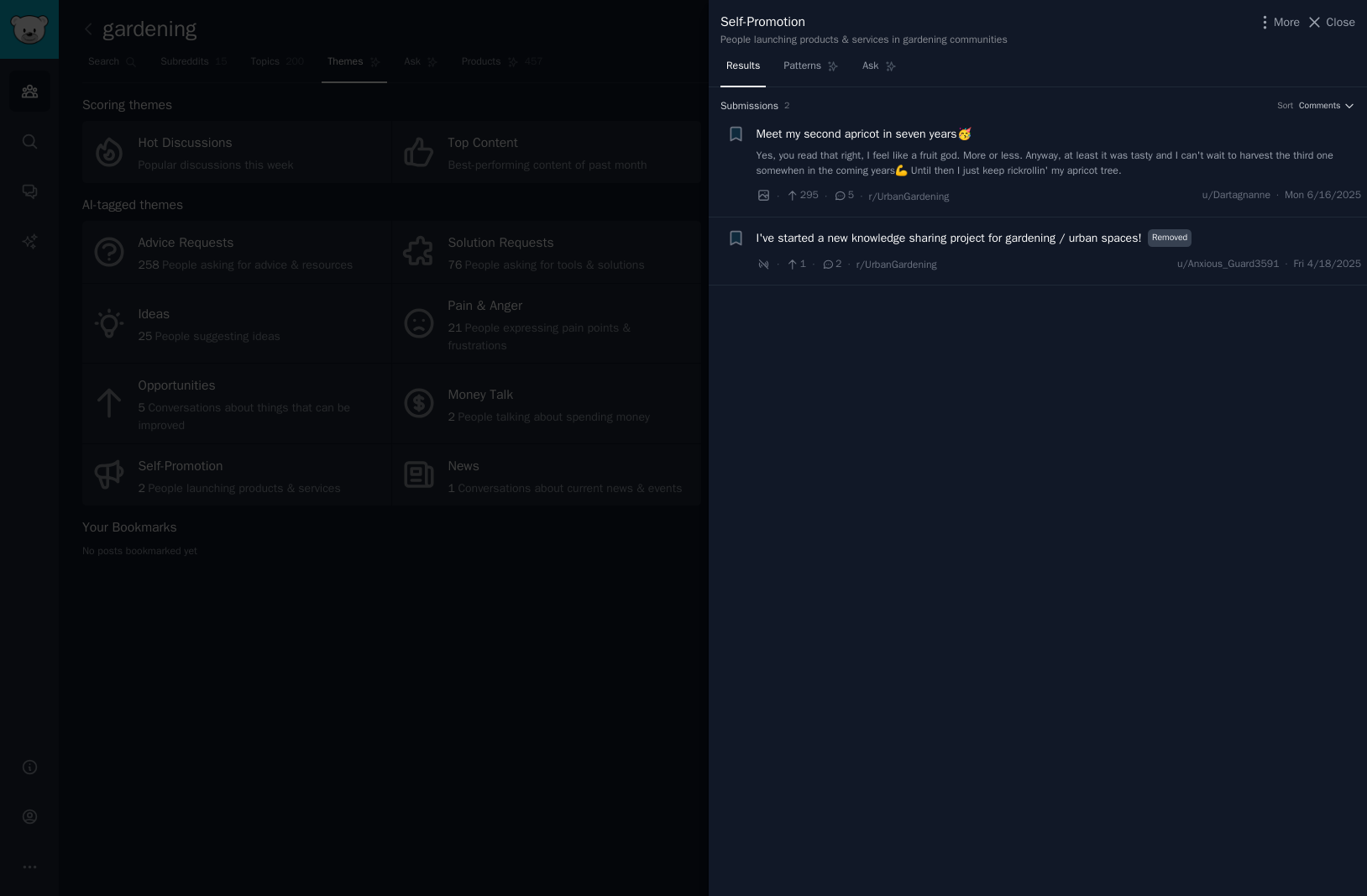 click on "I've started a new knowledge sharing project for gardening / urban spaces!" at bounding box center (949, 238) 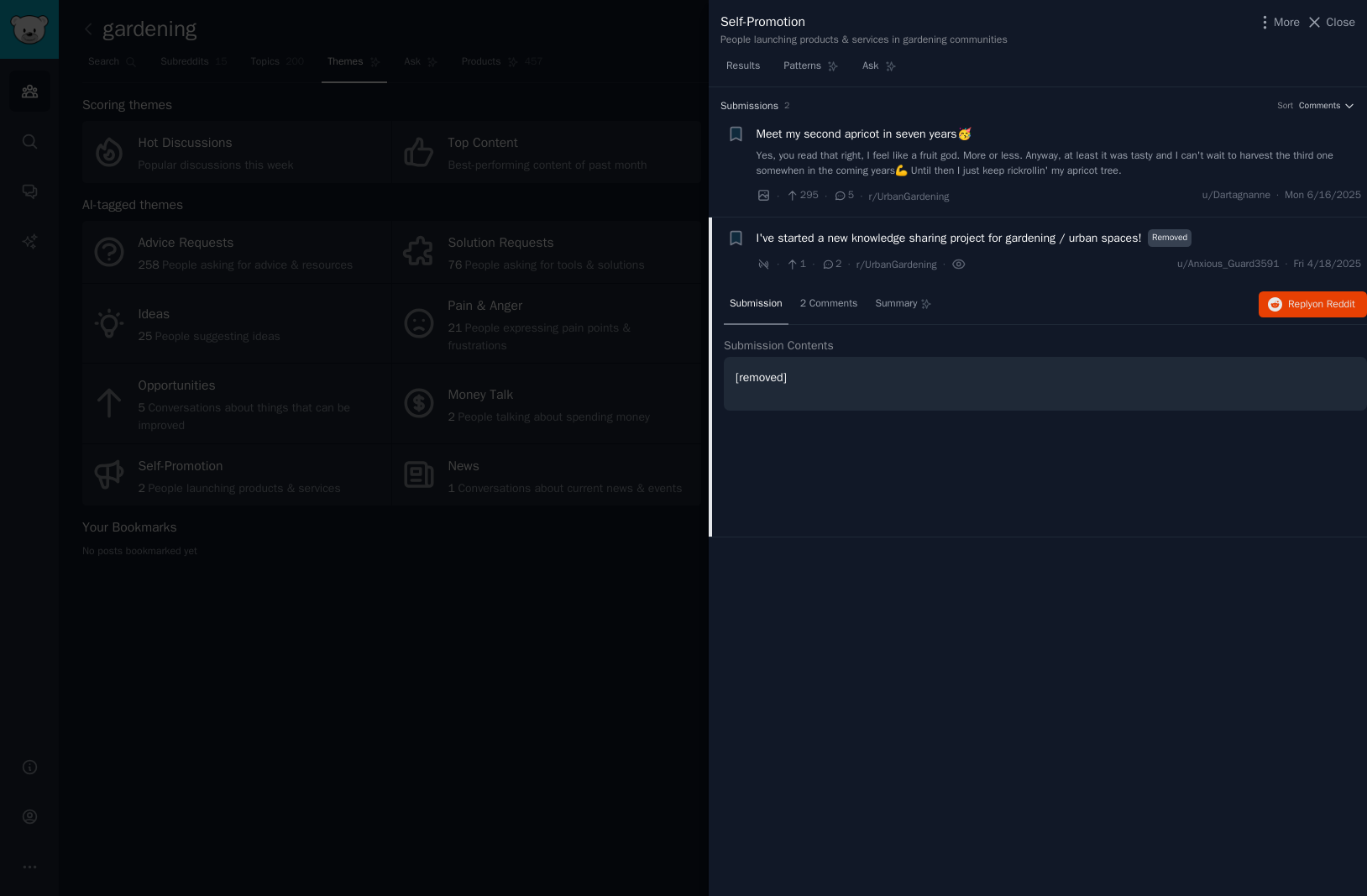 click on "Yes, you read that right, I feel like a fruit god. More or less. Anyway, at least it was tasty and I can't wait to harvest the third one somewhen in the coming years💪 Until then I just keep rickrollin' my apricot tree." at bounding box center [1059, 163] 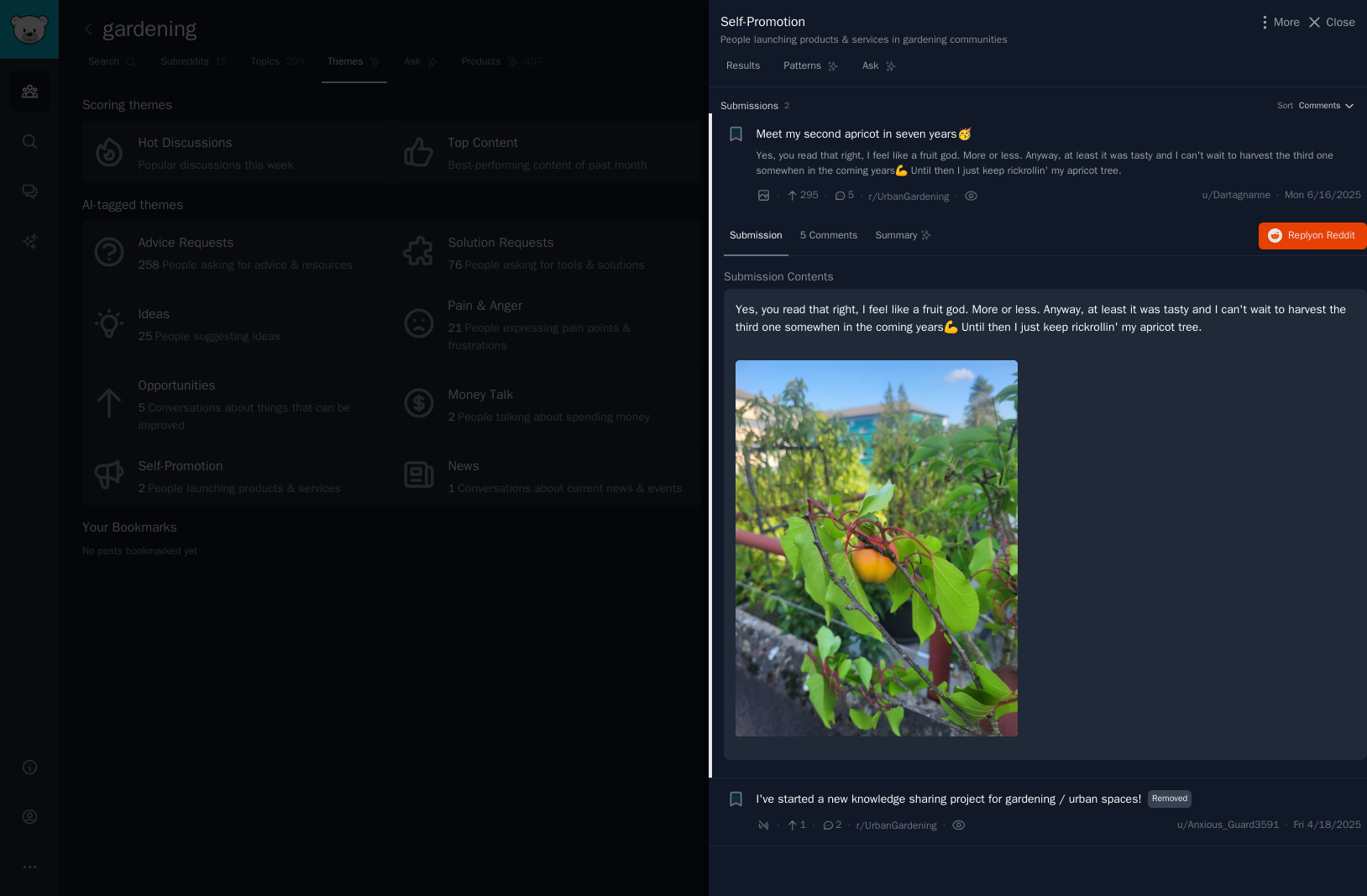 drag, startPoint x: 473, startPoint y: 639, endPoint x: 470, endPoint y: 647, distance: 8.544004 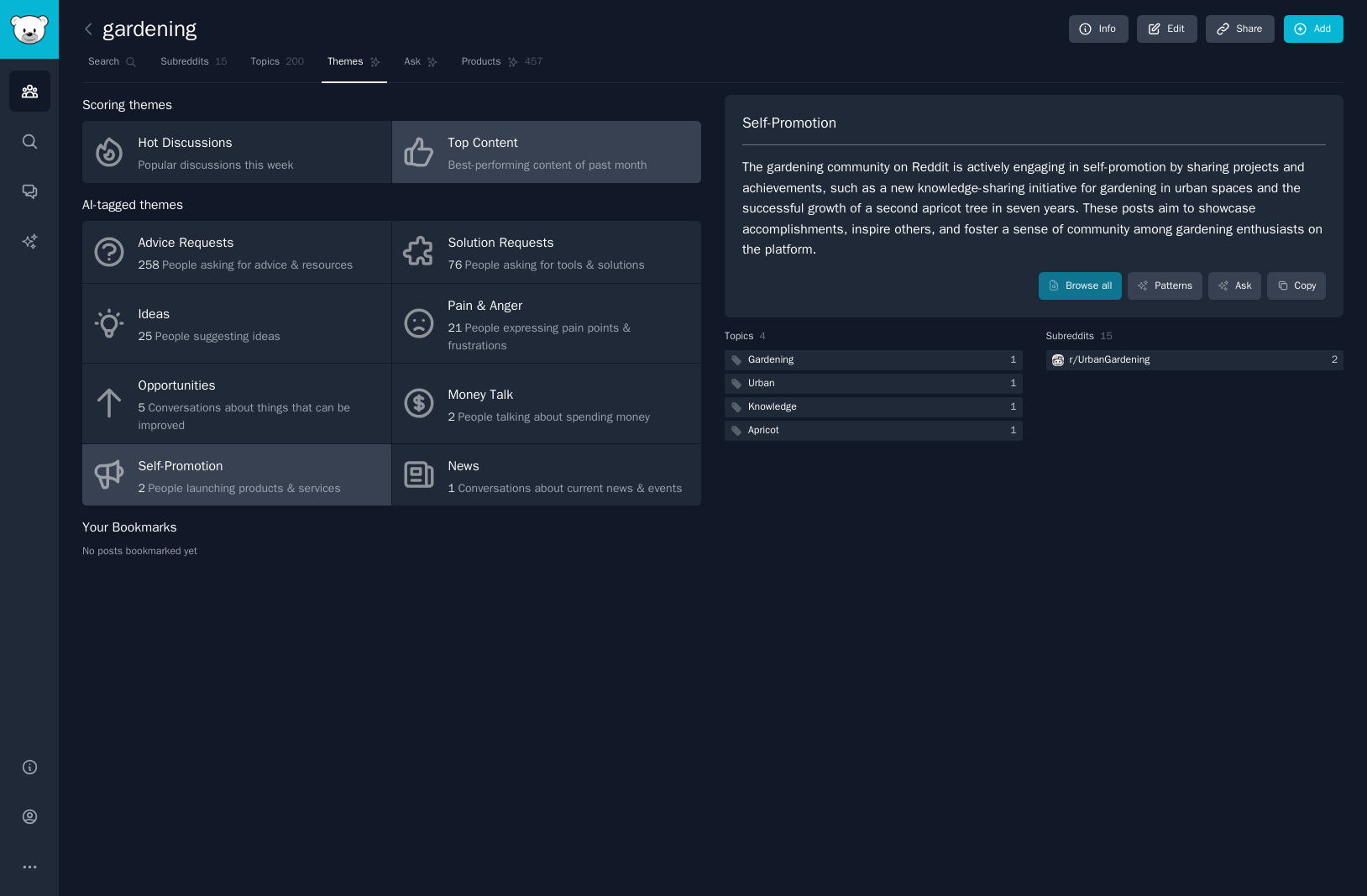 click on "Best-performing content of past month" 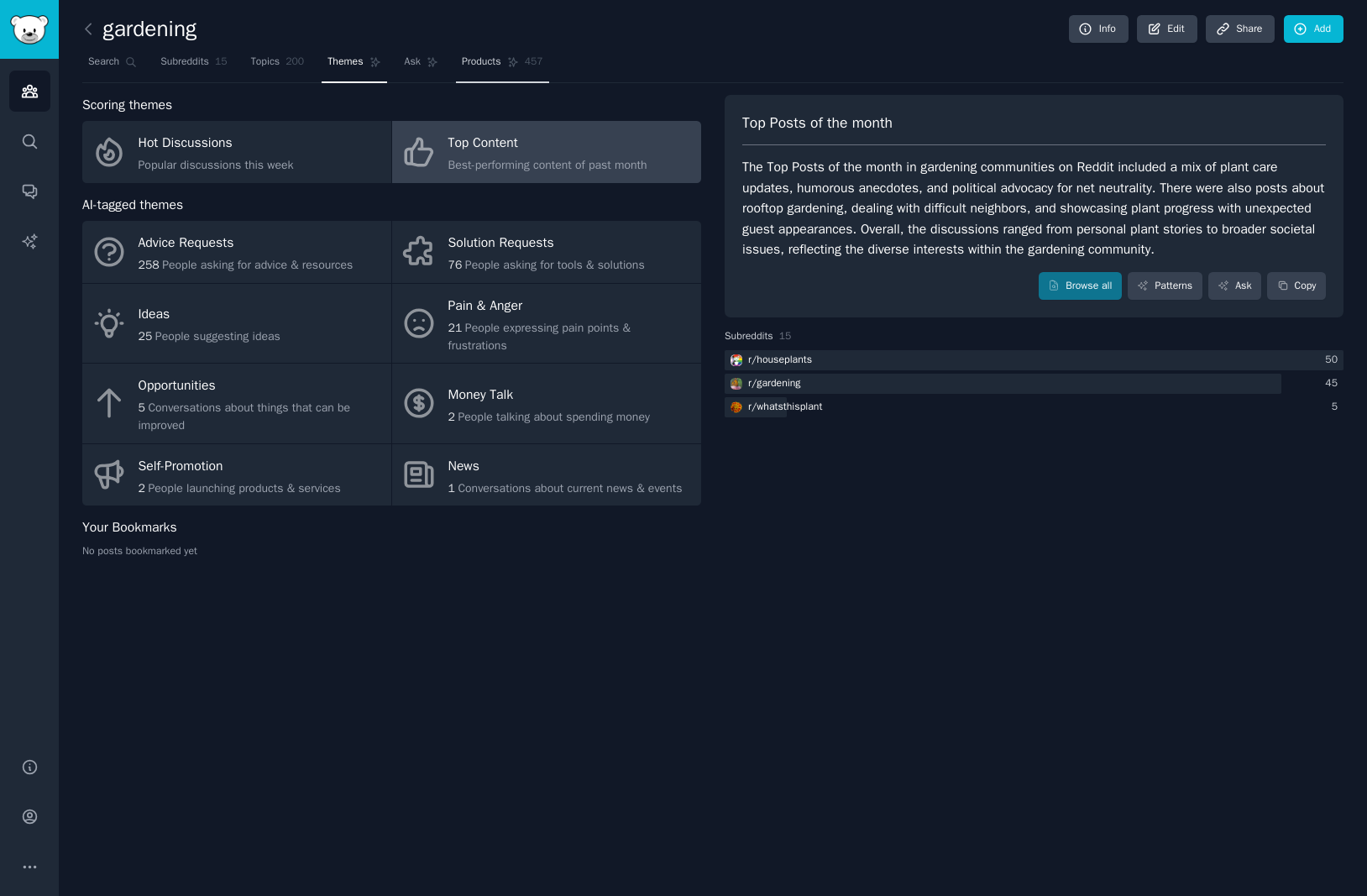 click on "Products" at bounding box center [481, 62] 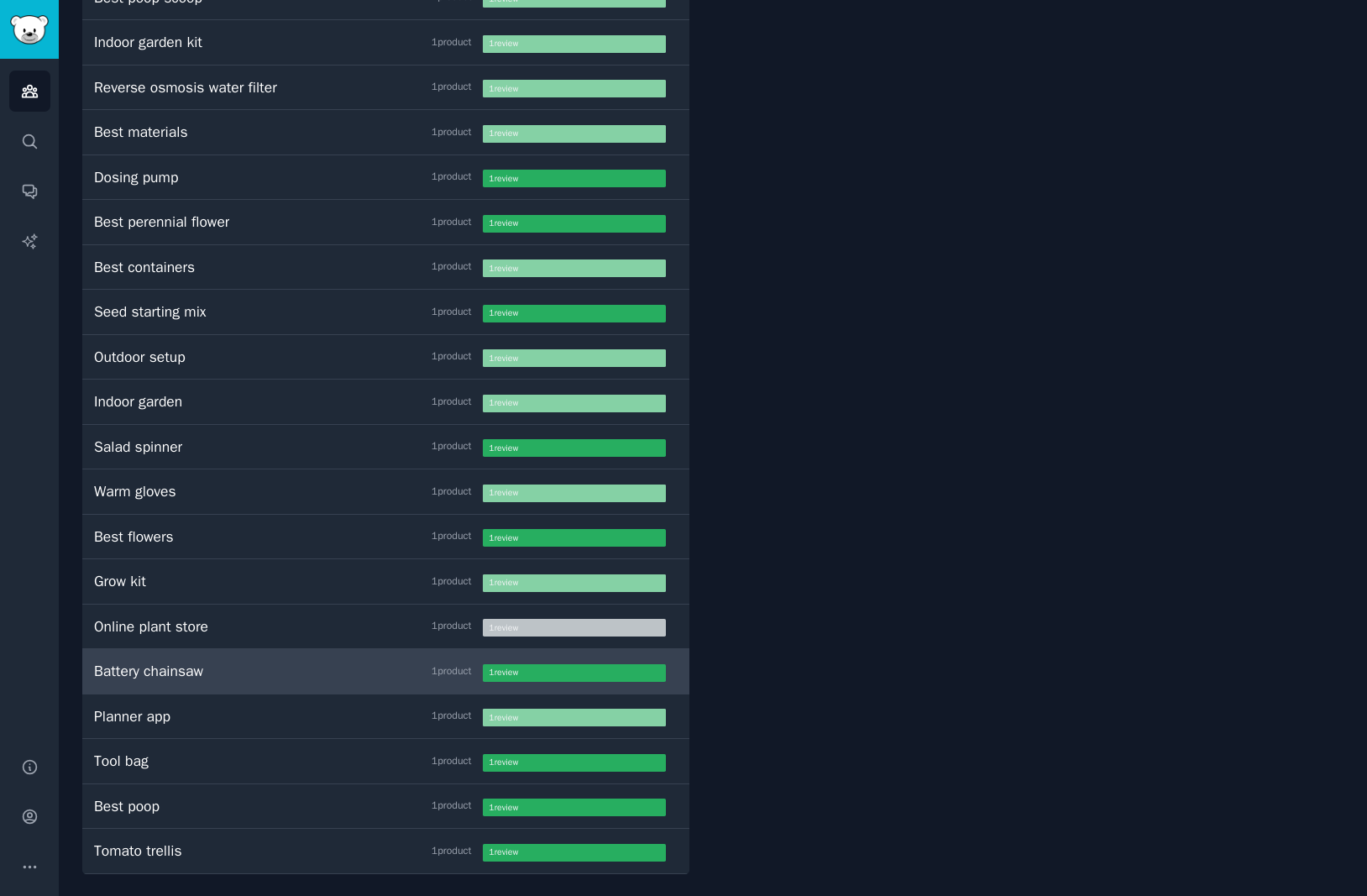 scroll, scrollTop: 19835, scrollLeft: 0, axis: vertical 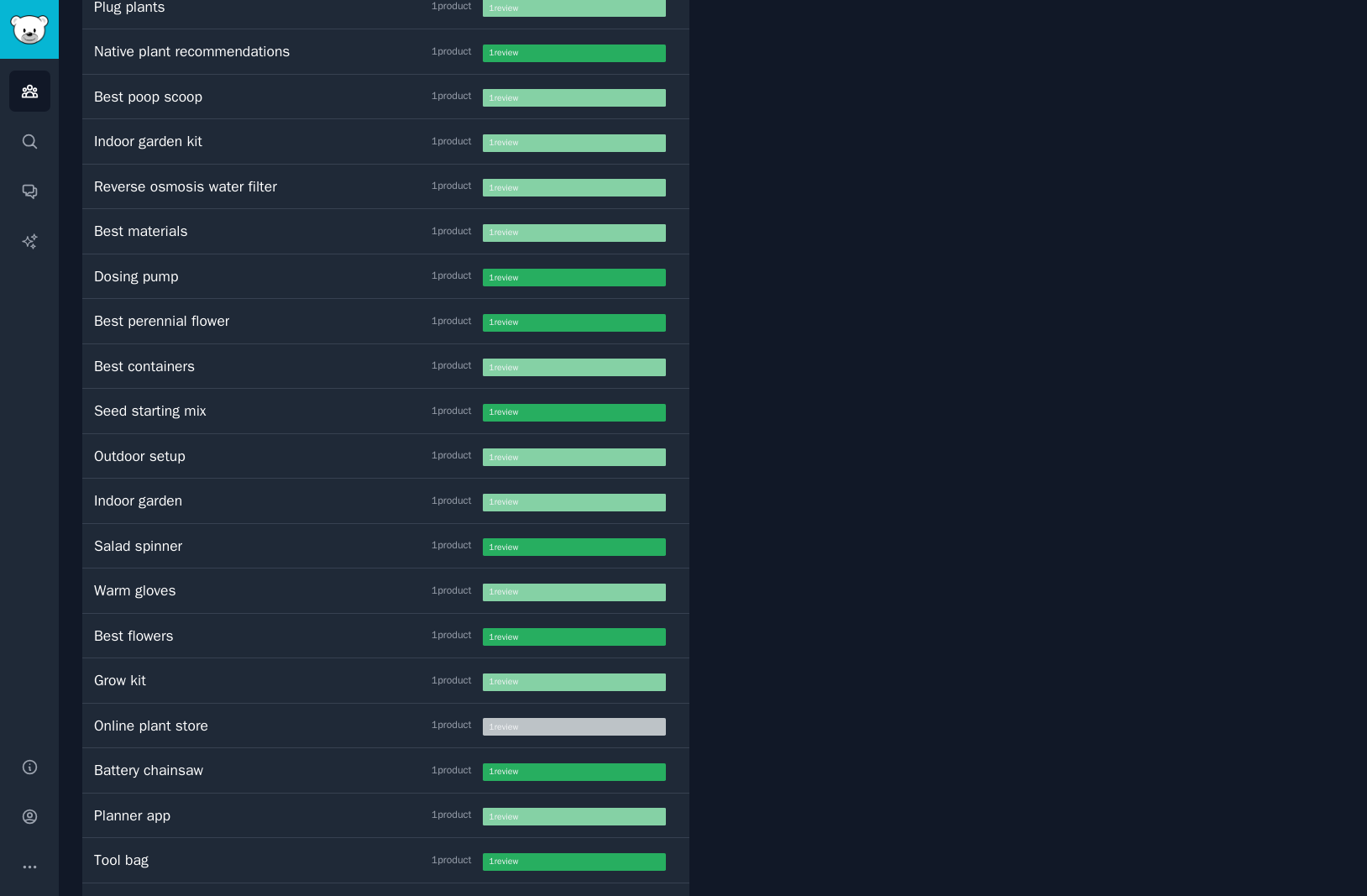 drag, startPoint x: 782, startPoint y: 627, endPoint x: 767, endPoint y: -97, distance: 724.1554 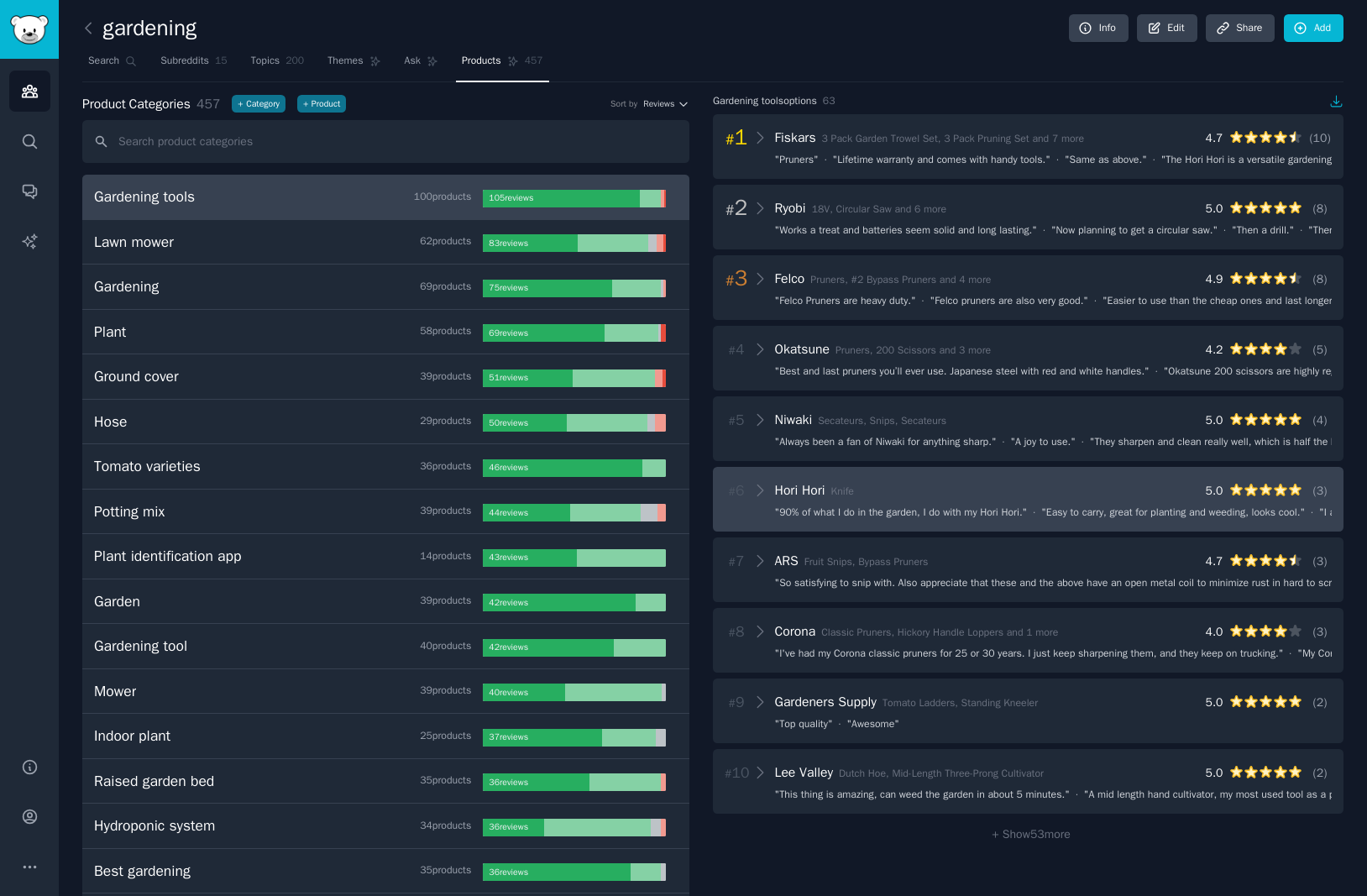 scroll, scrollTop: 0, scrollLeft: 0, axis: both 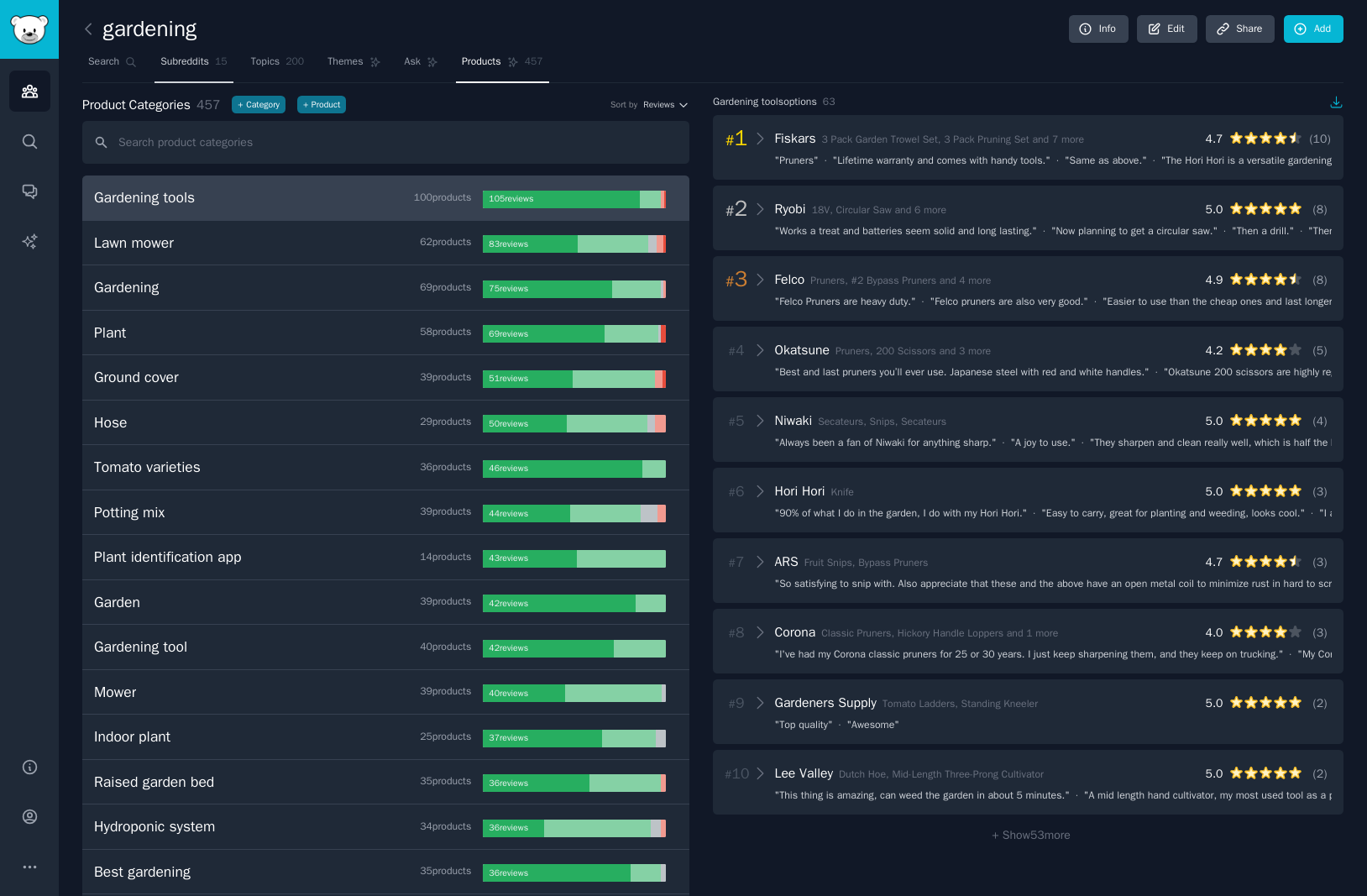 click on "Subreddits 15" at bounding box center [193, 65] 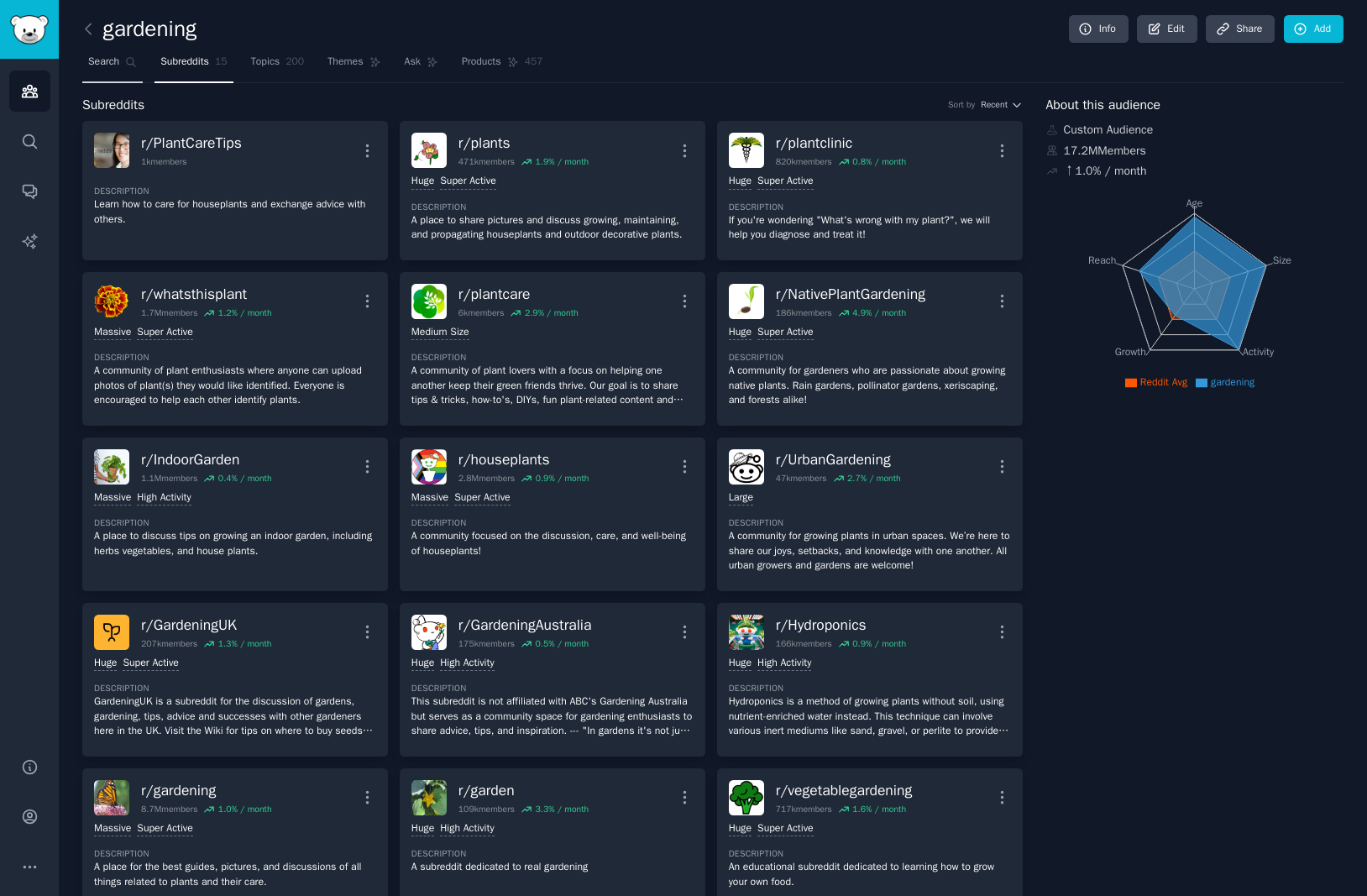 click 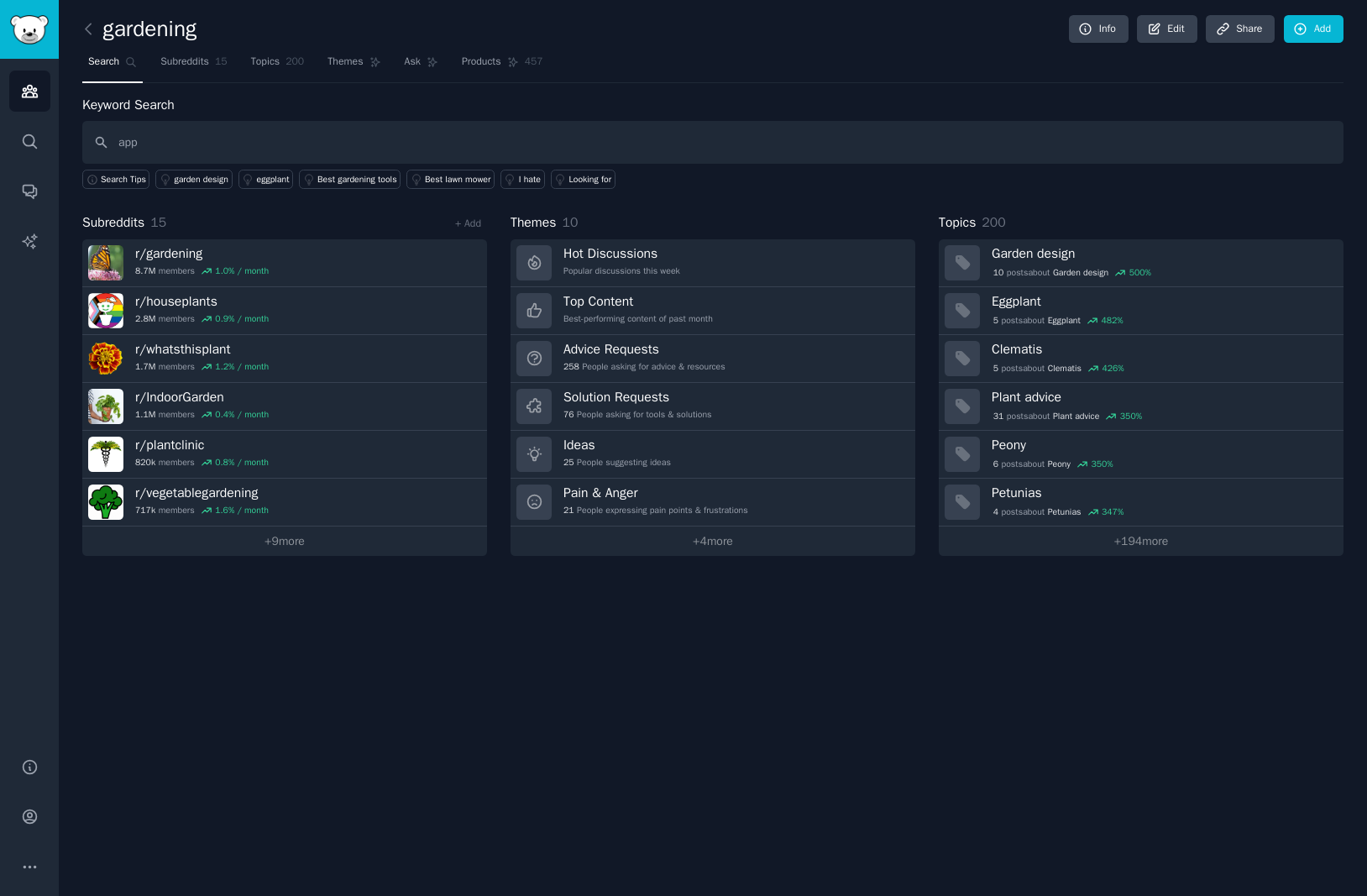 type on "app" 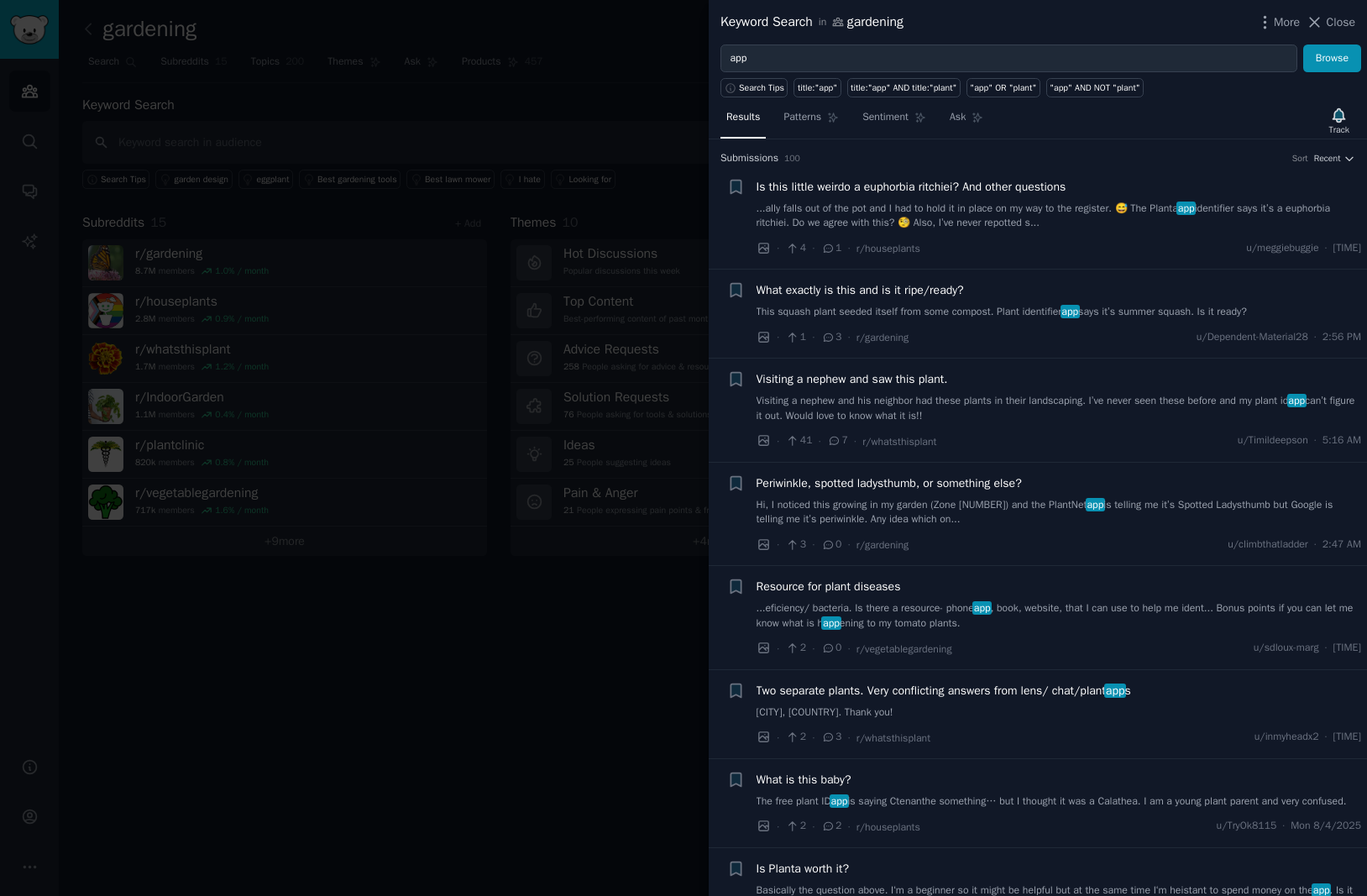 click on "Is this little weirdo a euphorbia ritchiei? And other questions ...ally falls out of the pot and I had to hold it in place on my way to the register. 😅
The Planta  app  identifier says it’s a euphorbia ritchiei. Do we agree with this? 🧐
Also, I’ve never repotted s..." at bounding box center (1059, 204) 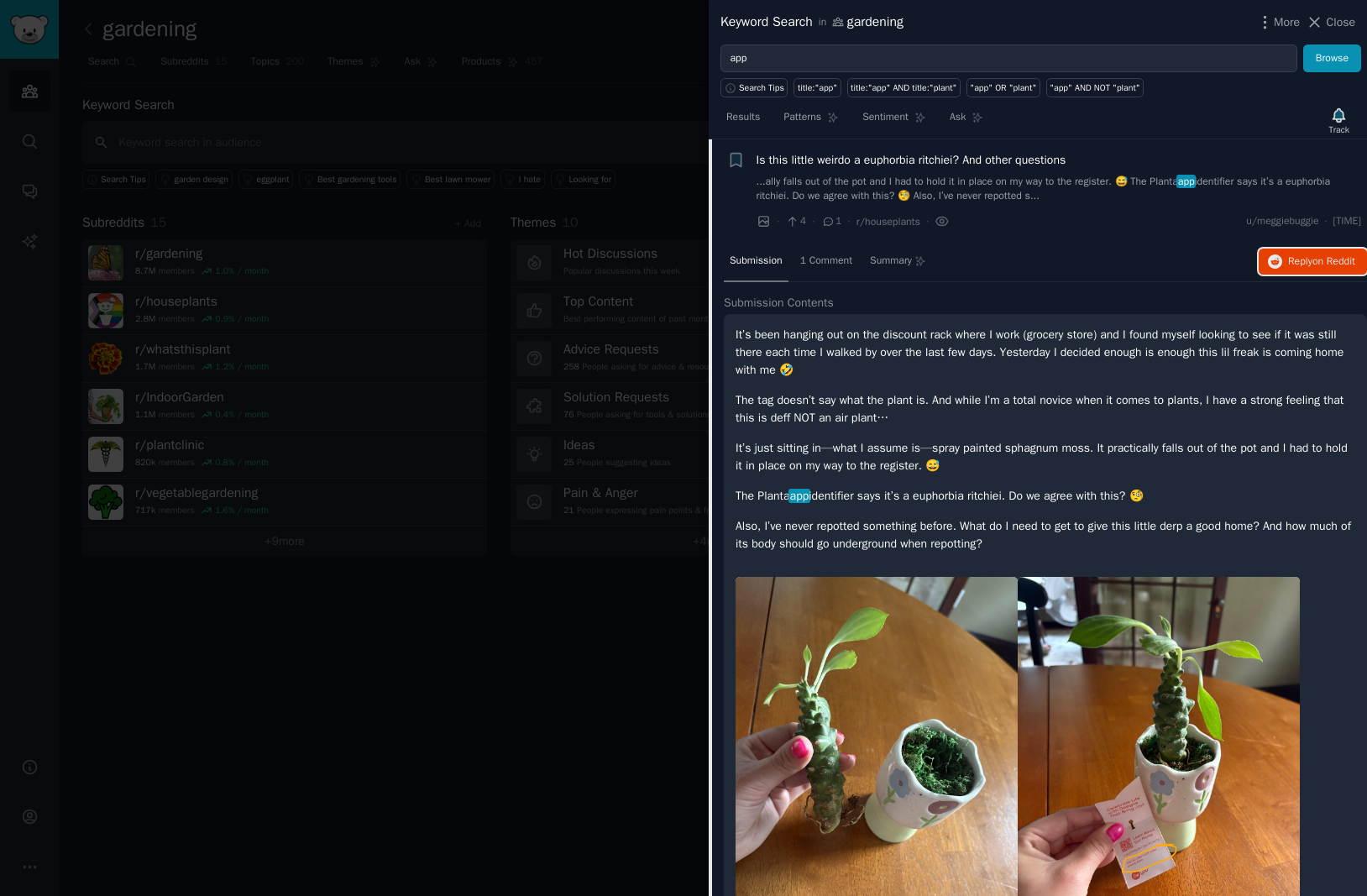 scroll, scrollTop: 732, scrollLeft: 0, axis: vertical 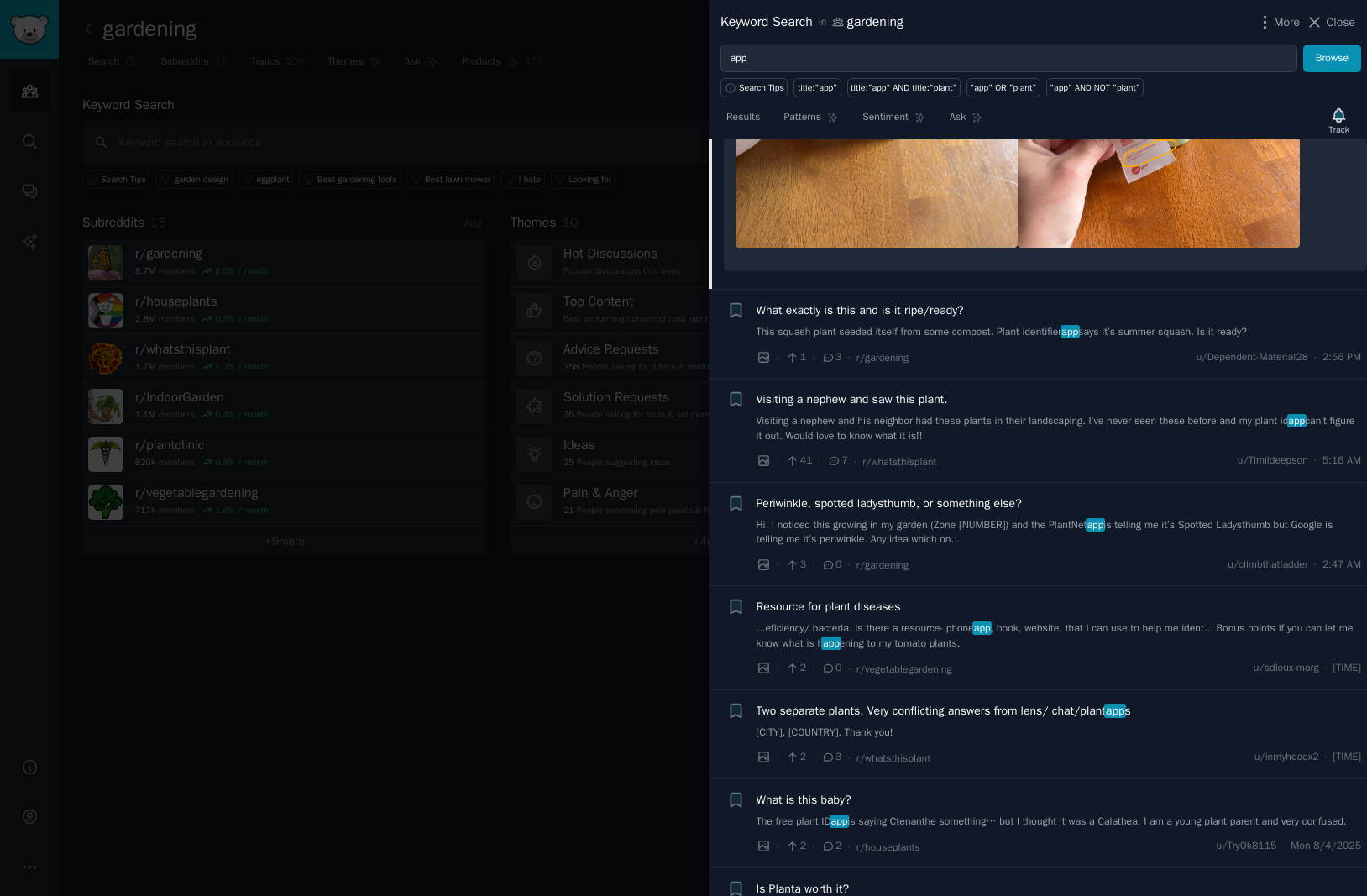 click on "This squash plant seeded itself from some compost. Plant identifier  app  says it’s summer squash. Is it ready?" at bounding box center [1059, 333] 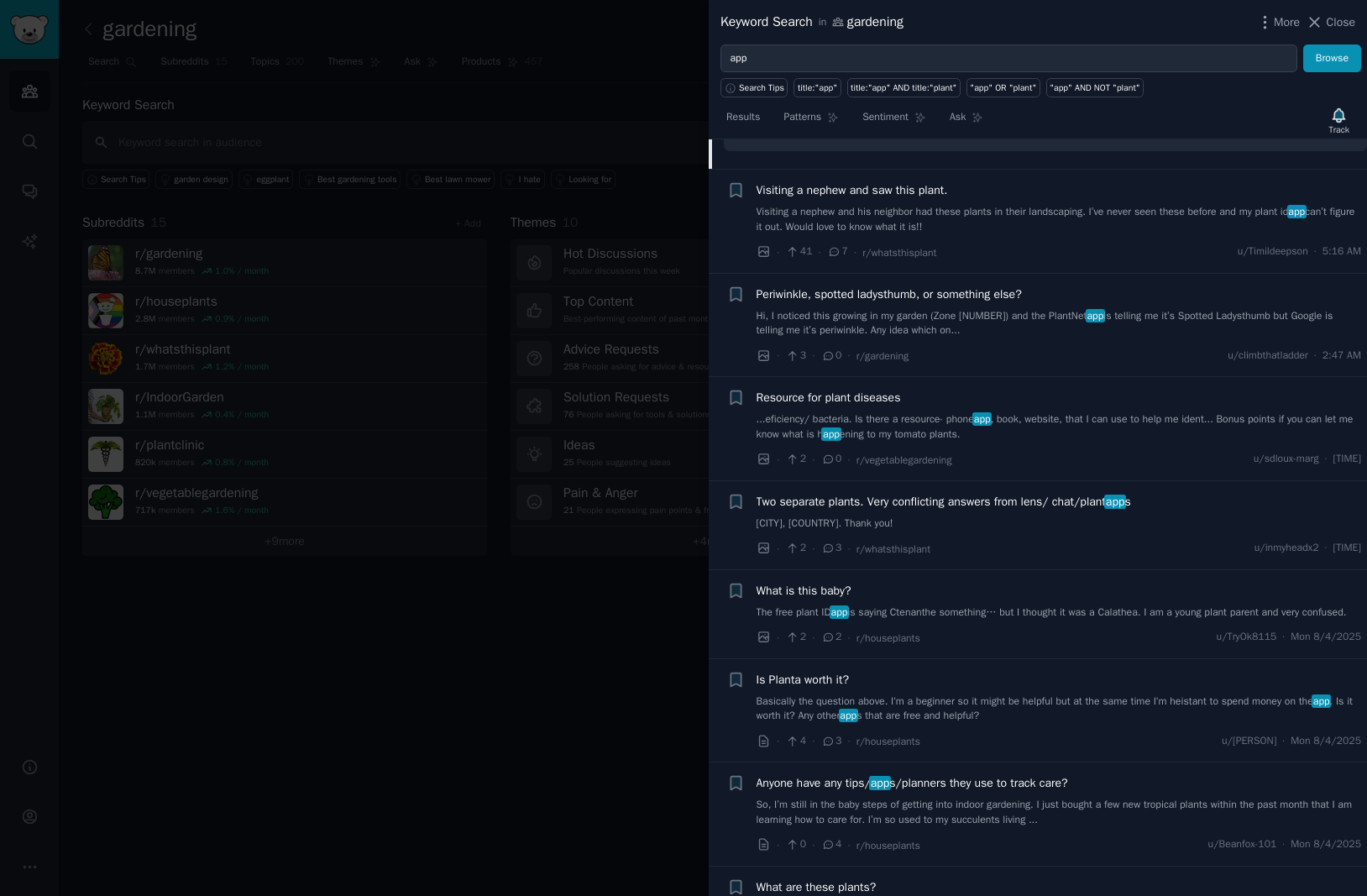 scroll, scrollTop: 130, scrollLeft: 0, axis: vertical 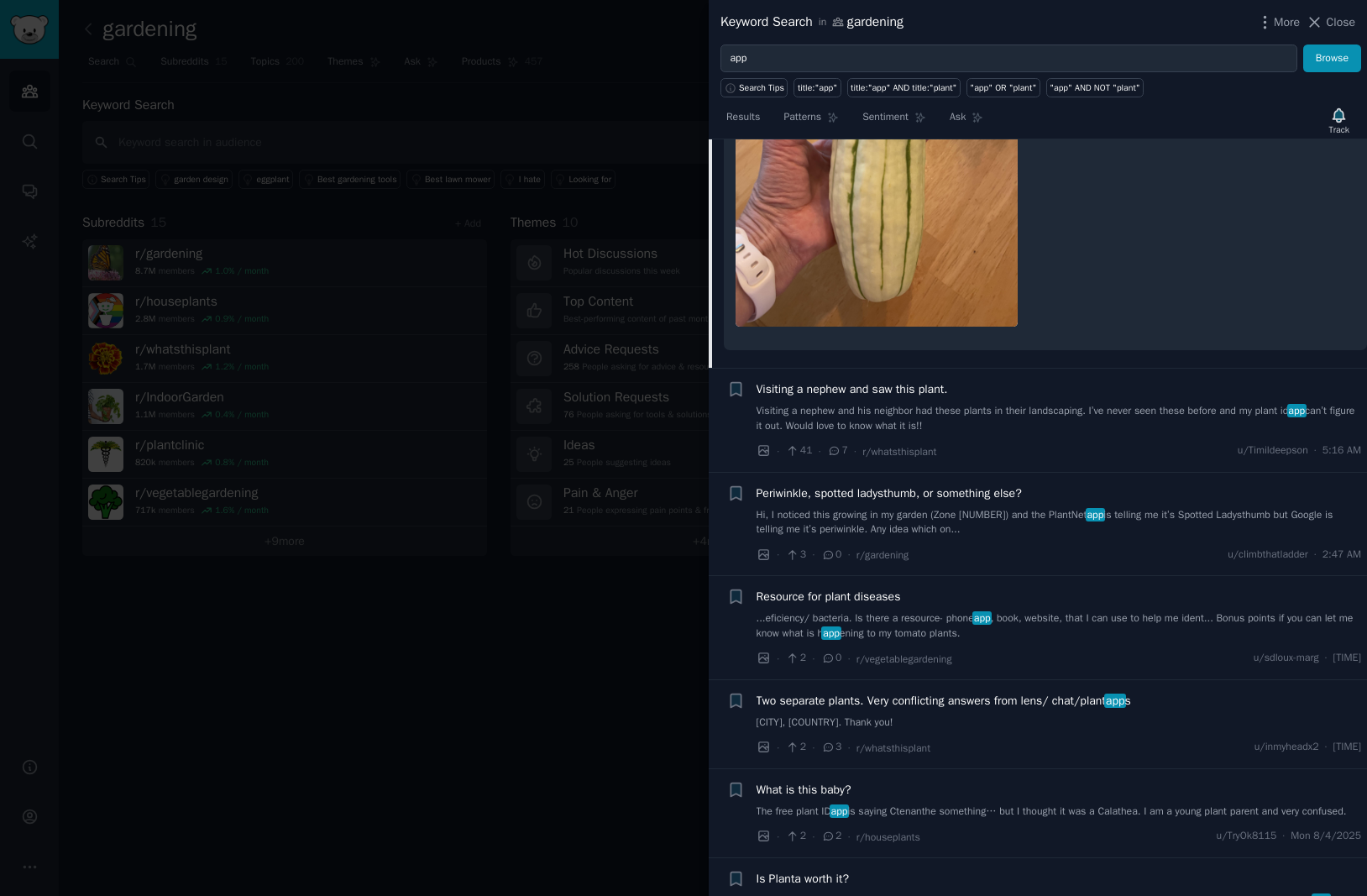 click on "Hi, I noticed this growing in my garden (Zone 7) and the PlantNet  app  is telling me it’s Spotted Ladysthumb but Google is telling me it’s periwinkle. Any idea which on..." at bounding box center [1059, 522] 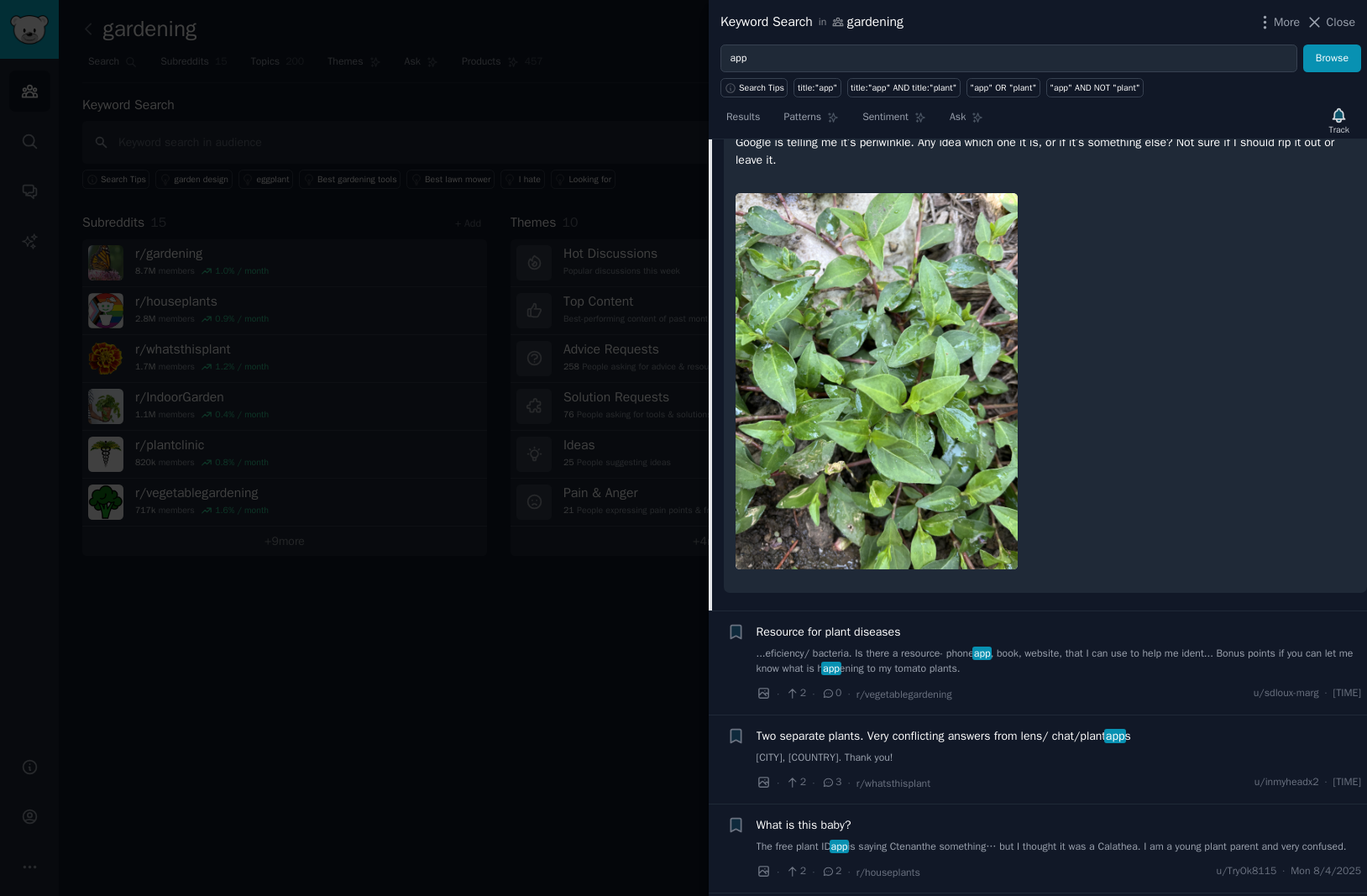 scroll, scrollTop: 323, scrollLeft: 0, axis: vertical 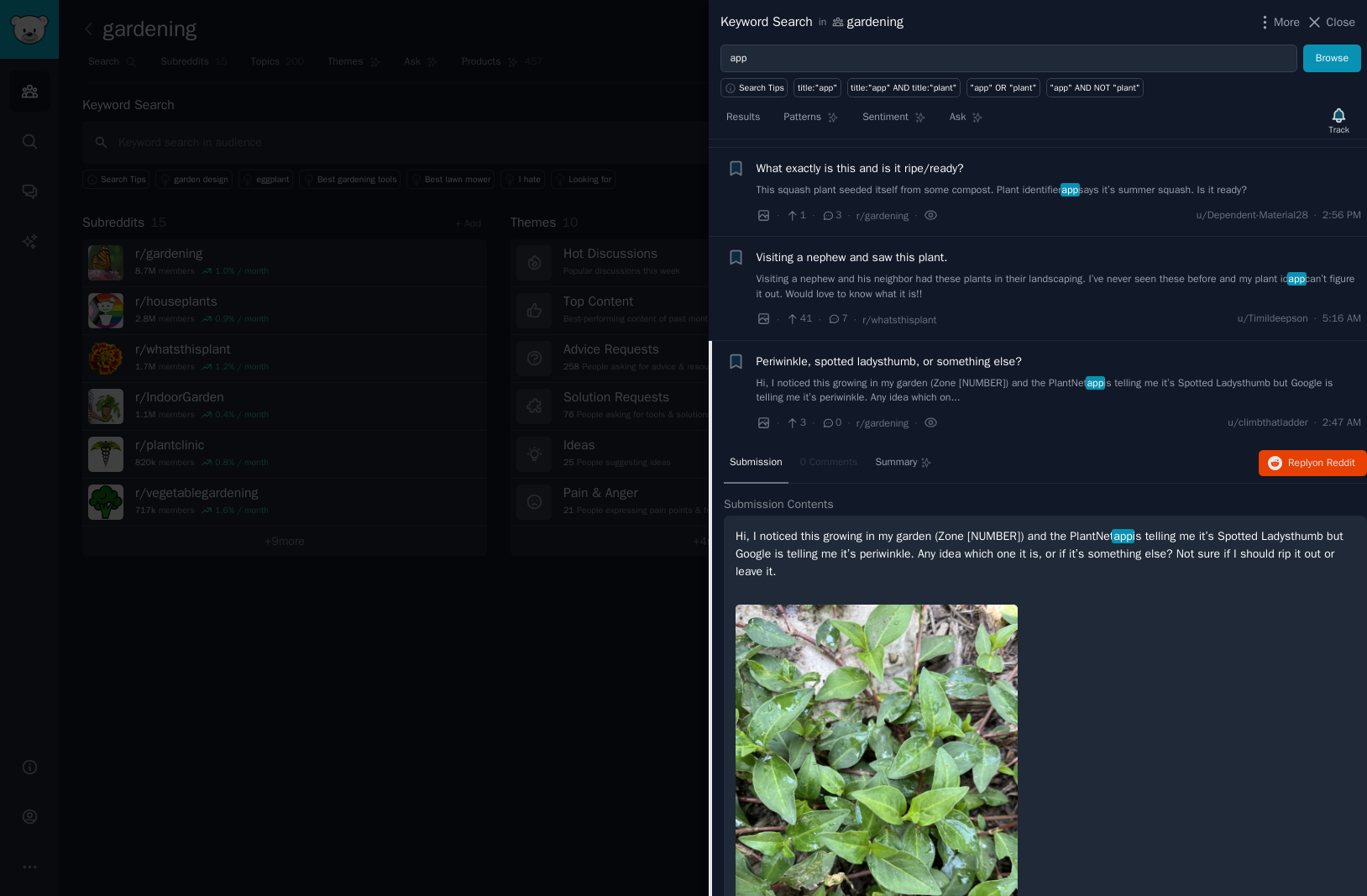 click on "Hi, I noticed this growing in my garden (Zone 7) and the PlantNet  app  is telling me it’s Spotted Ladysthumb but Google is telling me it’s periwinkle. Any idea which on..." at bounding box center [1059, 390] 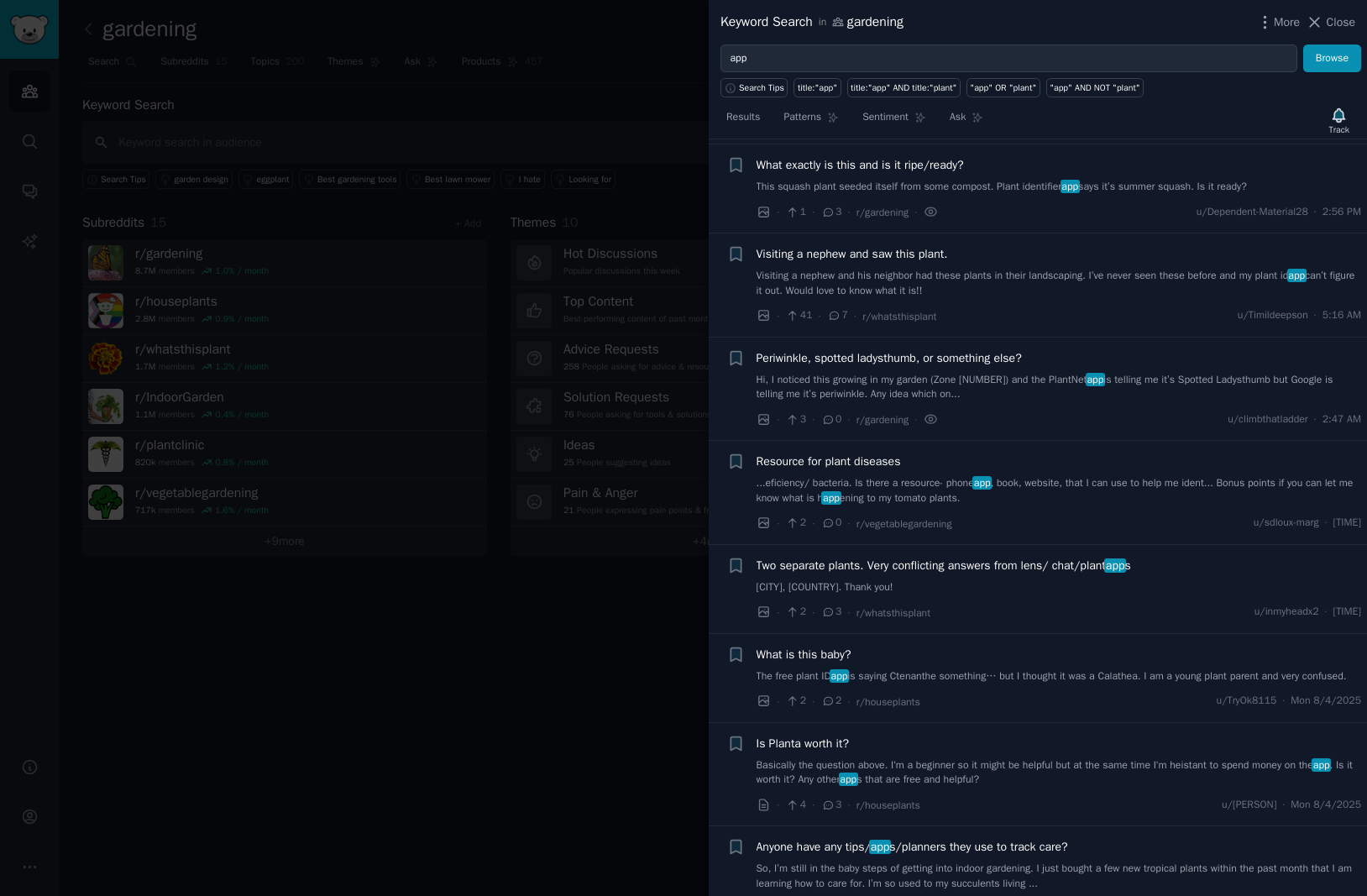 scroll, scrollTop: 122, scrollLeft: 0, axis: vertical 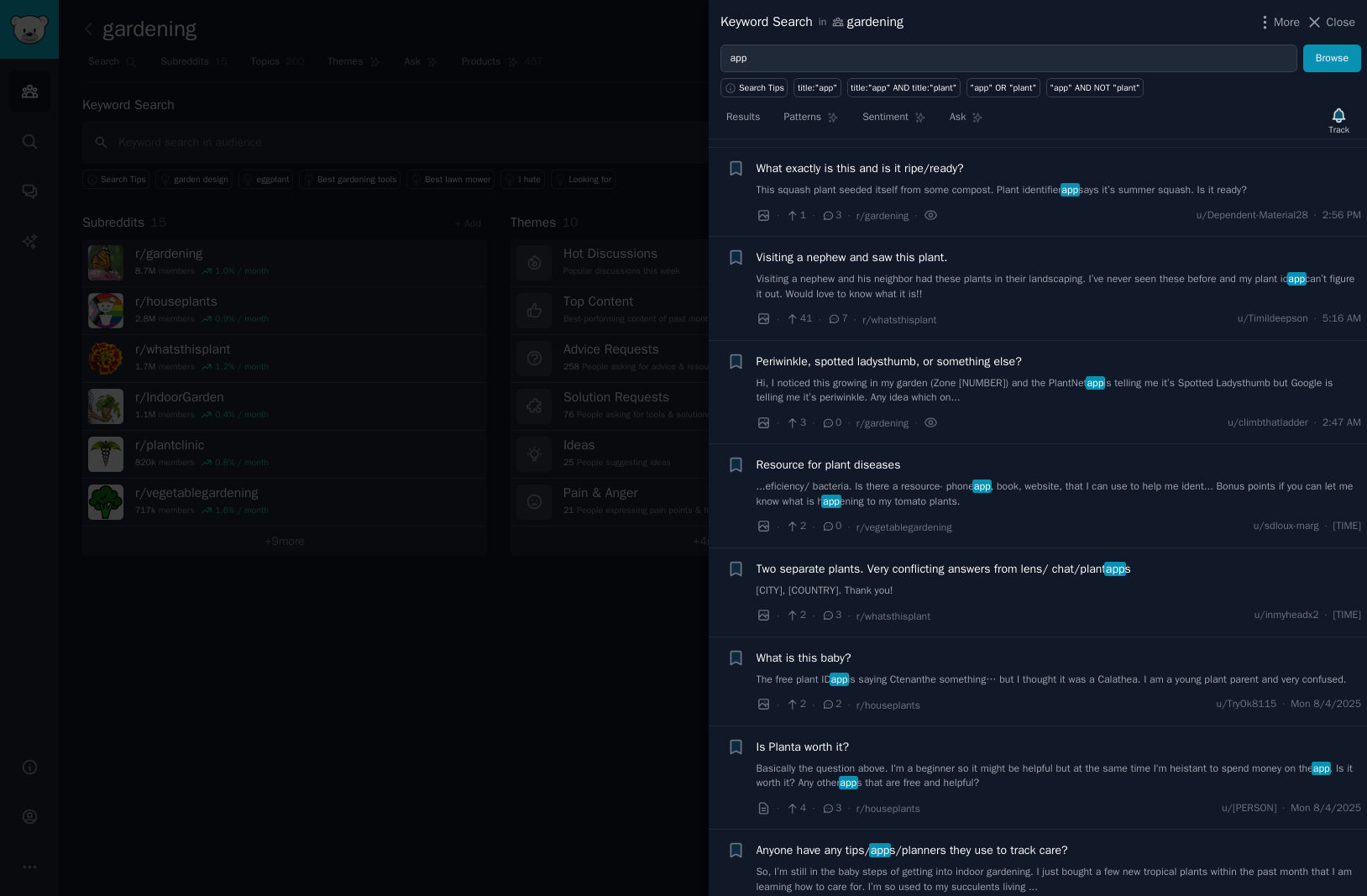 click on "Visiting a nephew and his neighbor had these plants in their landscaping.  I’ve never seen these before and my plant id  app  can’t figure it out.  Would love to know what it is!!" at bounding box center [1059, 286] 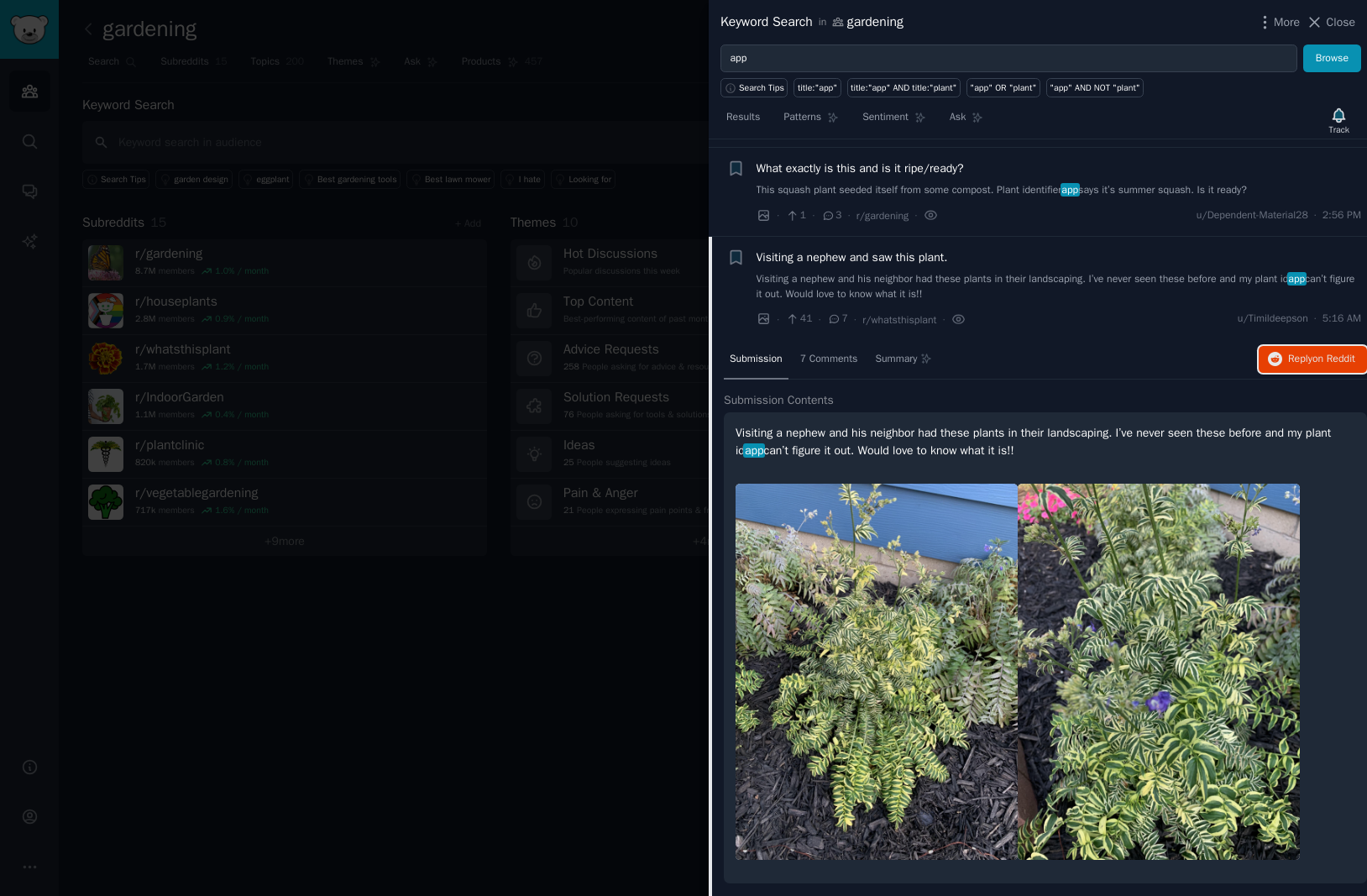 scroll, scrollTop: 219, scrollLeft: 0, axis: vertical 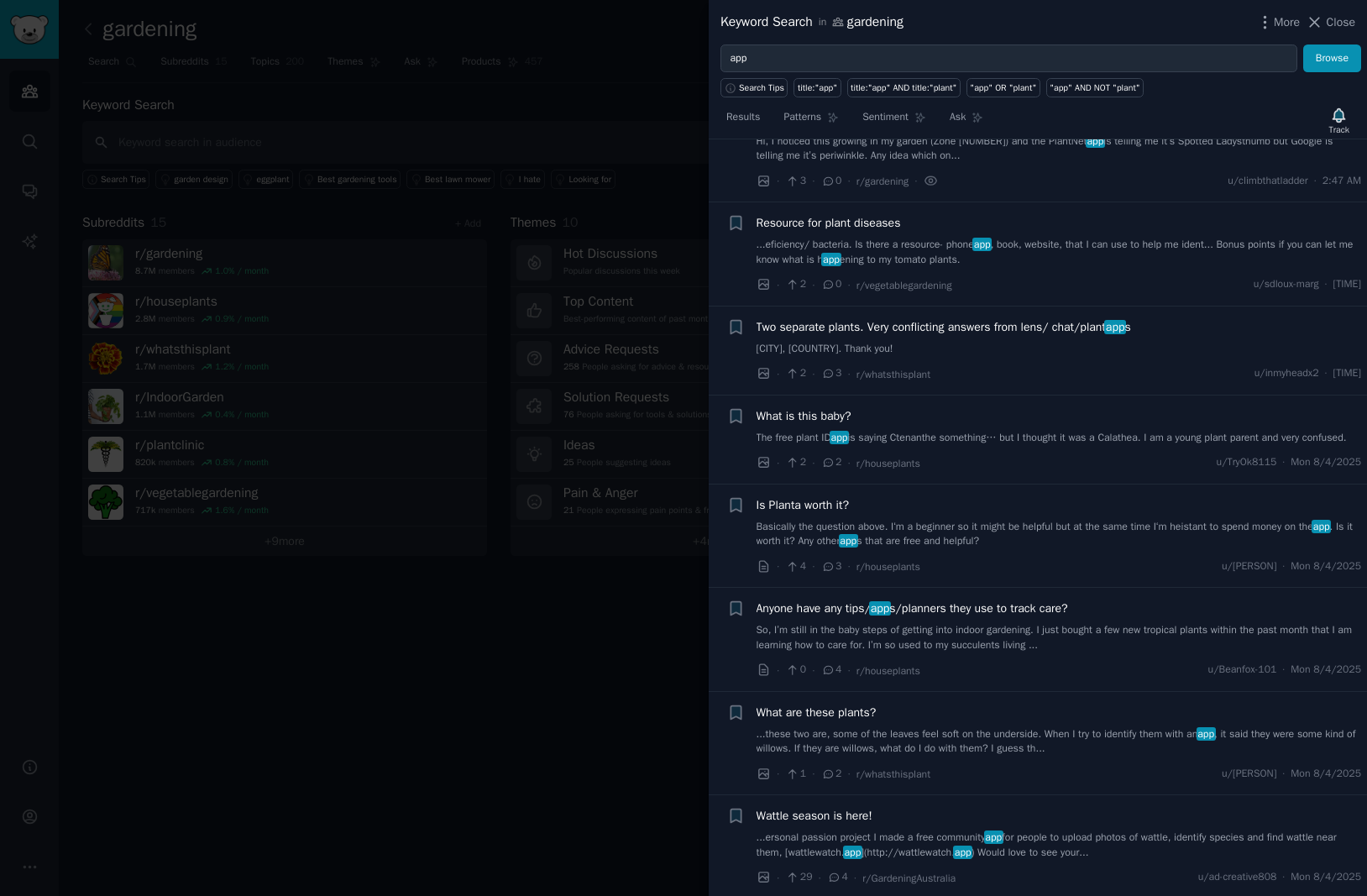click on "So, I’m still in the baby steps of getting into indoor gardening. I just bought a few new tropical plants within the past month that I am learning how to care for. I’m so used to my succulents living ..." at bounding box center [1059, 637] 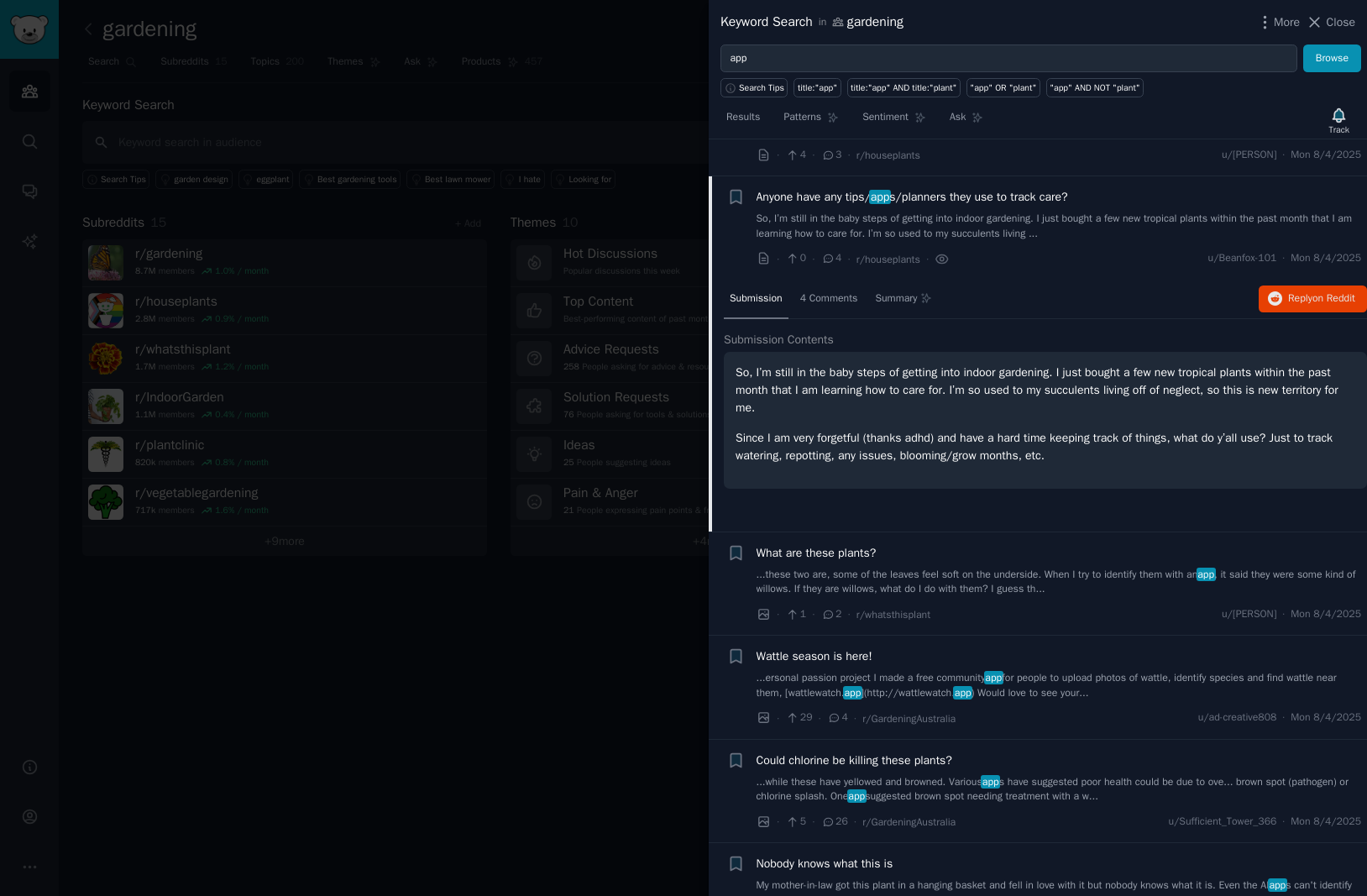 scroll, scrollTop: 827, scrollLeft: 0, axis: vertical 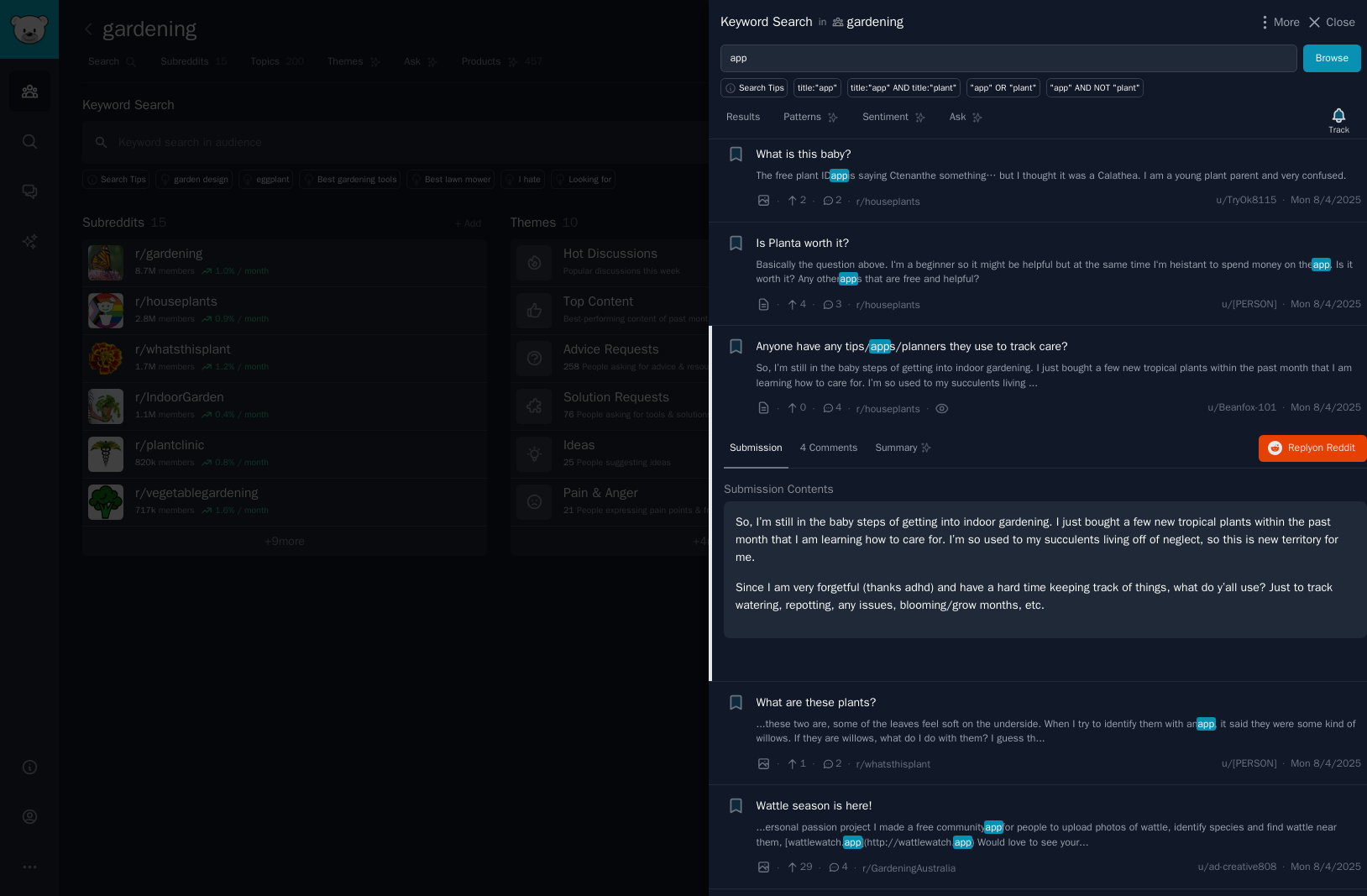 click on "Basically the question above. I‘m a beginner so it might be helpful but at the same time I‘m heistant to spend money on the app . Is it worth it?
Any other app s that are free and helpful?" at bounding box center [1059, 272] 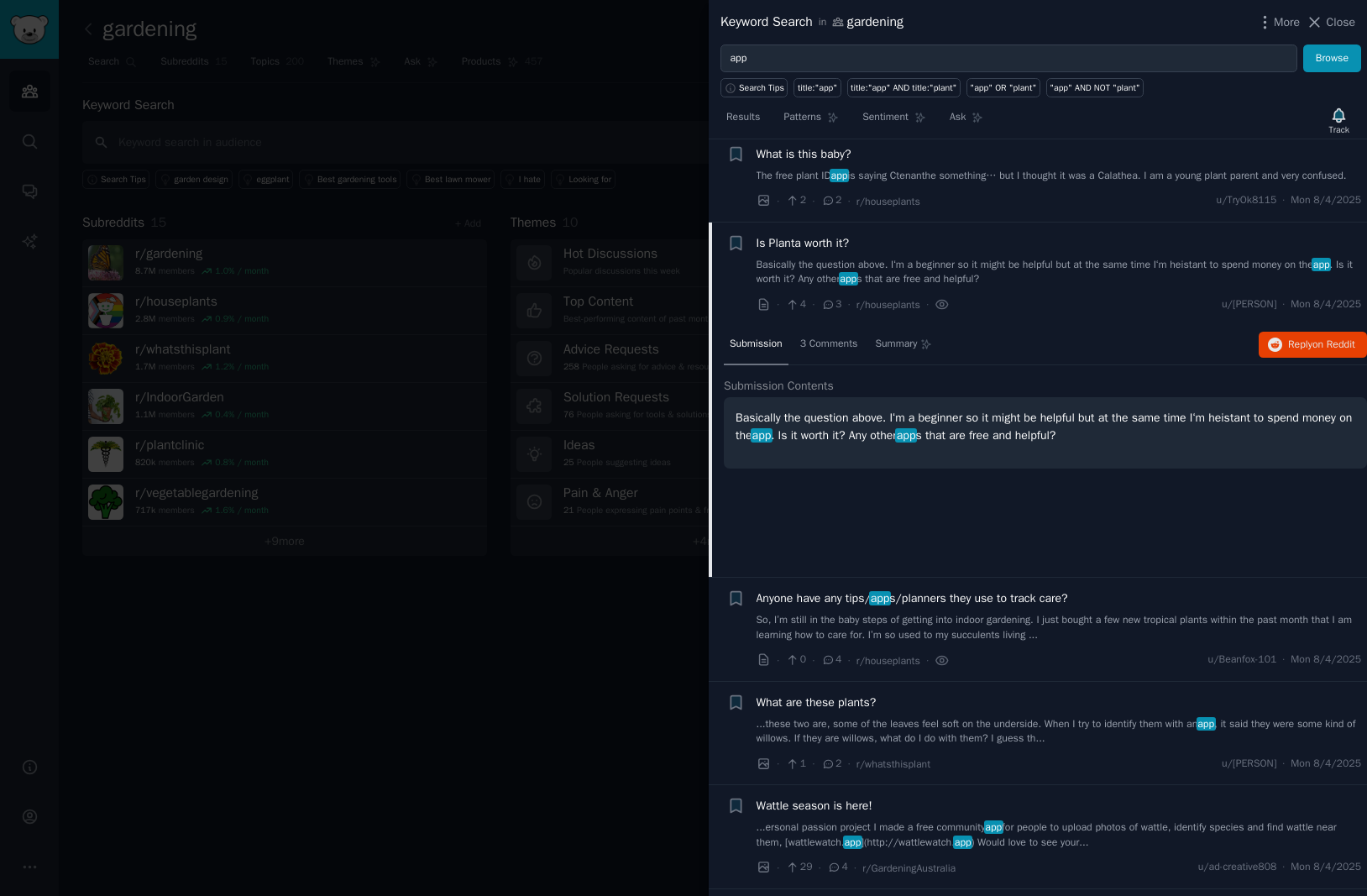 scroll, scrollTop: 723, scrollLeft: 0, axis: vertical 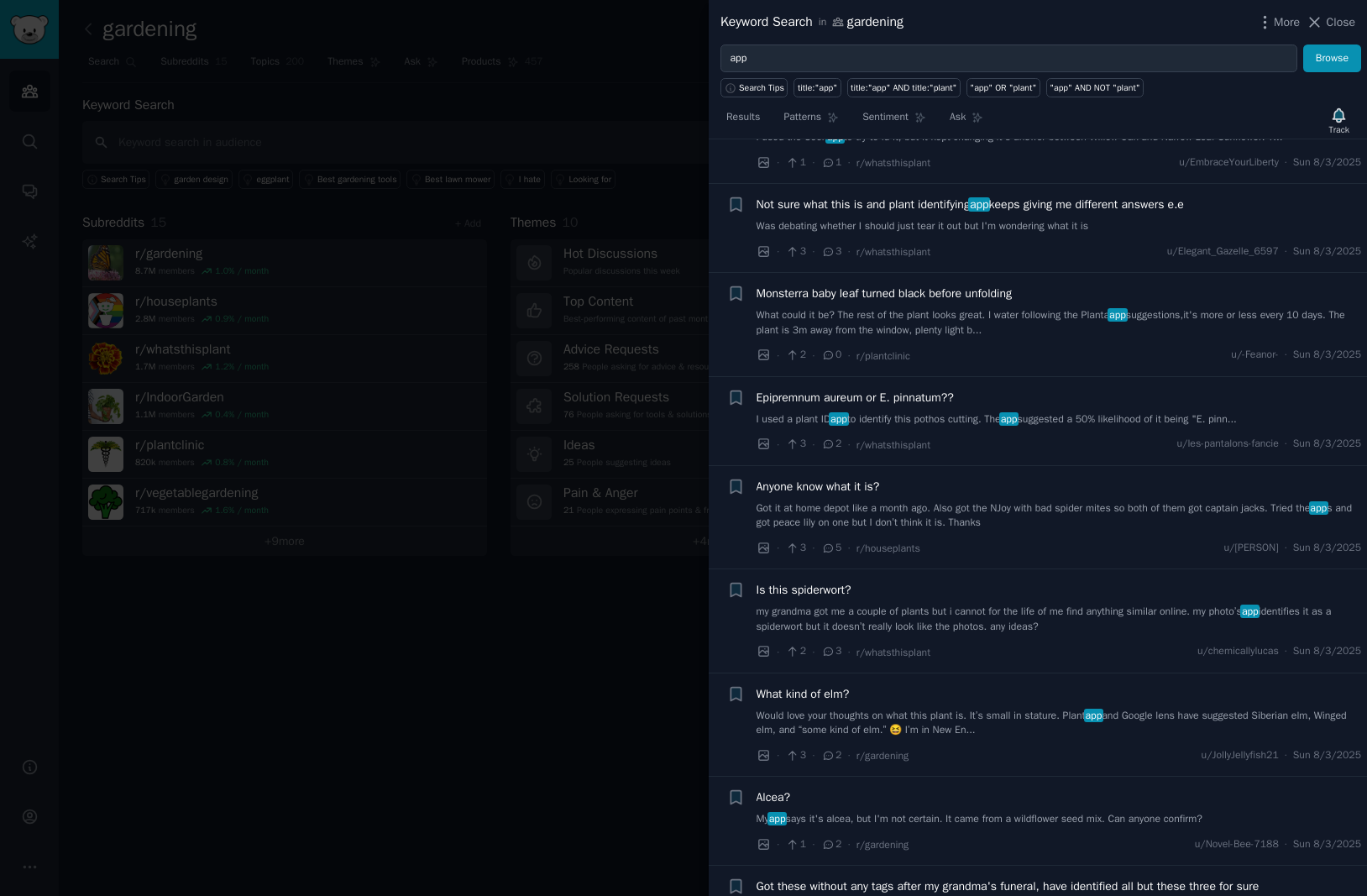 click on "Was debating whether I should just tear it out but I'm wondering what it is" at bounding box center (1059, 227) 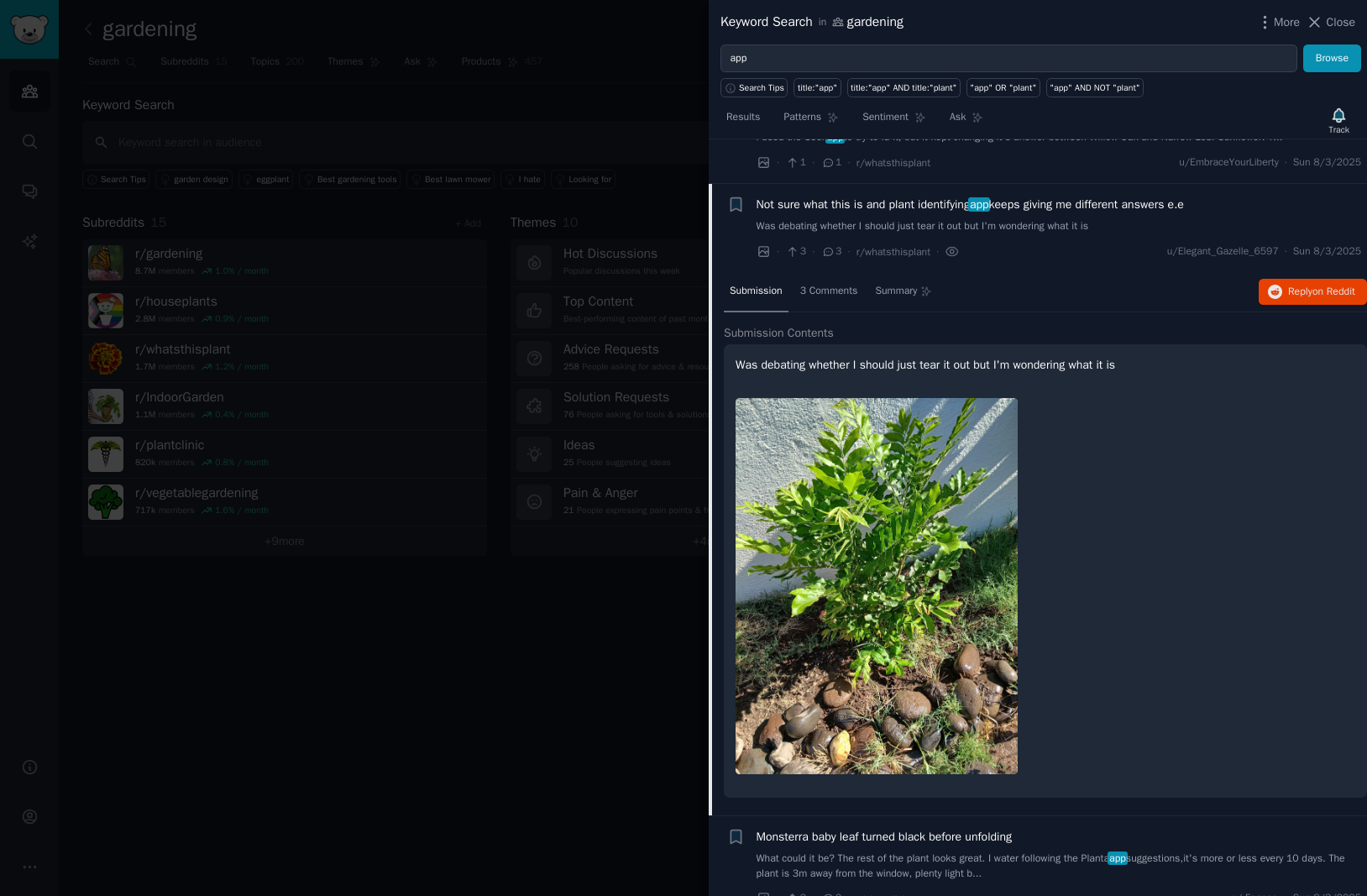 scroll, scrollTop: 1538, scrollLeft: 0, axis: vertical 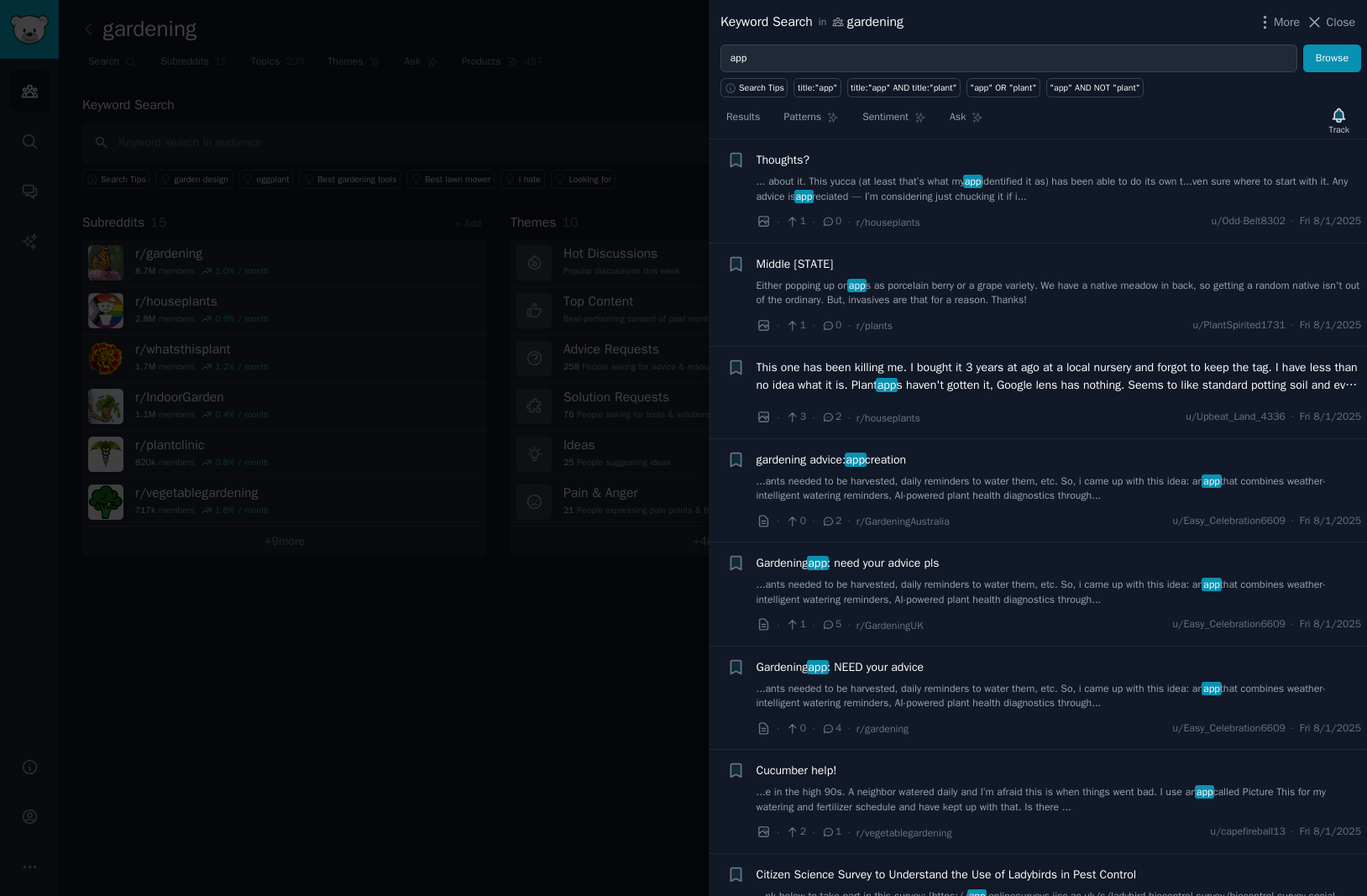 click on "...ants needed to be harvested, daily reminders to water them, etc. So, i came up with this idea: an  app  that combines weather-intelligent watering reminders, AI-powered plant health diagnostics through..." at bounding box center (1059, 489) 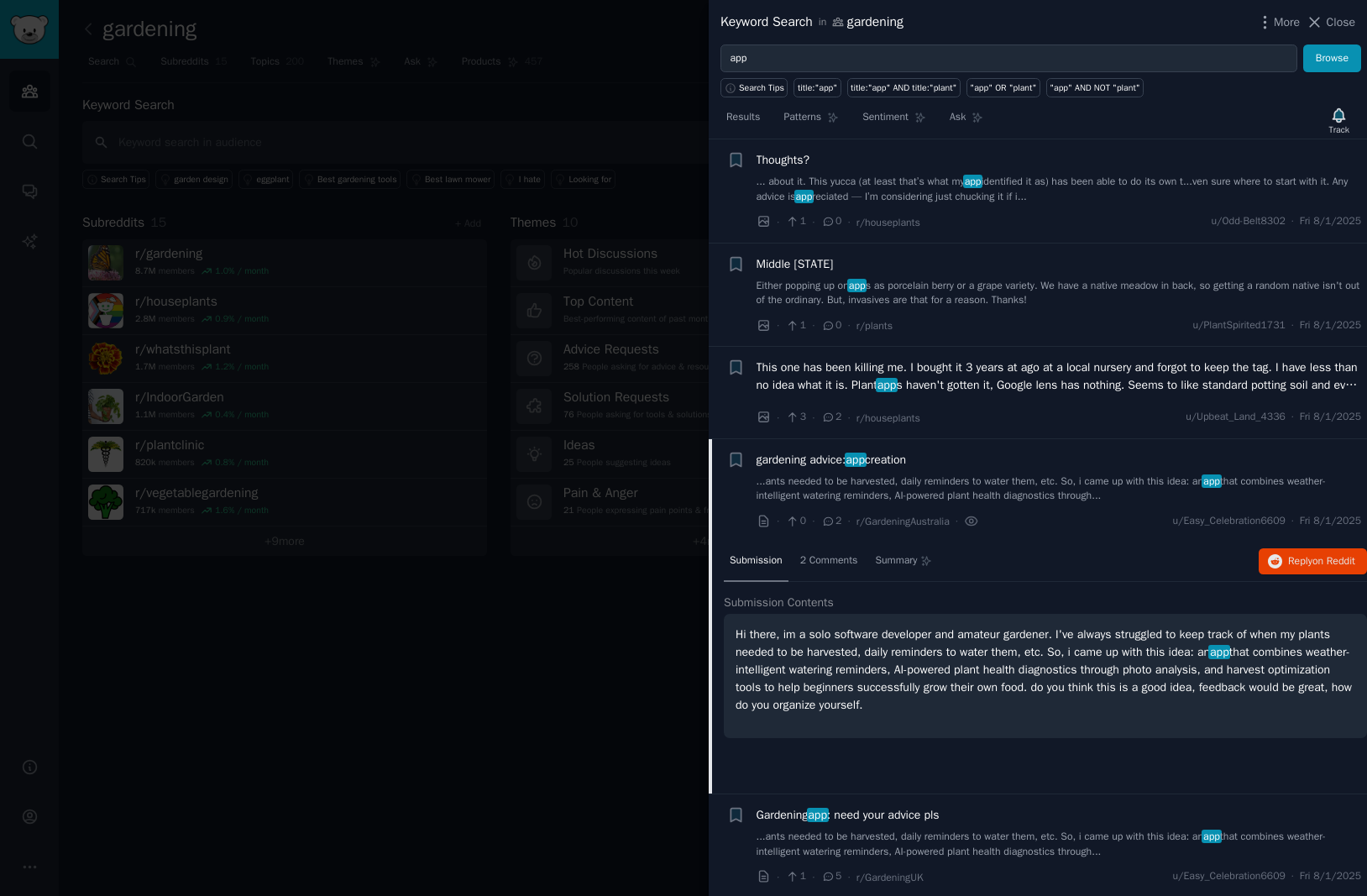 scroll, scrollTop: 3616, scrollLeft: 0, axis: vertical 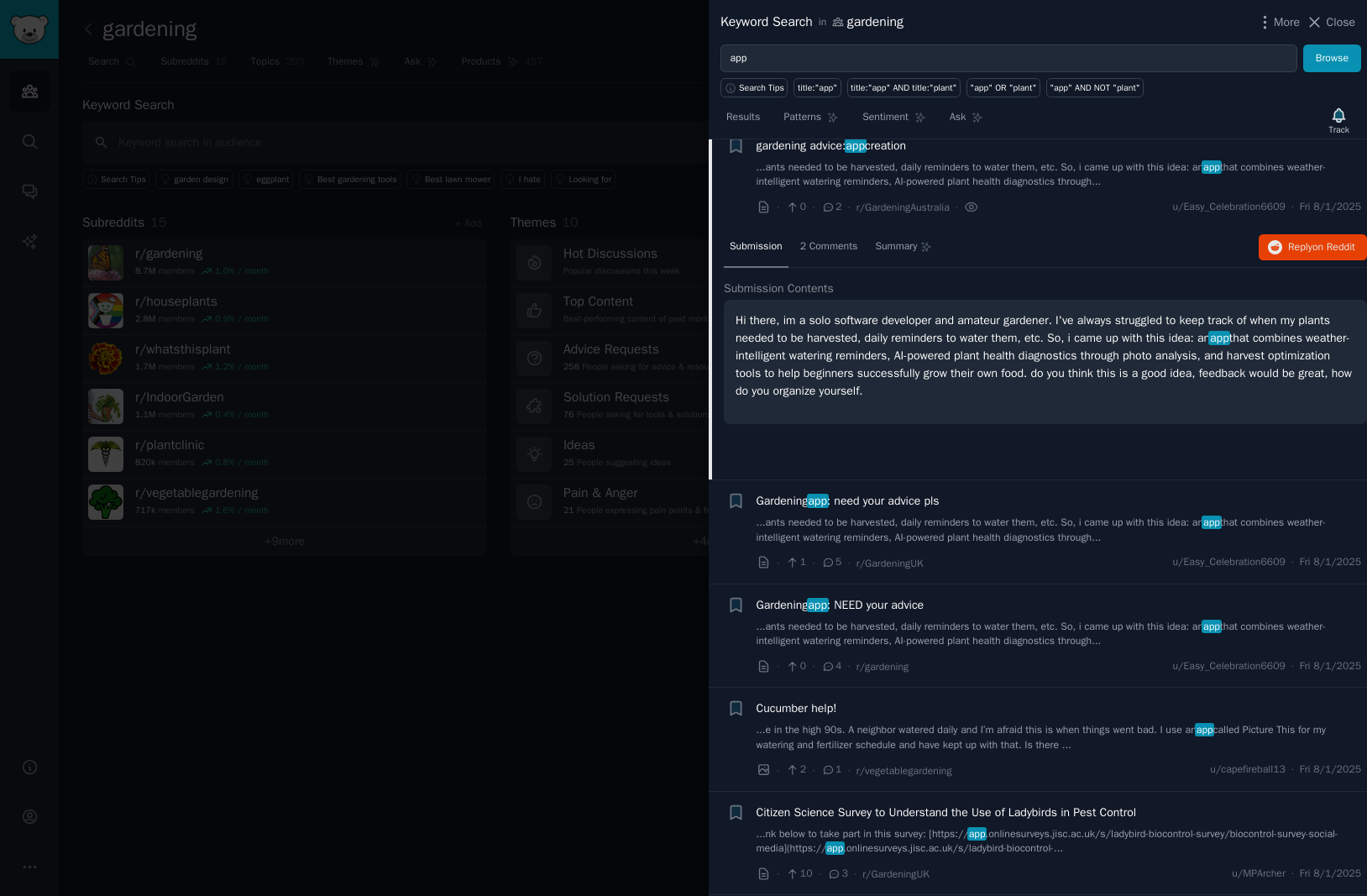 click on "...ants needed to be harvested, daily reminders to water them, etc. So, i came up with this idea: an  app  that combines weather-intelligent watering reminders, AI-powered plant health diagnostics through..." at bounding box center (1059, 530) 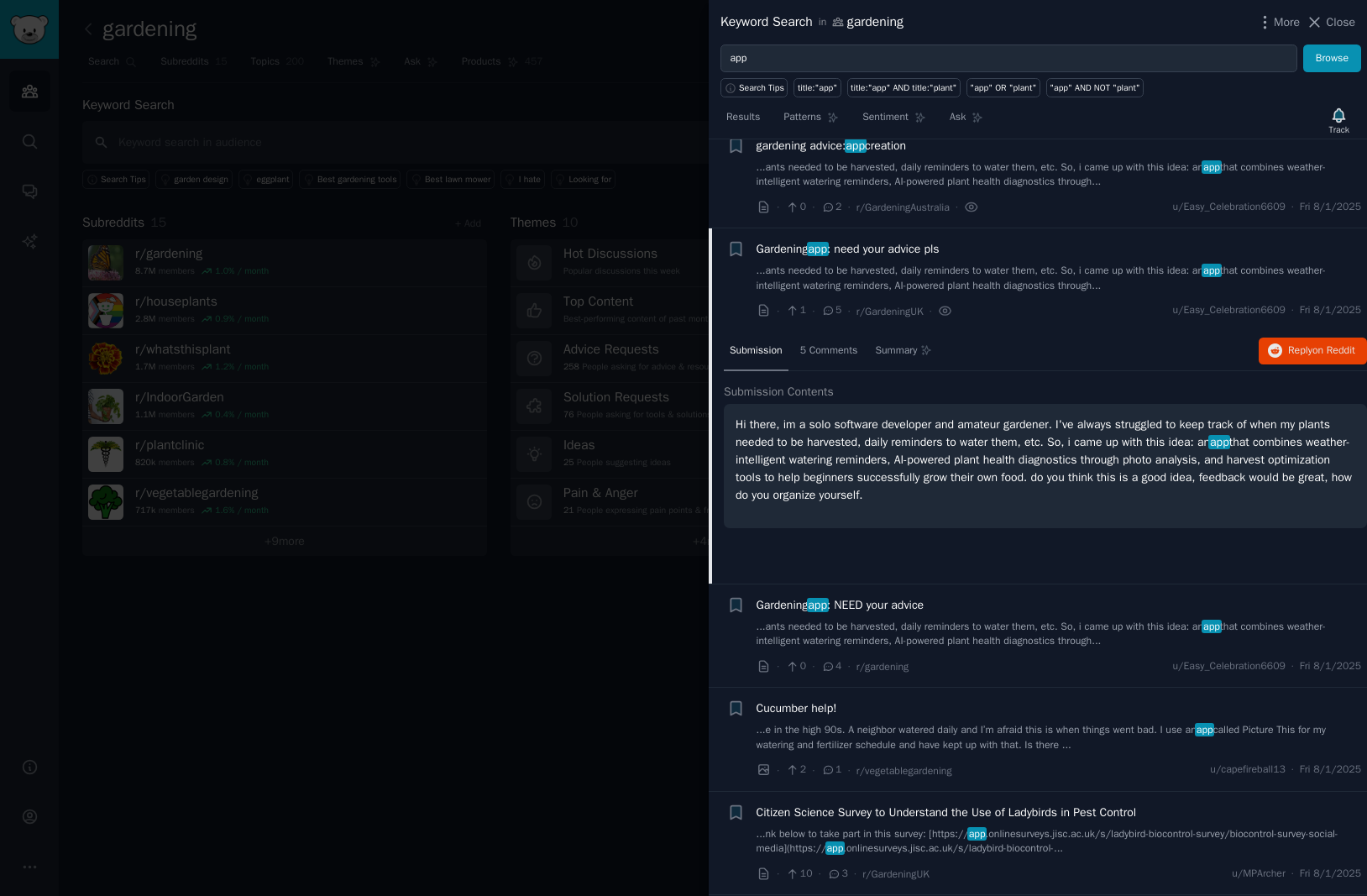 scroll, scrollTop: 3720, scrollLeft: 0, axis: vertical 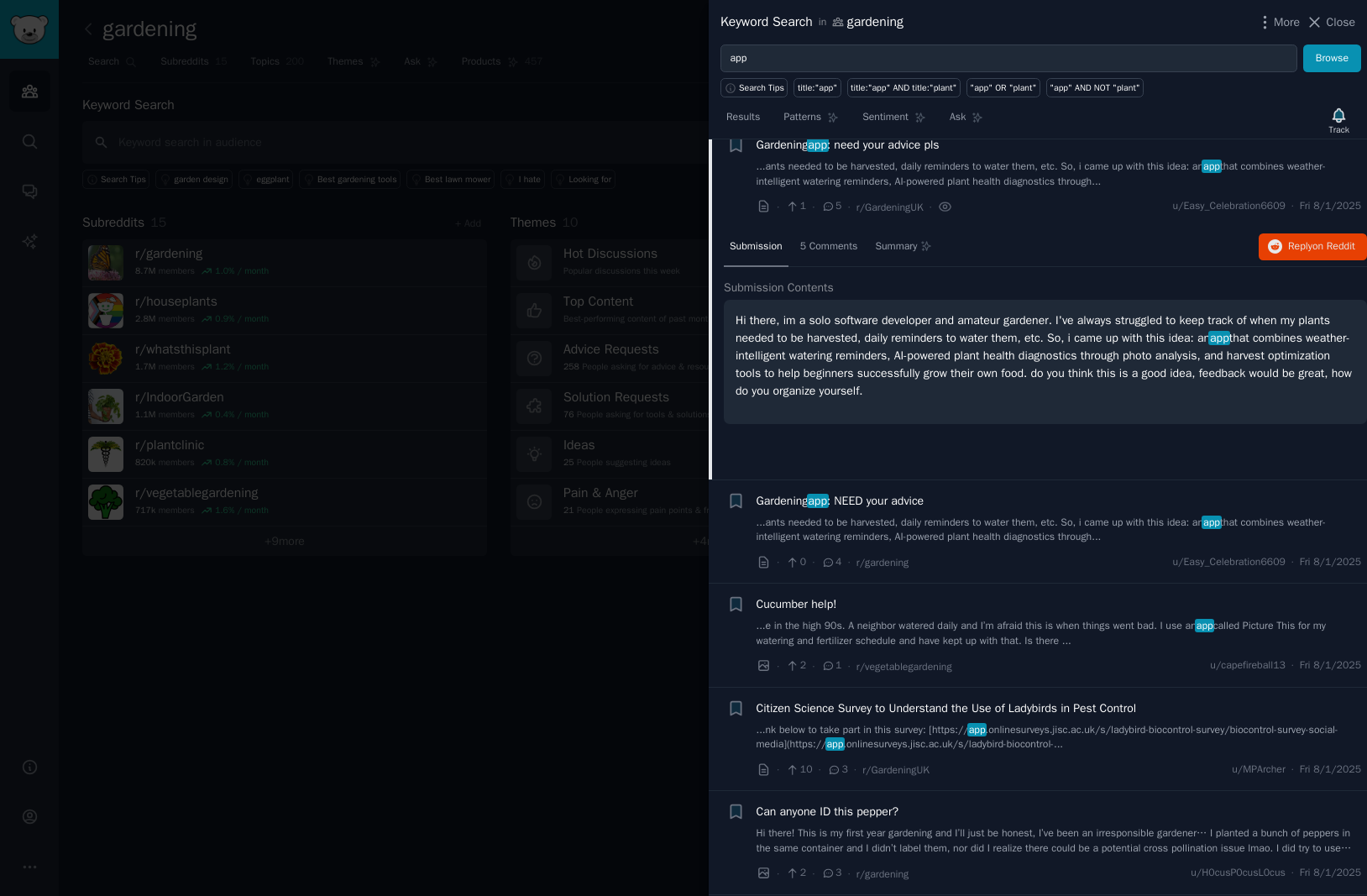click on "...ants needed to be harvested, daily reminders to water them, etc. So, i came up with this idea: an  app  that combines weather-intelligent watering reminders, AI-powered plant health diagnostics through..." at bounding box center [1059, 530] 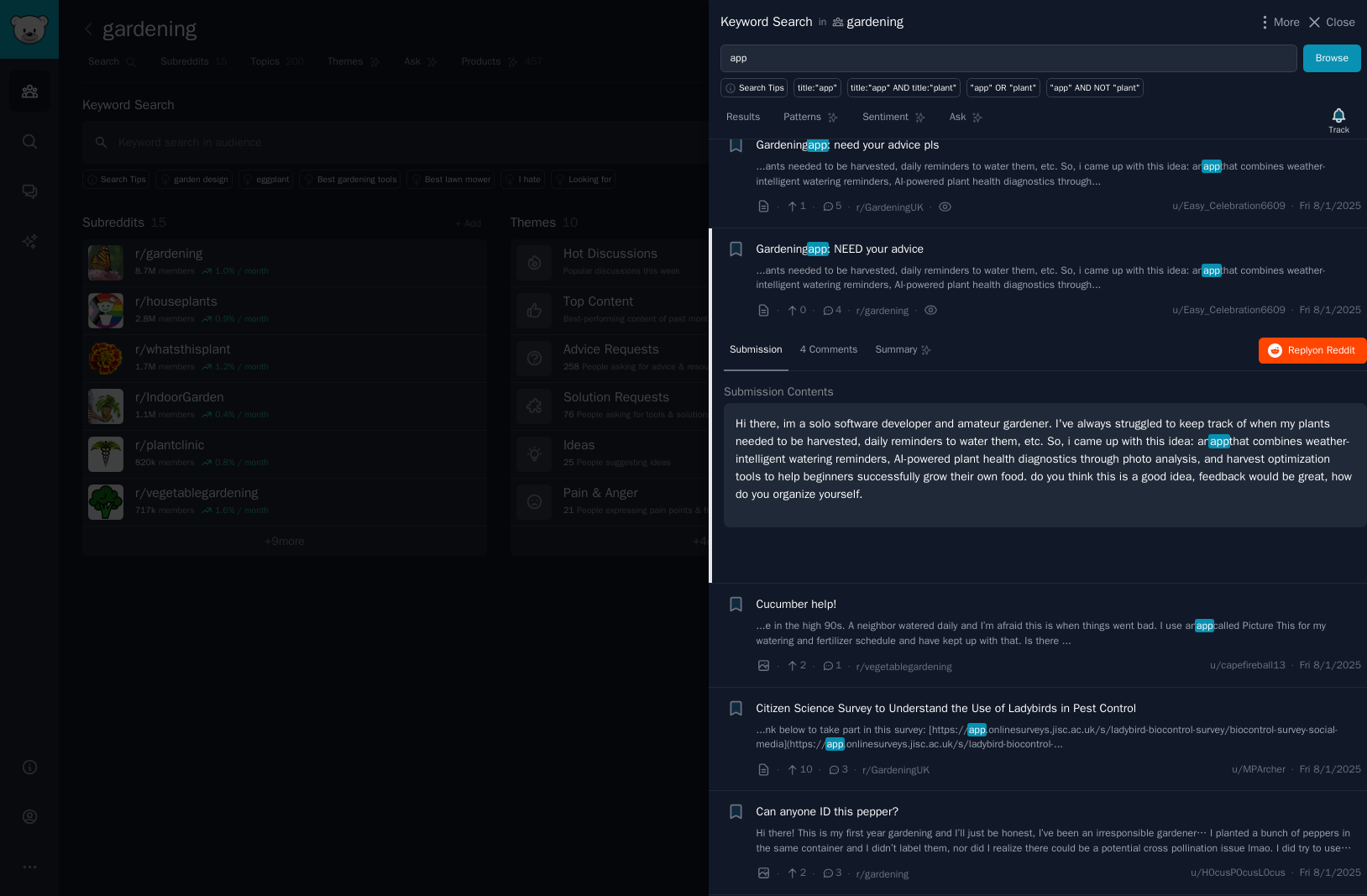 scroll, scrollTop: 3823, scrollLeft: 0, axis: vertical 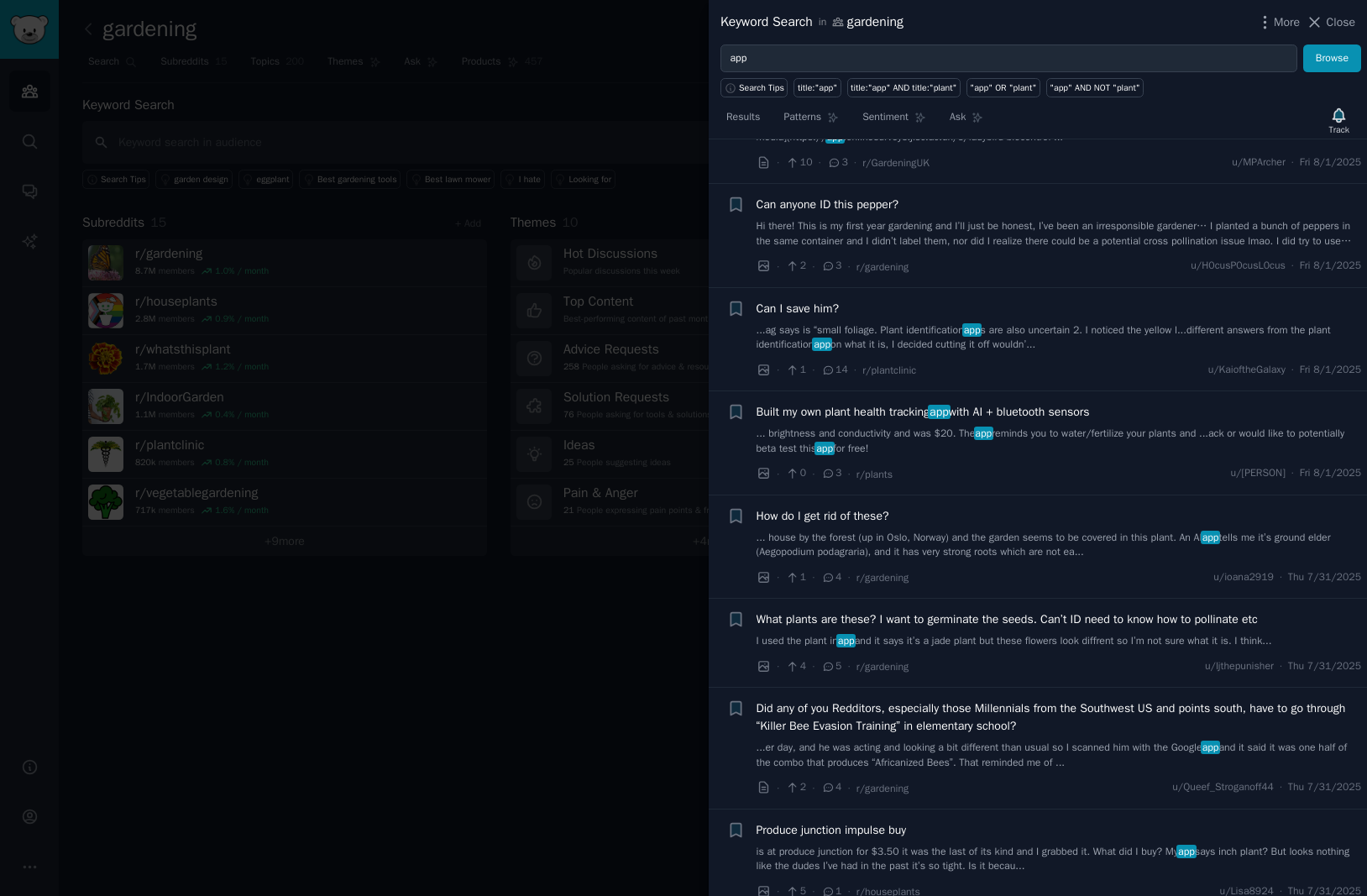click on "... brightness and conductivity and was $20.
The  app  reminds you to water/fertilize your plants and ...ack or would like to potentially beta test this  app  for free!" at bounding box center (1059, 441) 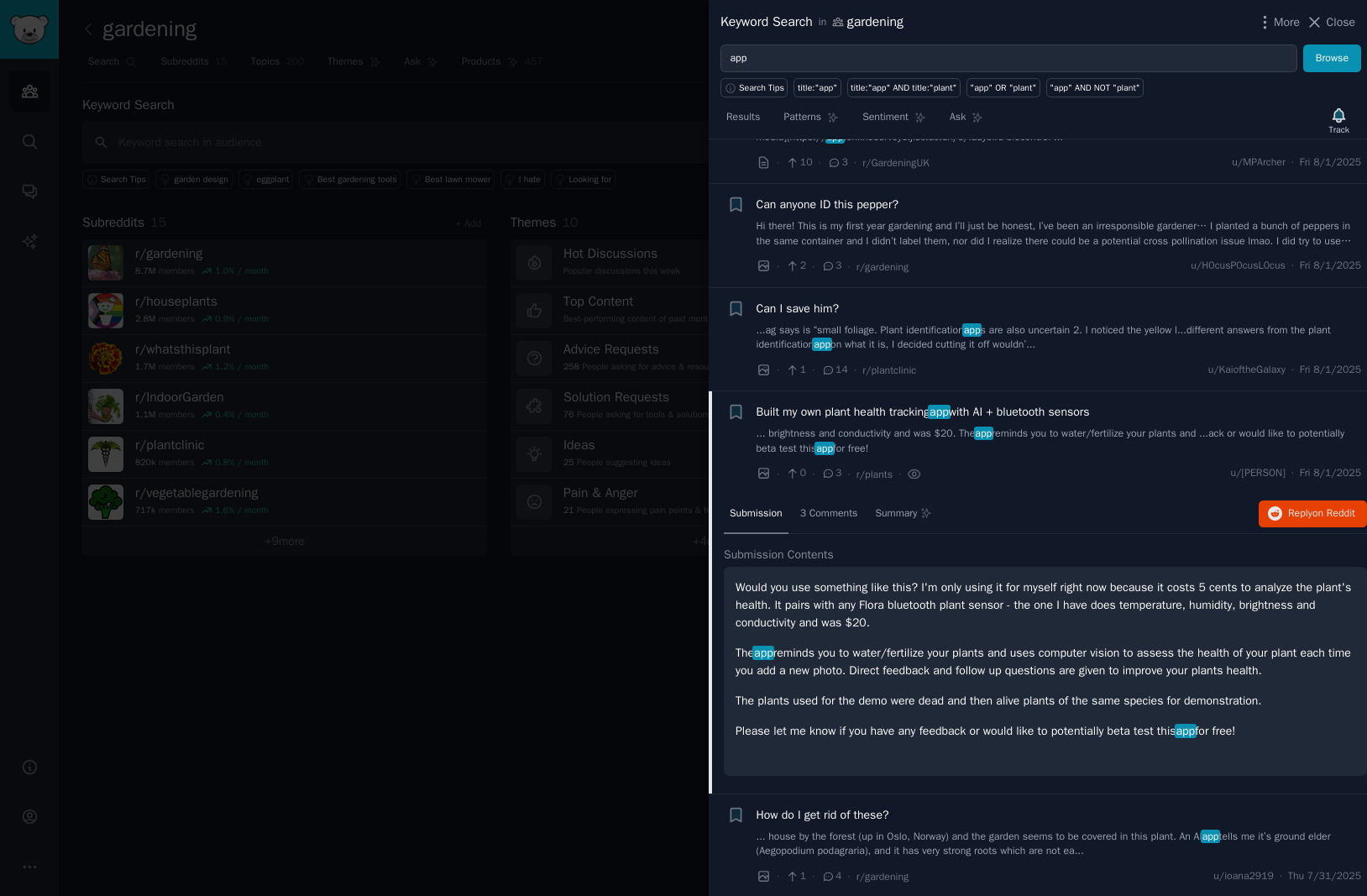 scroll, scrollTop: 4342, scrollLeft: 0, axis: vertical 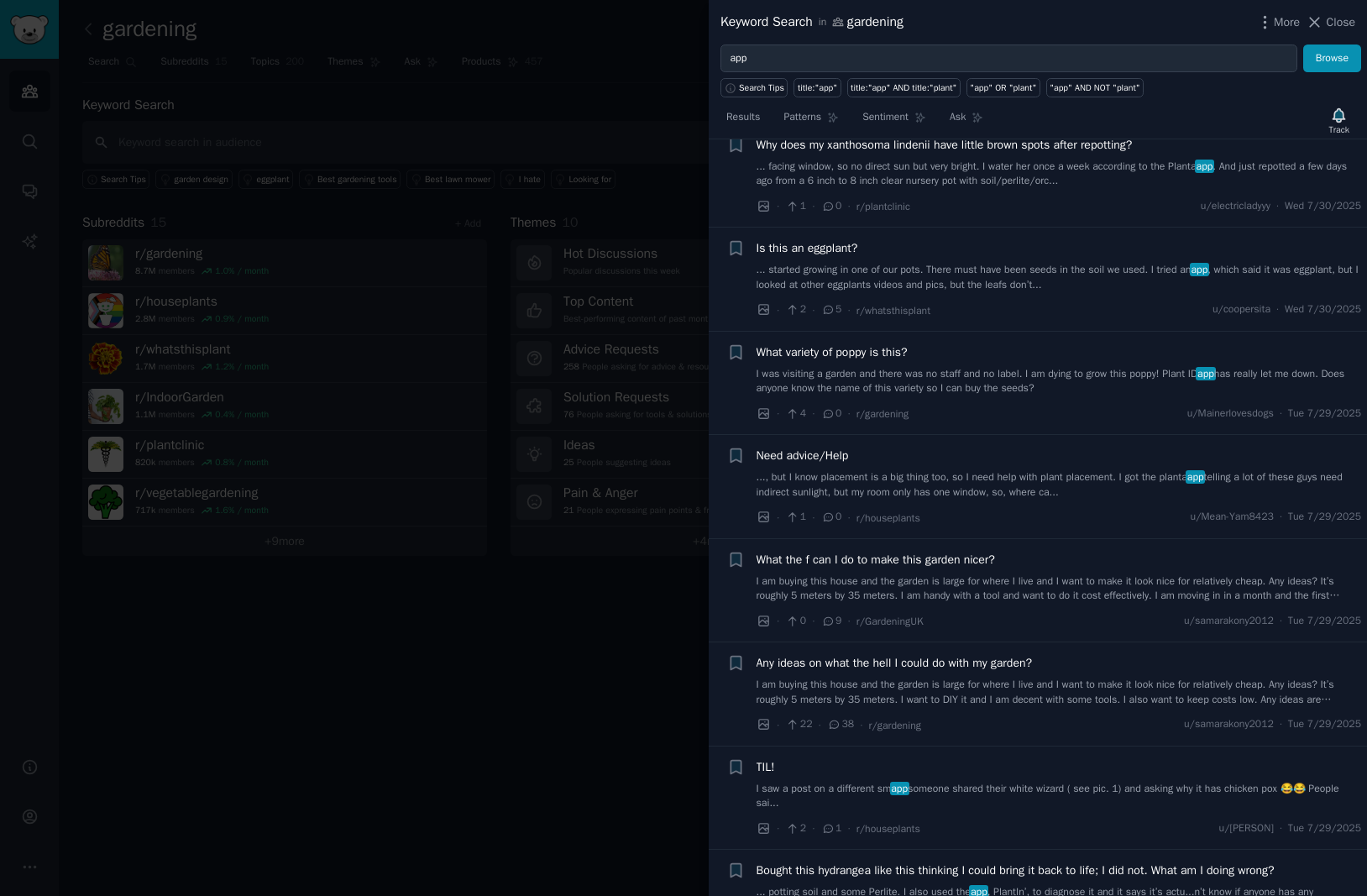 click at bounding box center [684, 448] 